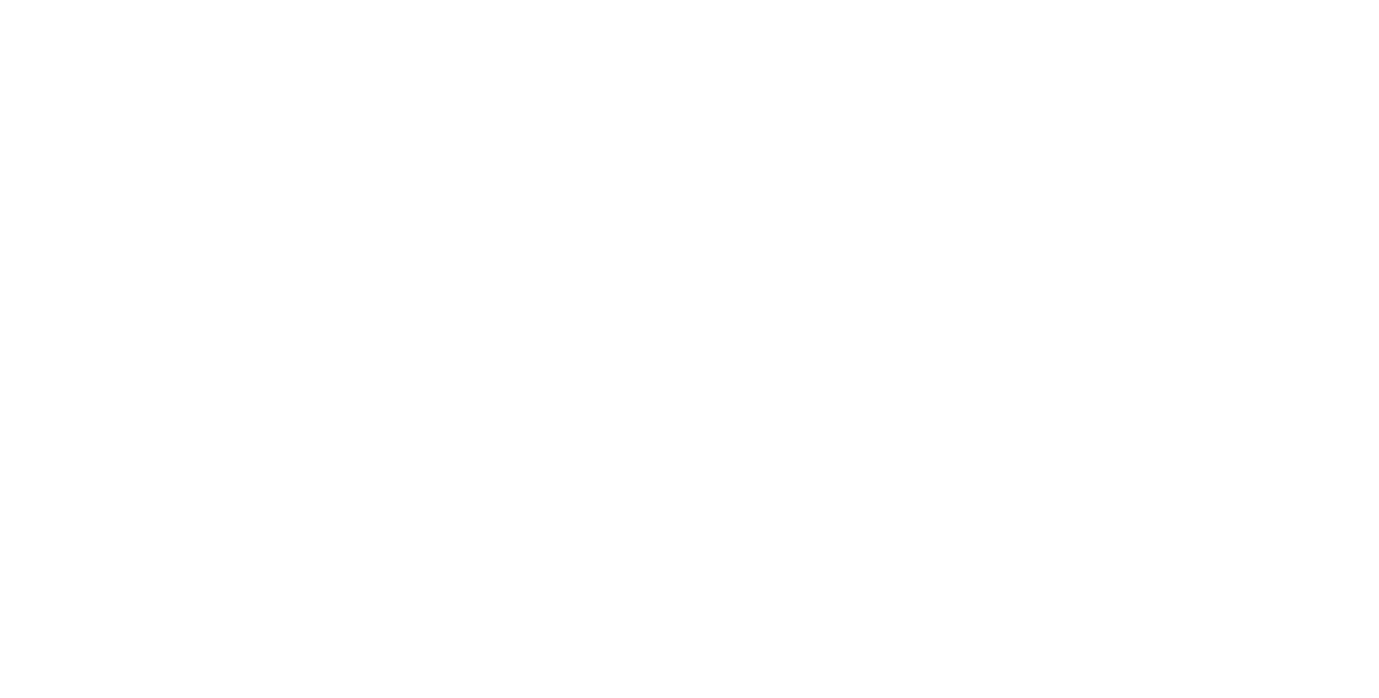 scroll, scrollTop: 0, scrollLeft: 0, axis: both 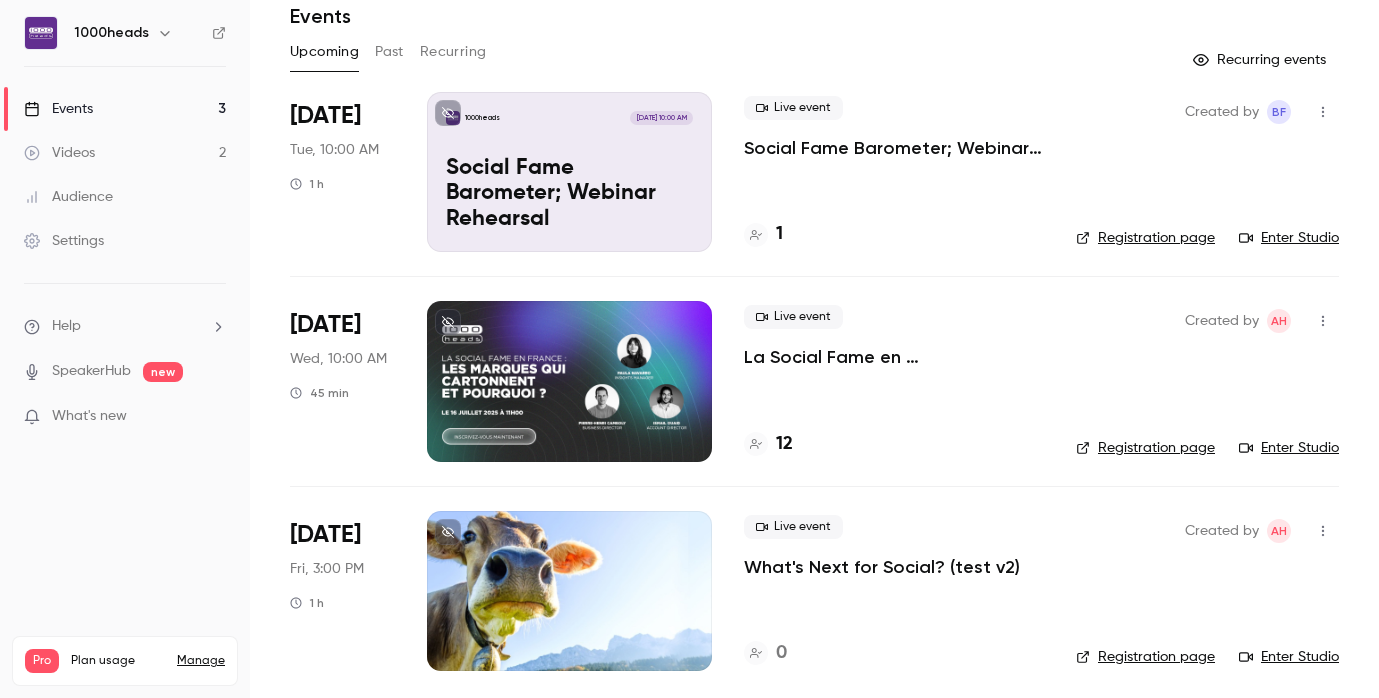 click on "La Social Fame en [GEOGRAPHIC_DATA] : Les Marques qui Cartonnent et Pourquoi ?" at bounding box center [894, 357] 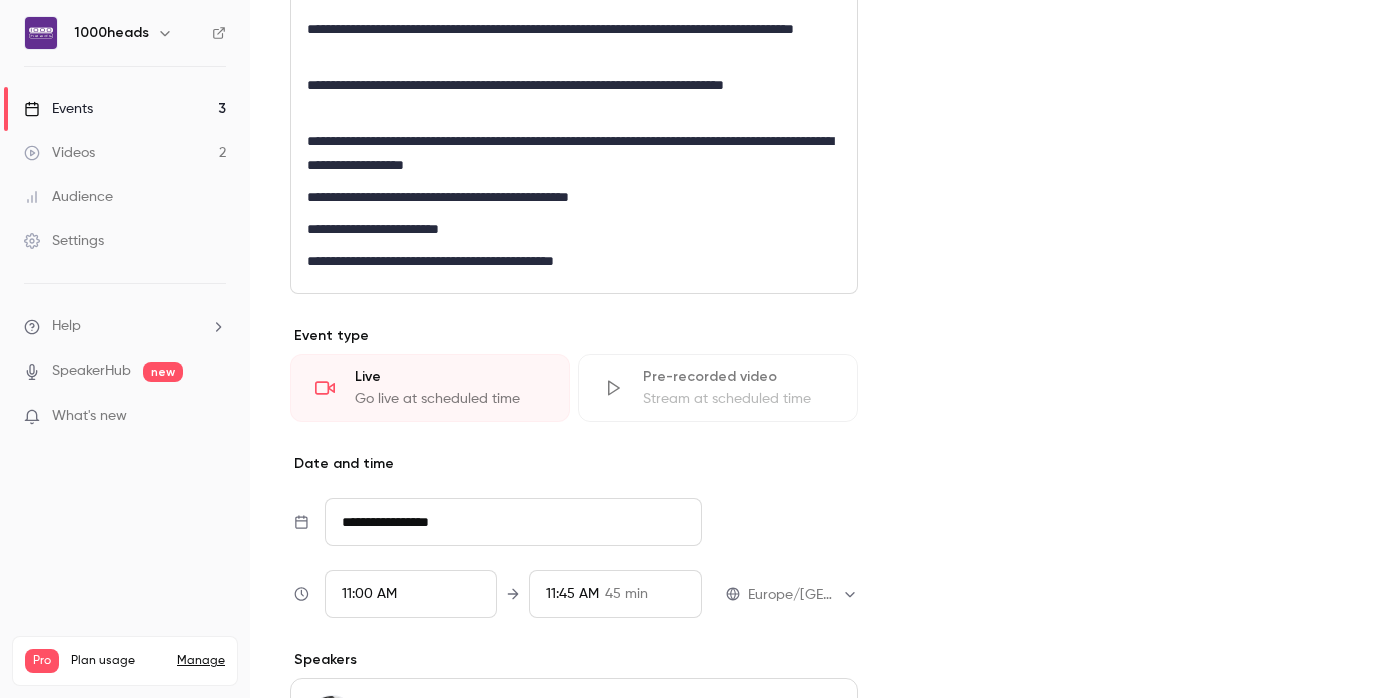 scroll, scrollTop: 868, scrollLeft: 0, axis: vertical 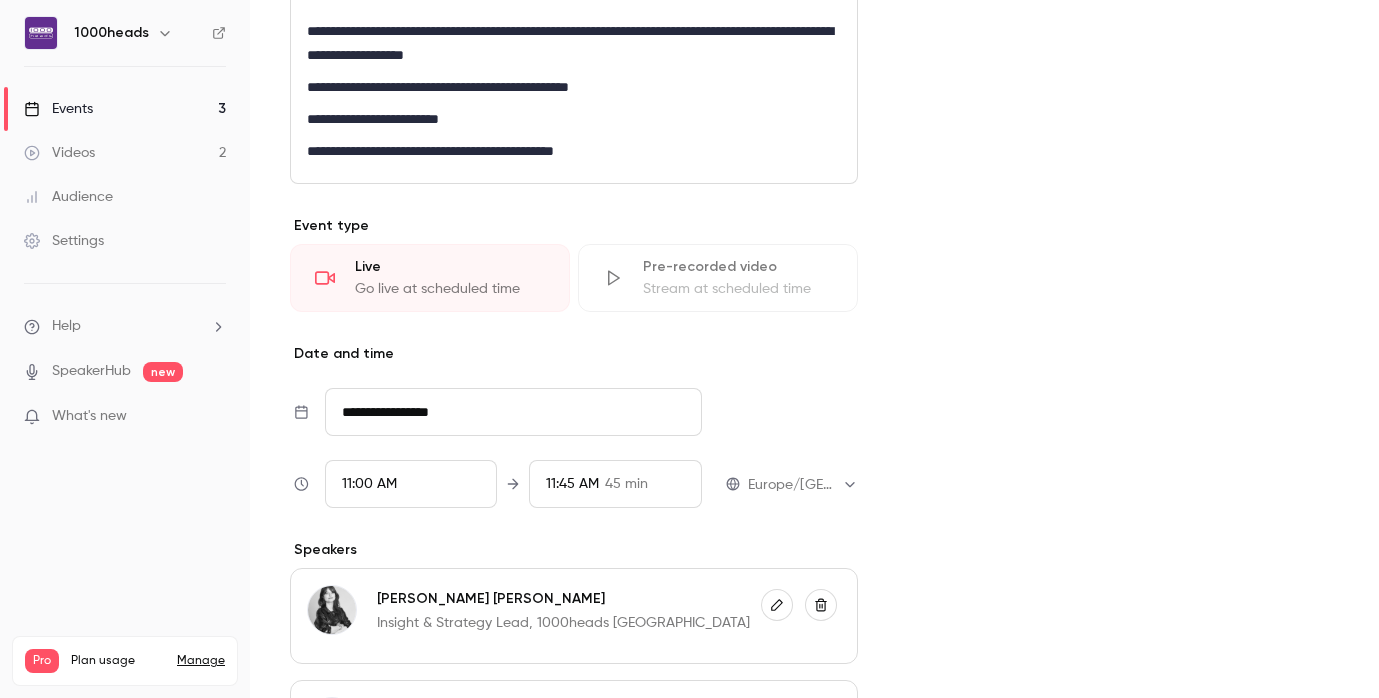 click on "Go live at scheduled time" at bounding box center [450, 289] 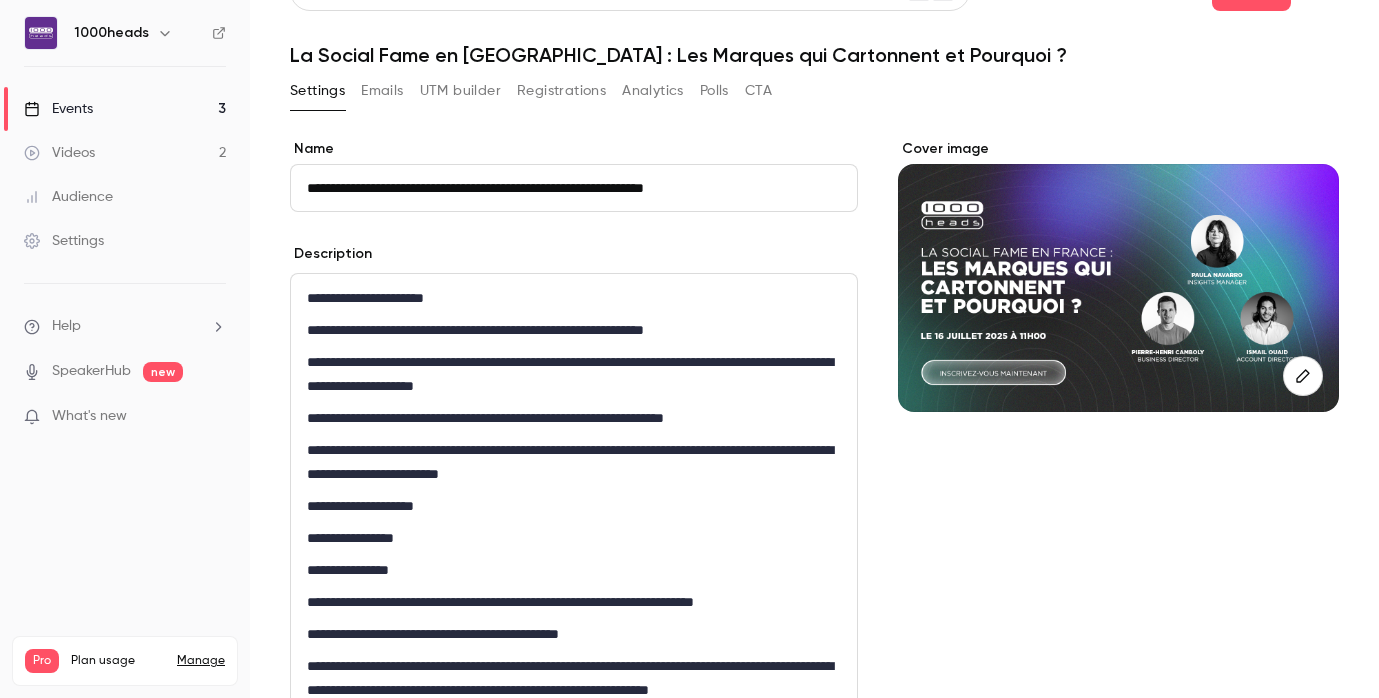 scroll, scrollTop: 0, scrollLeft: 0, axis: both 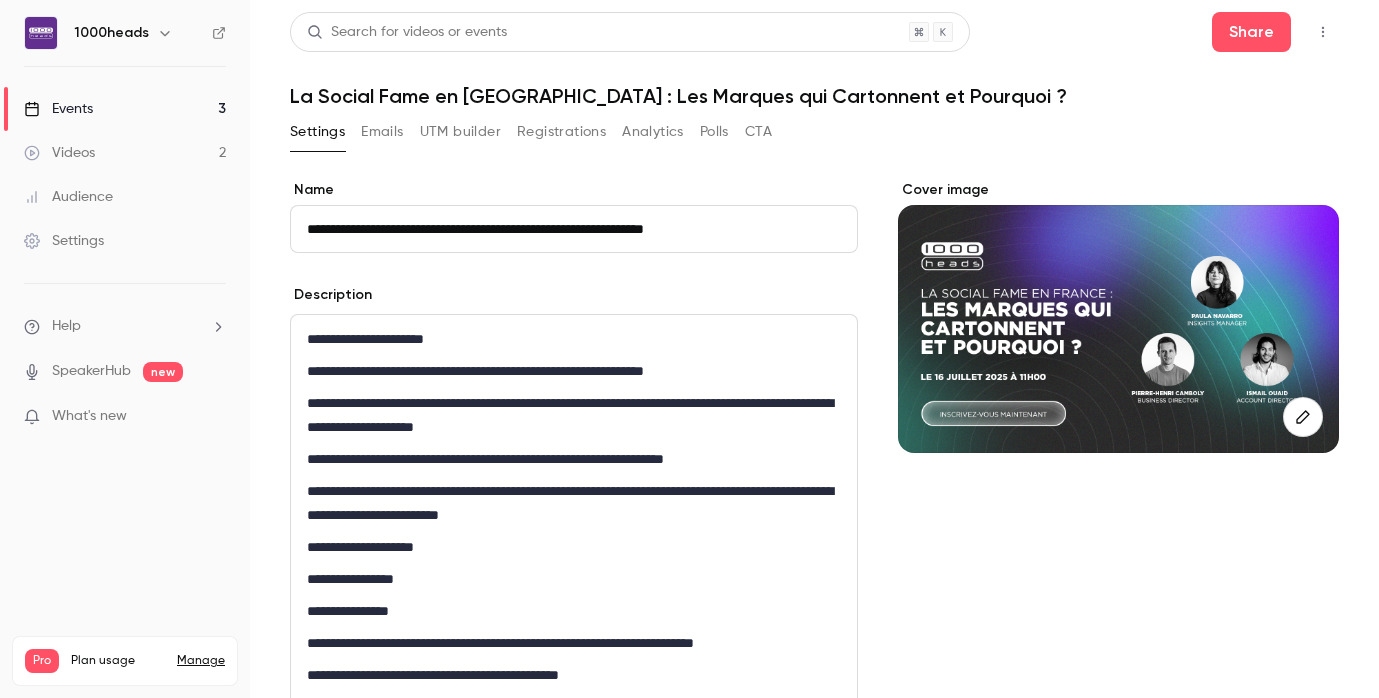 click on "Videos" at bounding box center [59, 153] 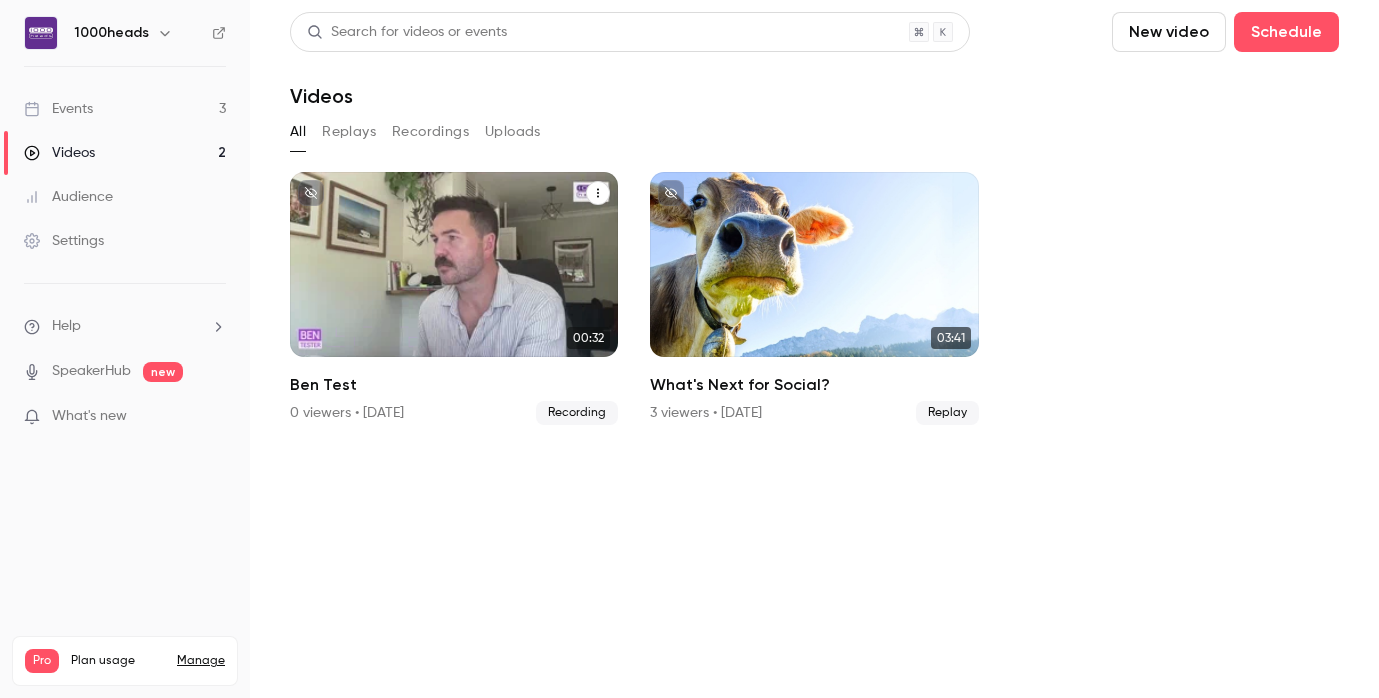 click on "1000heads [DATE] Ben Test" at bounding box center (454, 264) 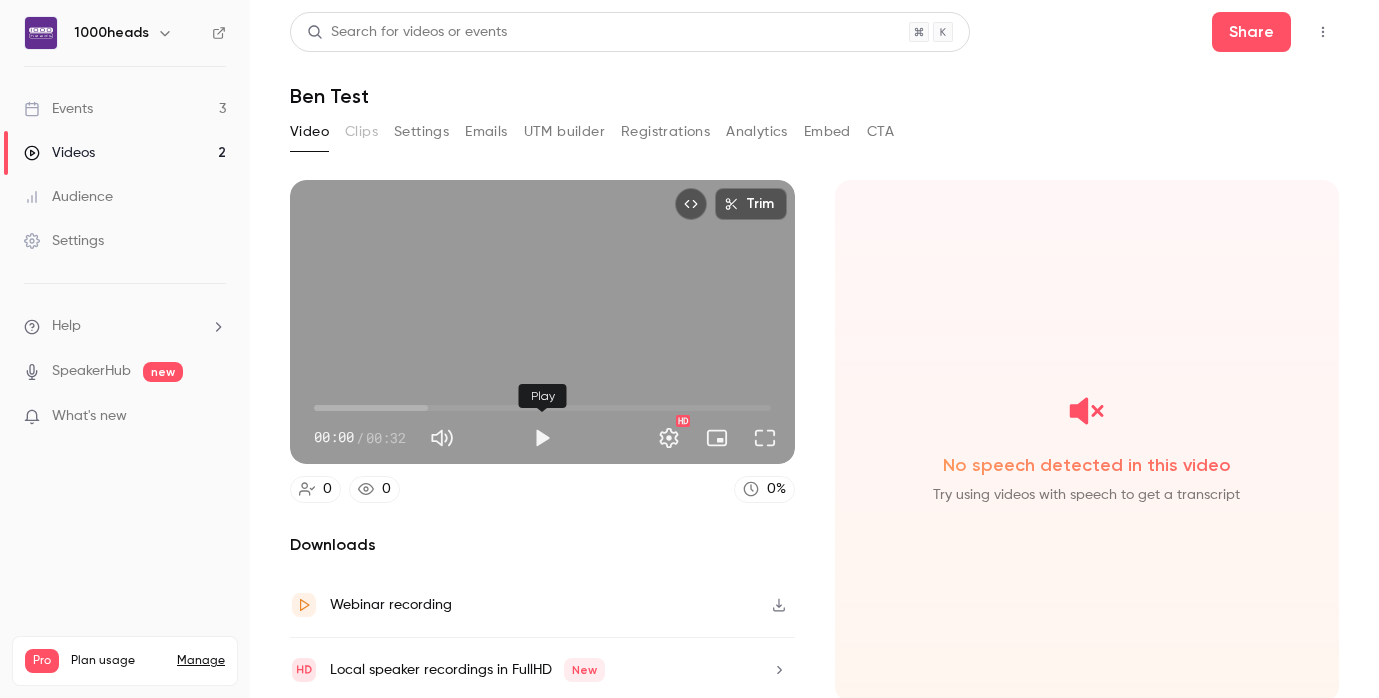 click at bounding box center (542, 438) 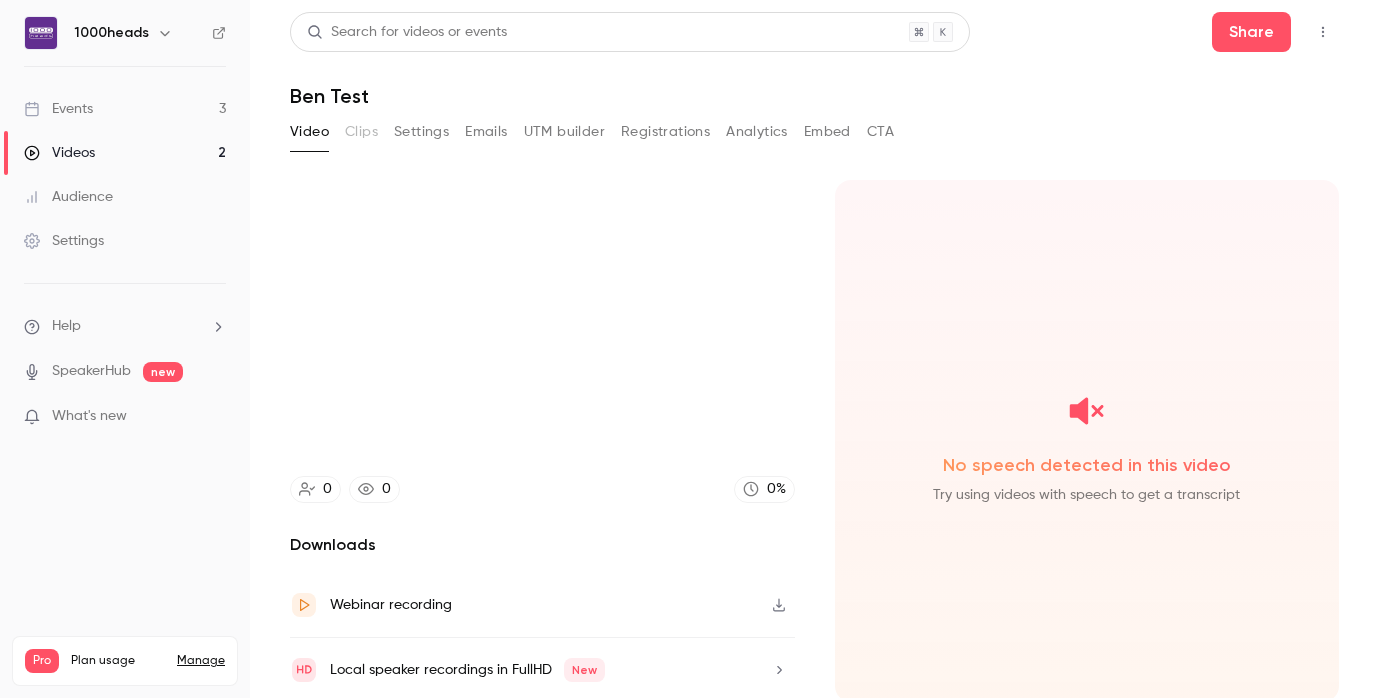 click on "SpeakerHub" at bounding box center (91, 371) 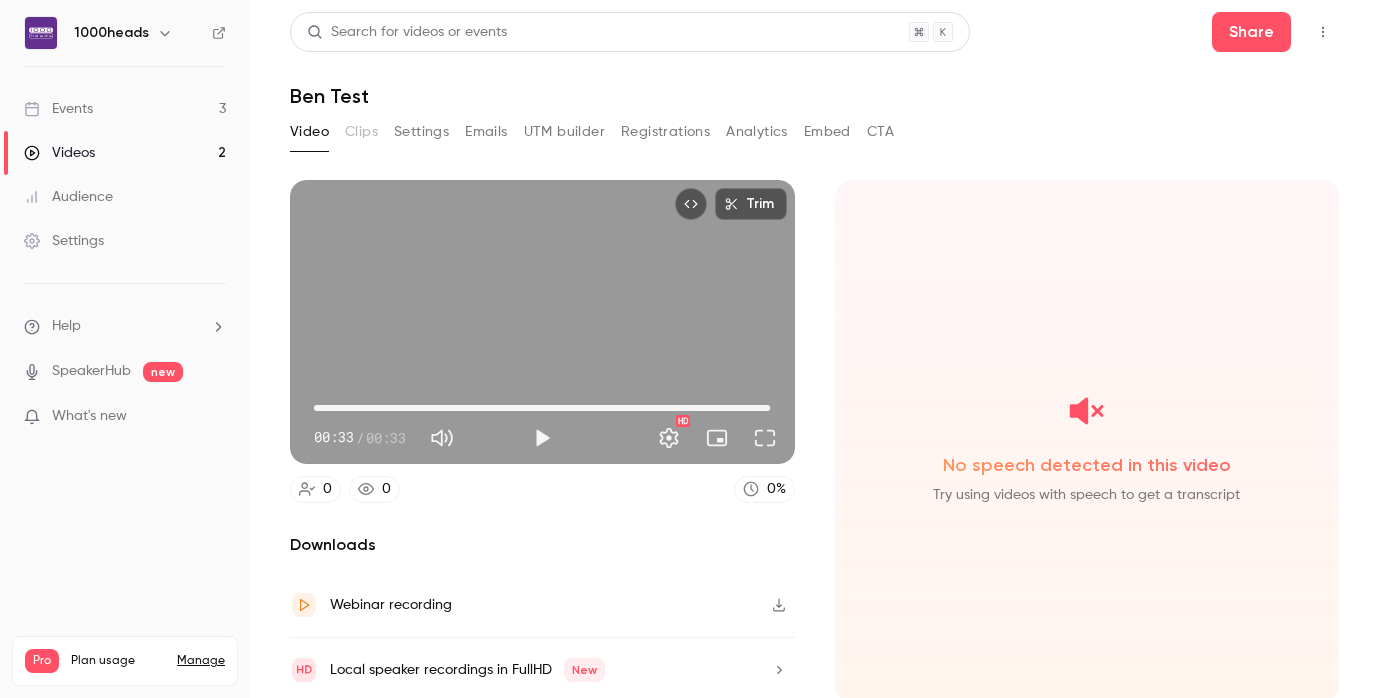 click on "Events 3" at bounding box center [125, 109] 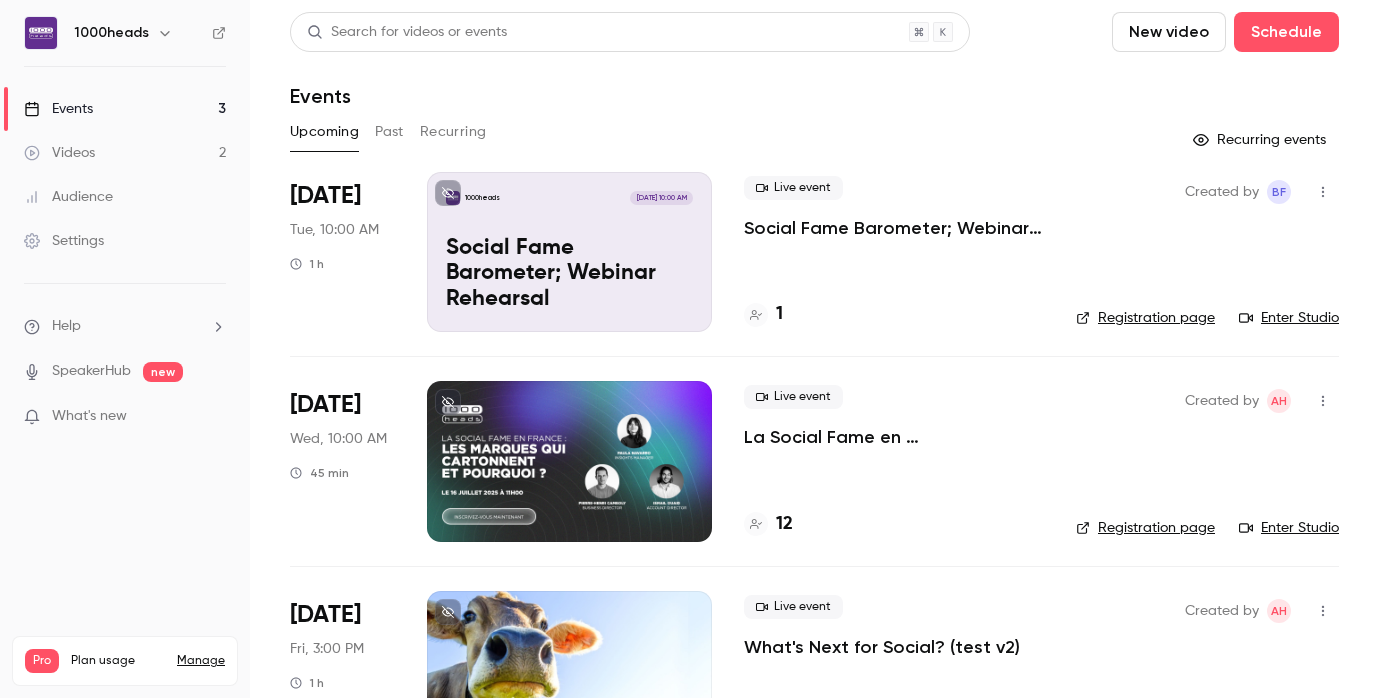 click on "Social Fame Barometer; Webinar Rehearsal" at bounding box center [569, 274] 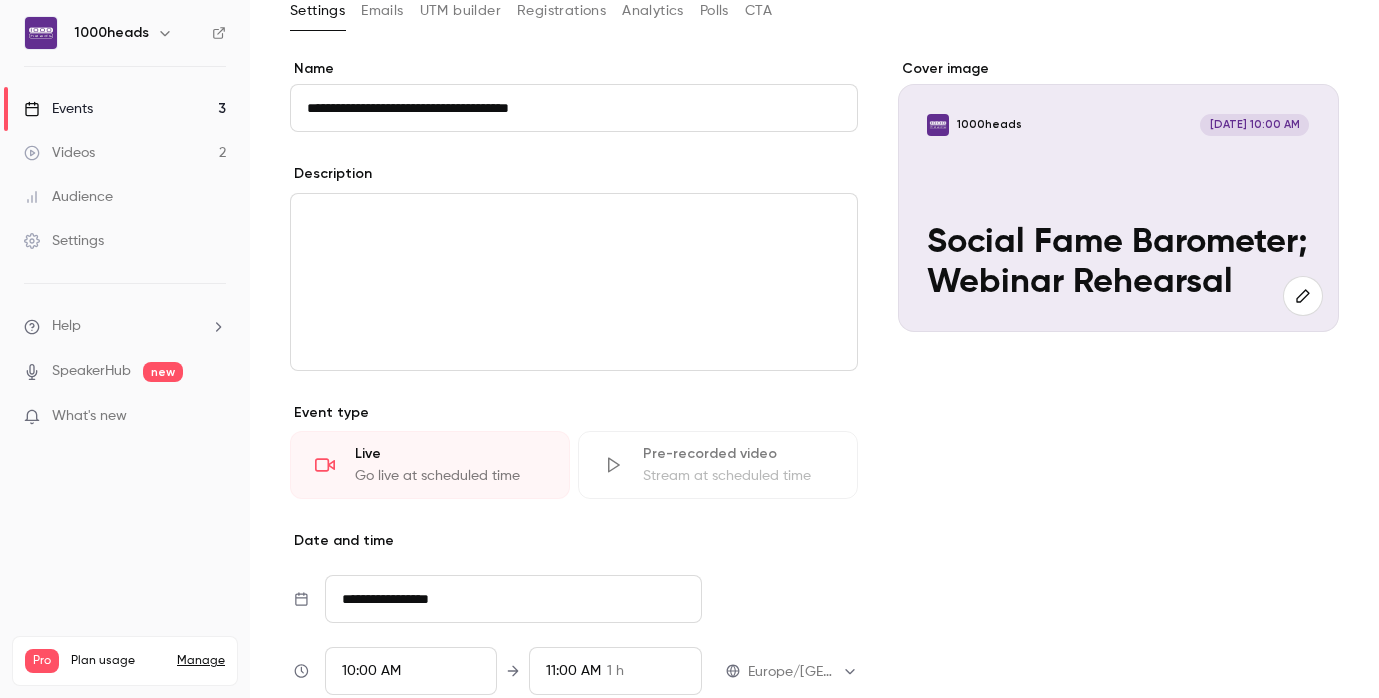 scroll, scrollTop: 0, scrollLeft: 0, axis: both 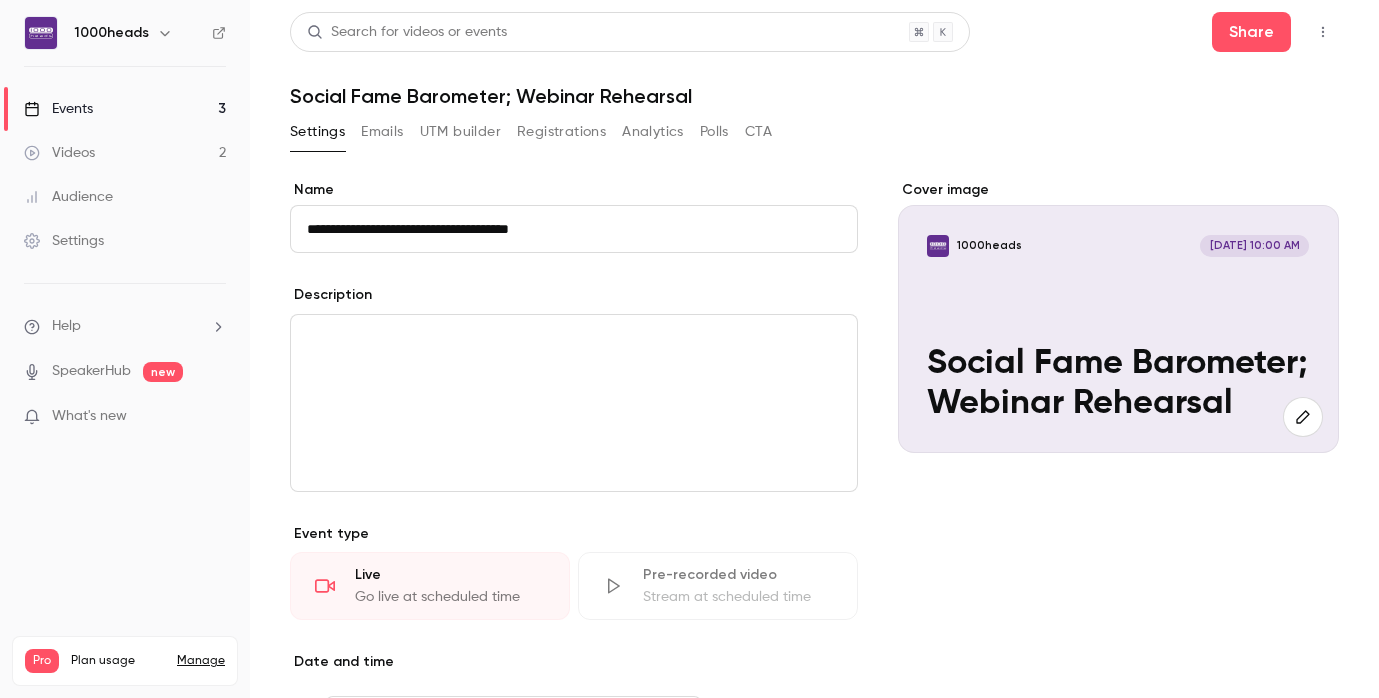 click on "Videos" at bounding box center (59, 153) 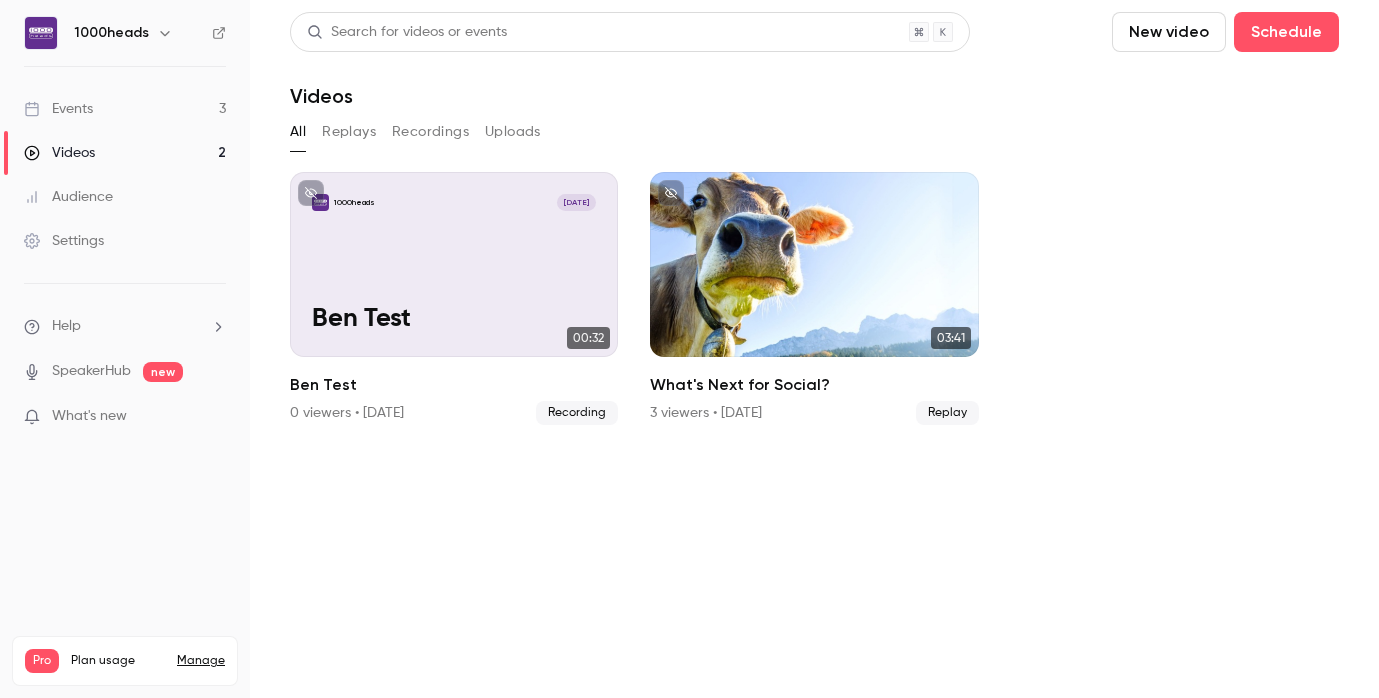 click on "New video" at bounding box center [1169, 32] 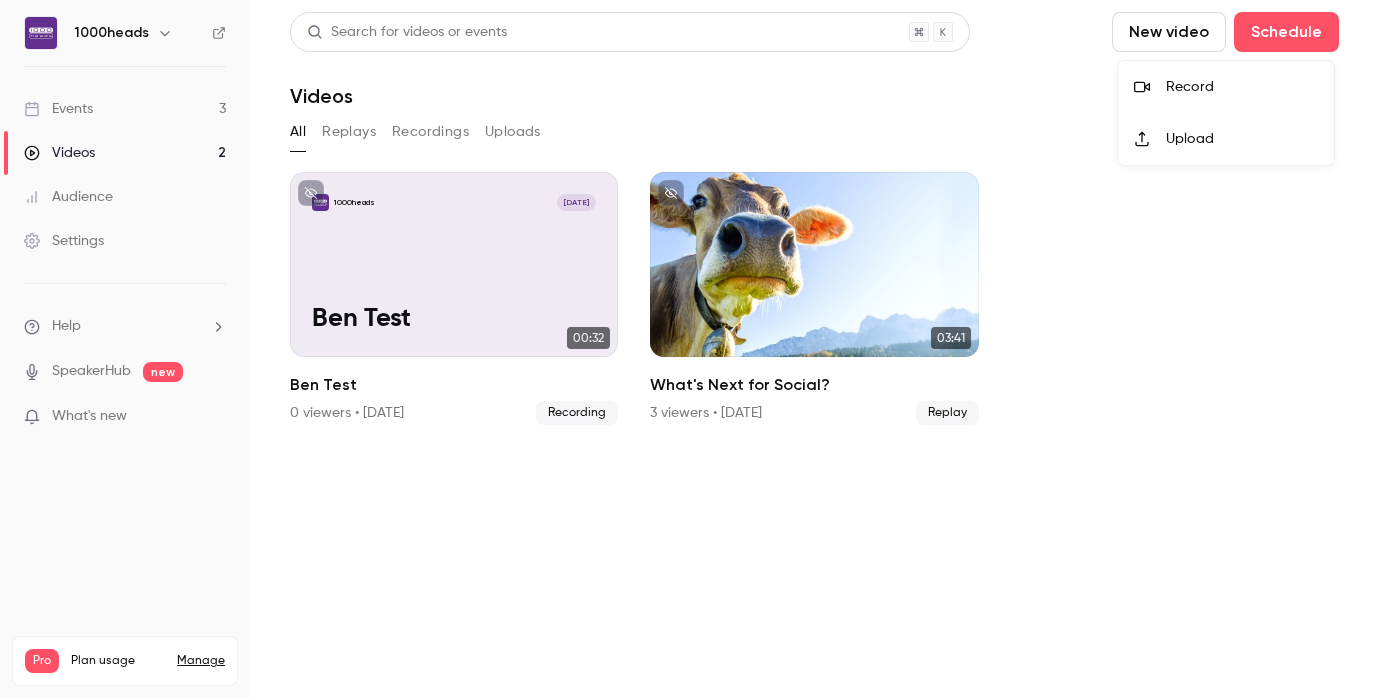 click on "Record" at bounding box center (1242, 87) 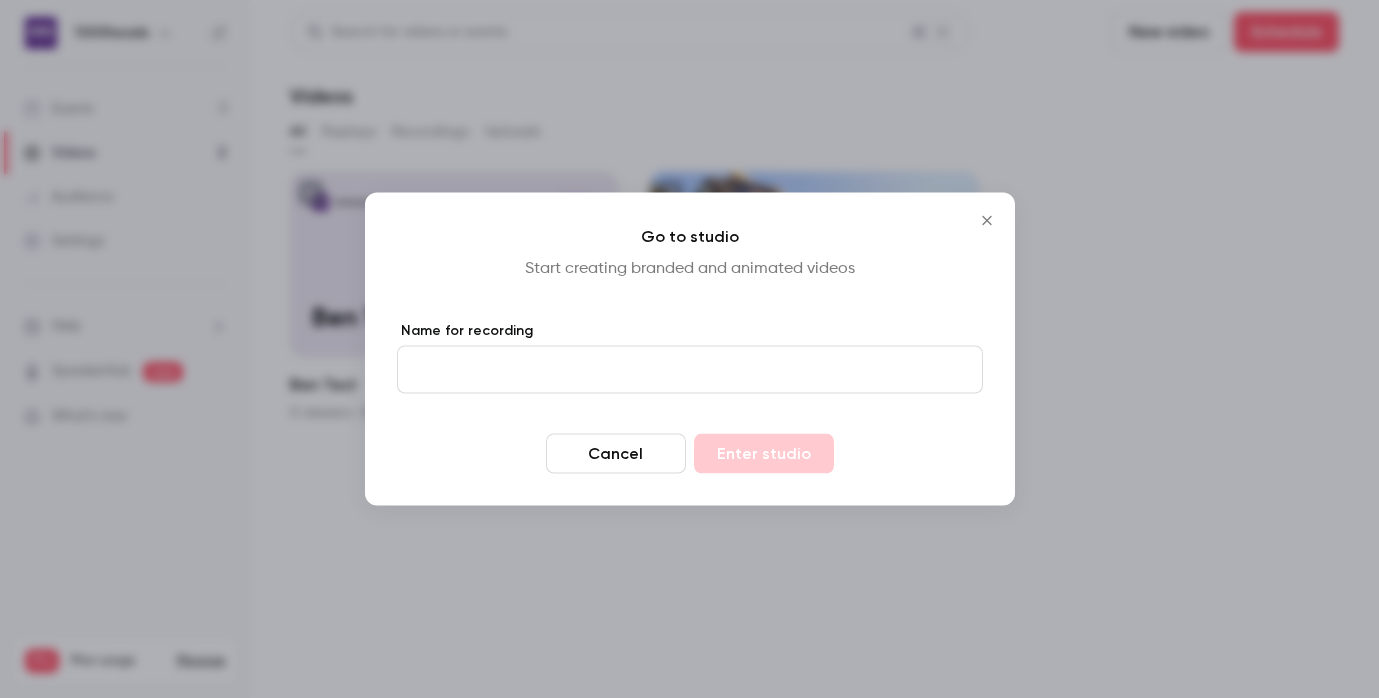 click 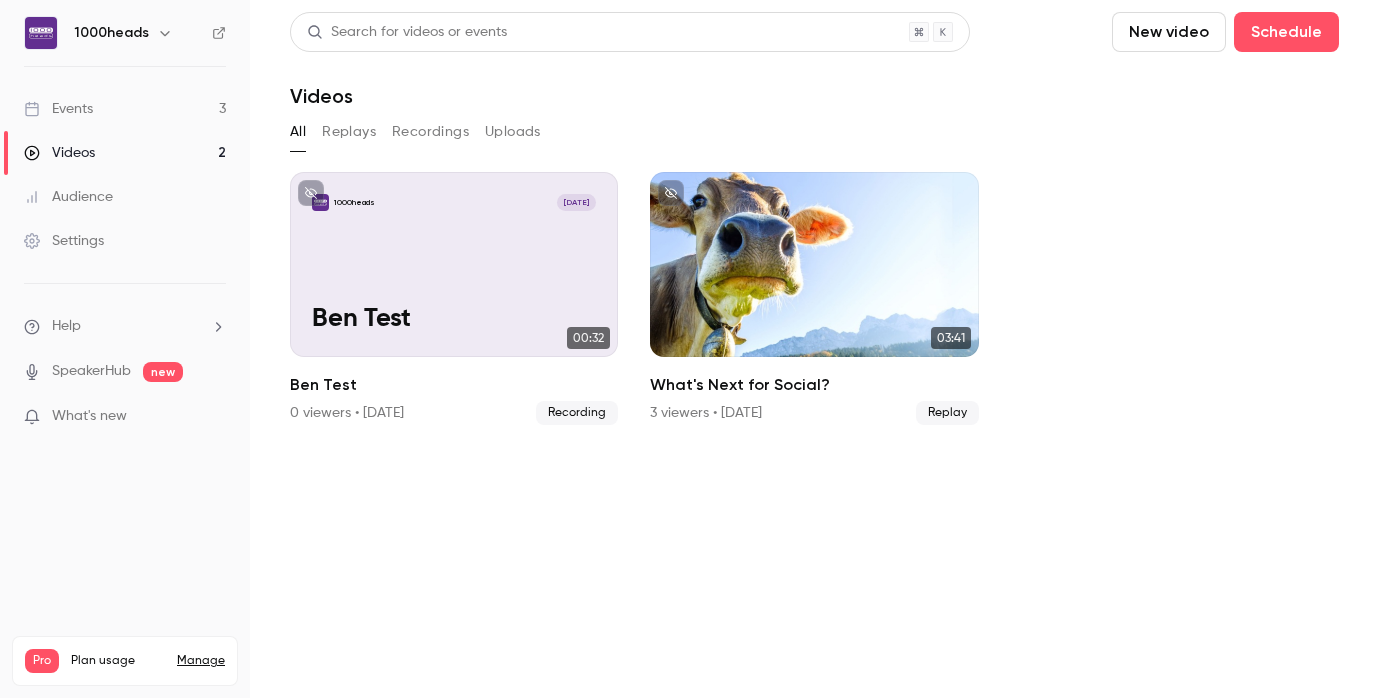 click on "Recordings" at bounding box center (430, 132) 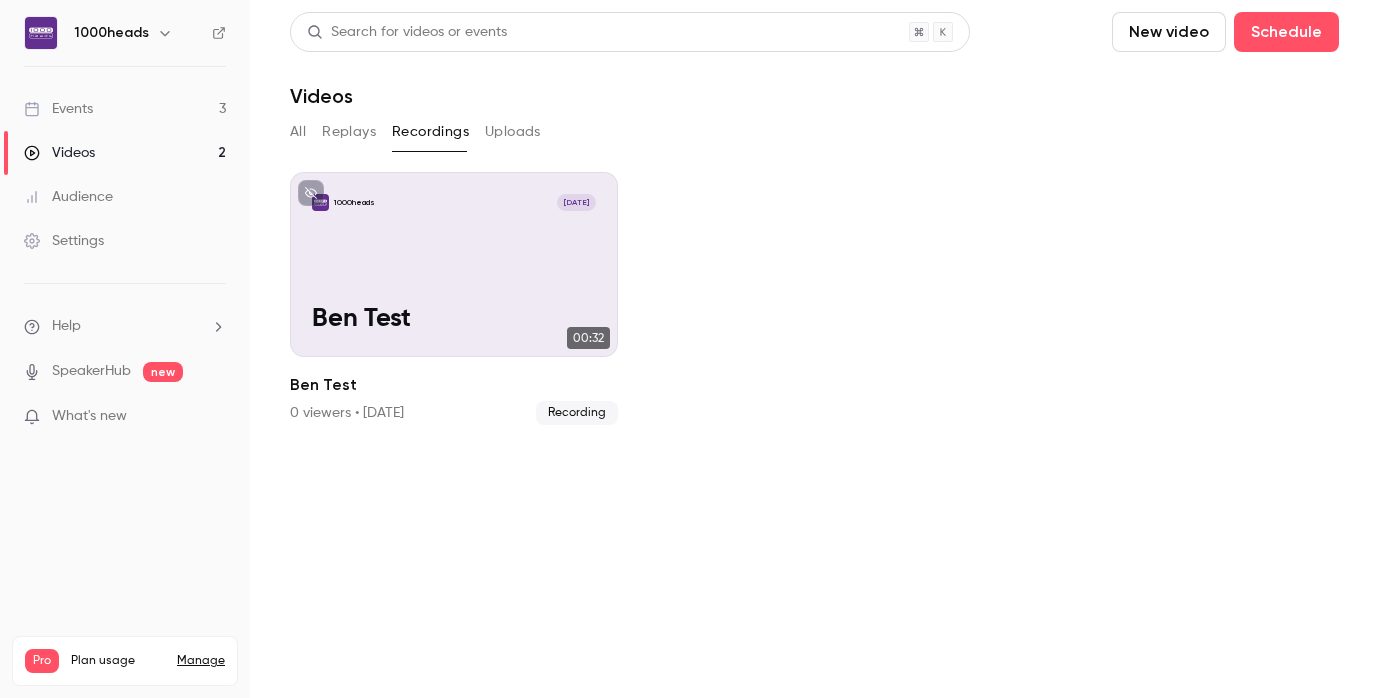 click on "Replays" at bounding box center [349, 132] 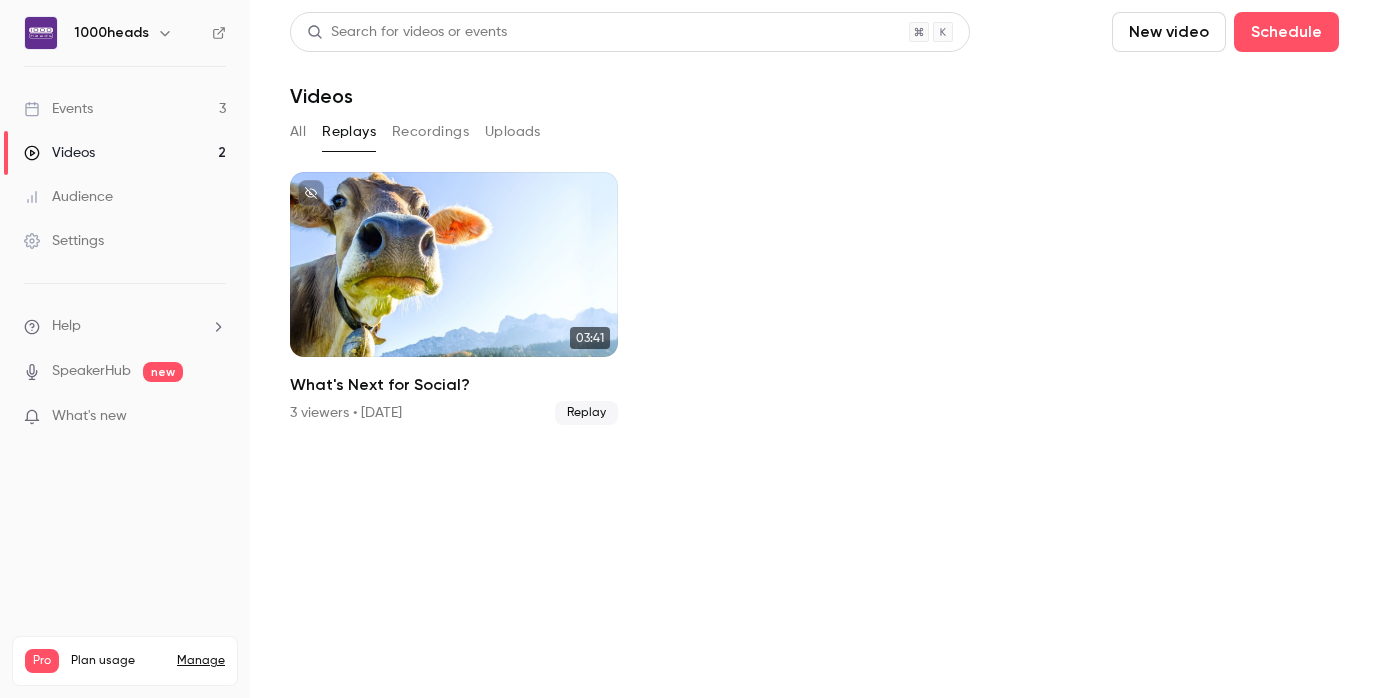 click on "Events 3" at bounding box center (125, 109) 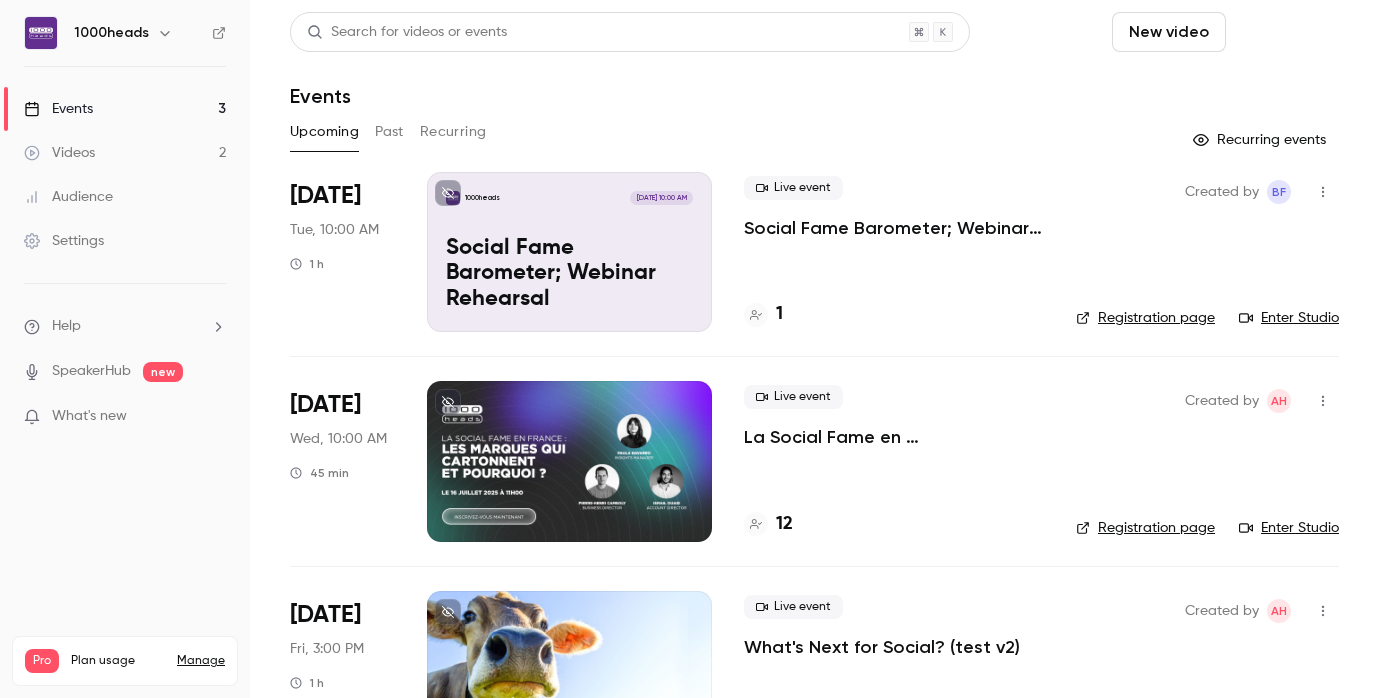 click on "Schedule" at bounding box center (1286, 32) 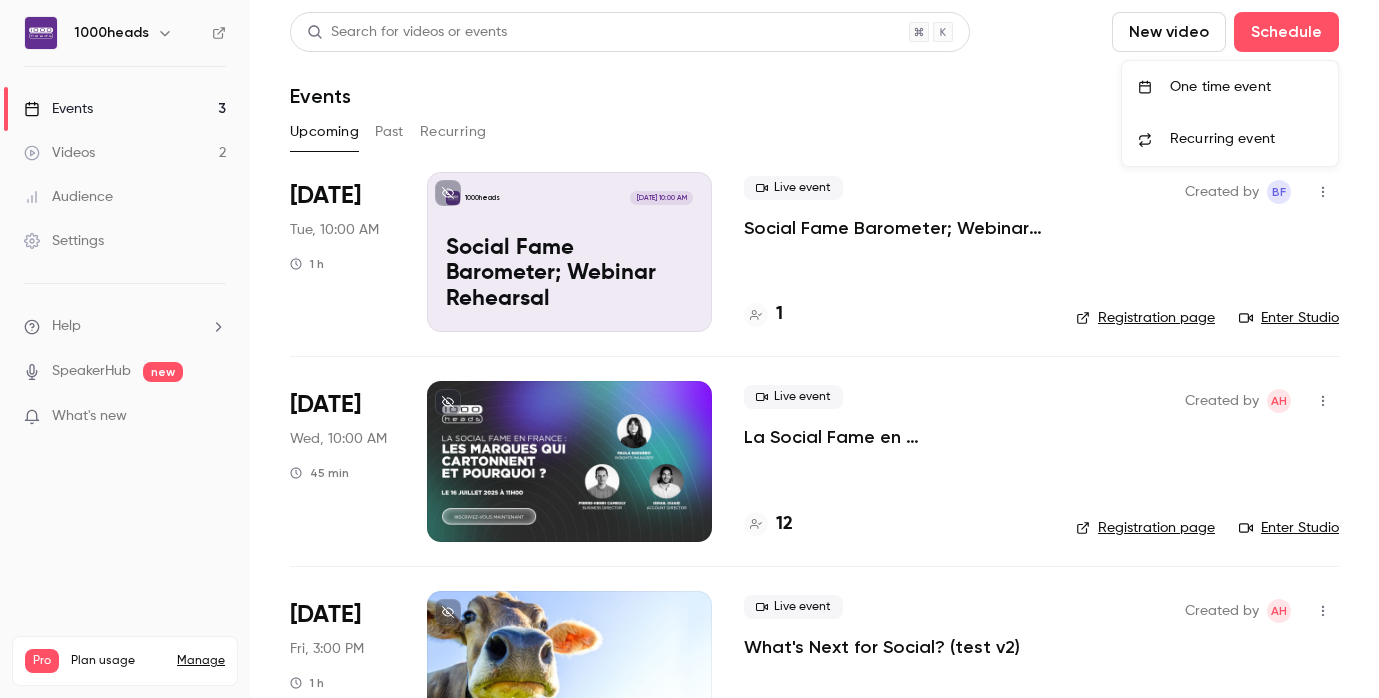 click on "One time event" at bounding box center (1246, 87) 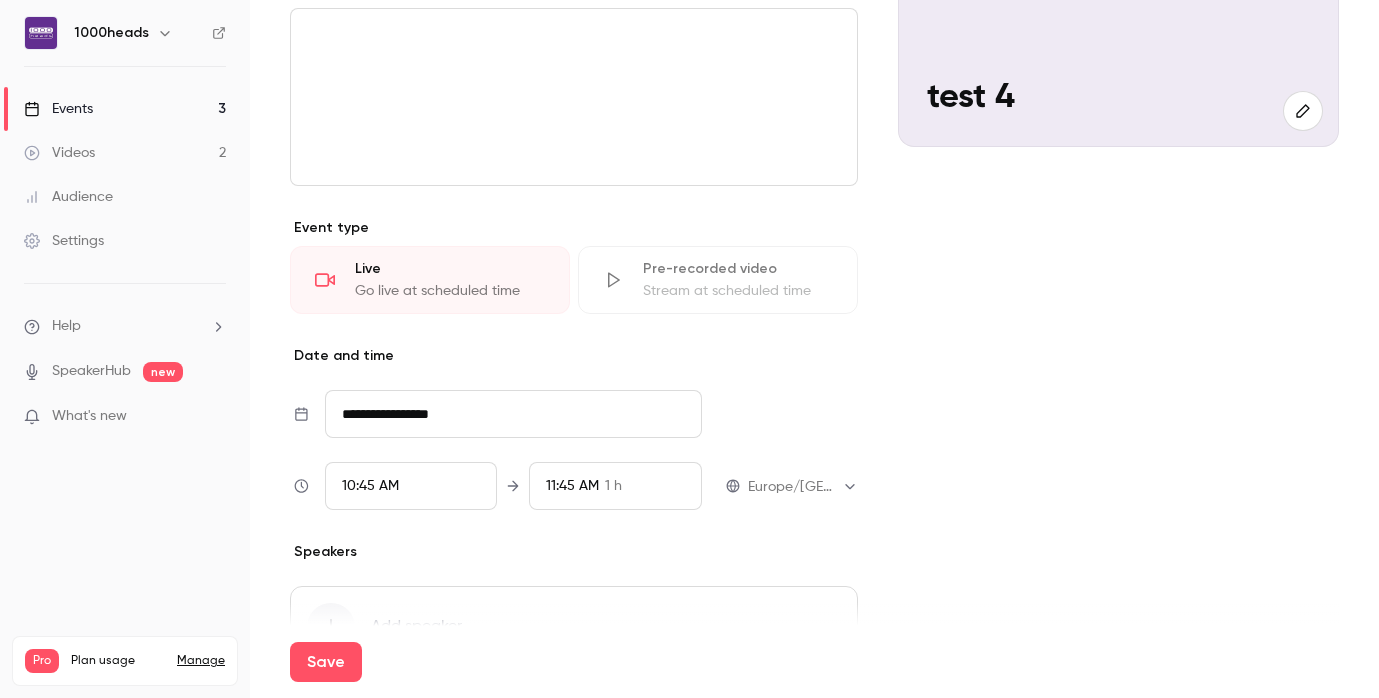 scroll, scrollTop: 436, scrollLeft: 0, axis: vertical 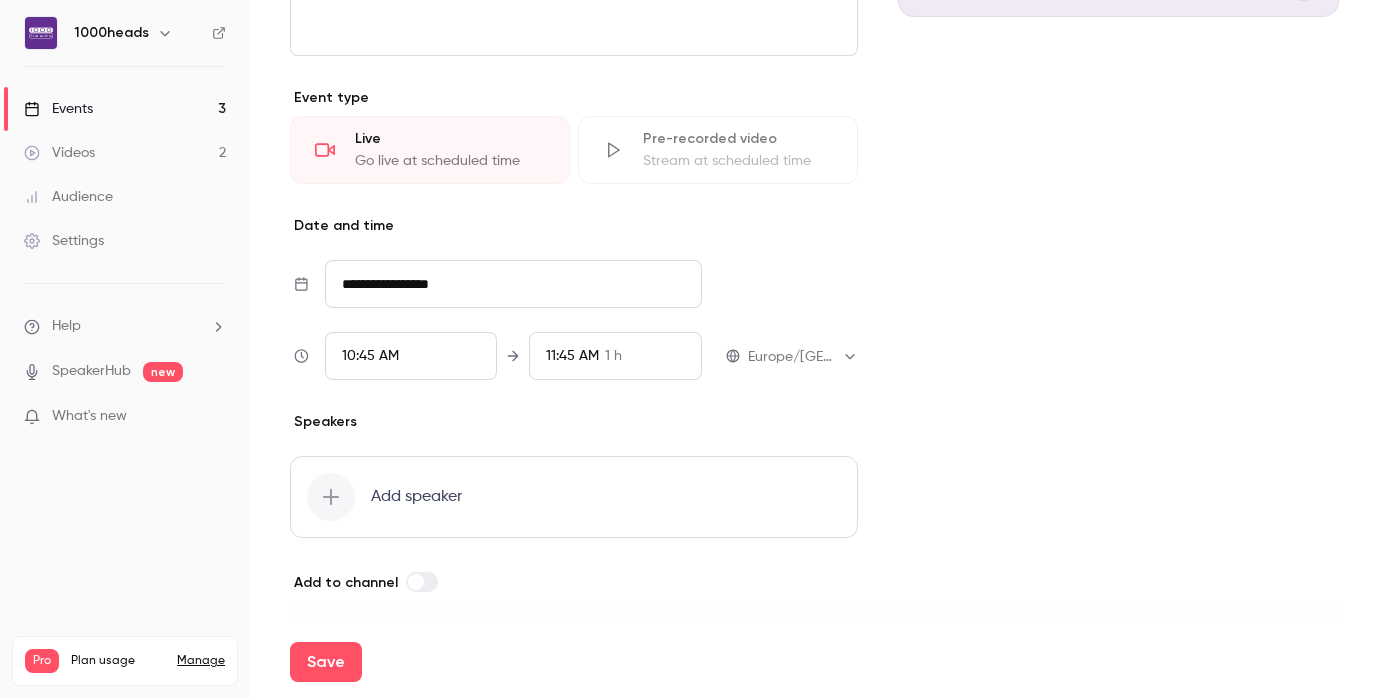 type on "******" 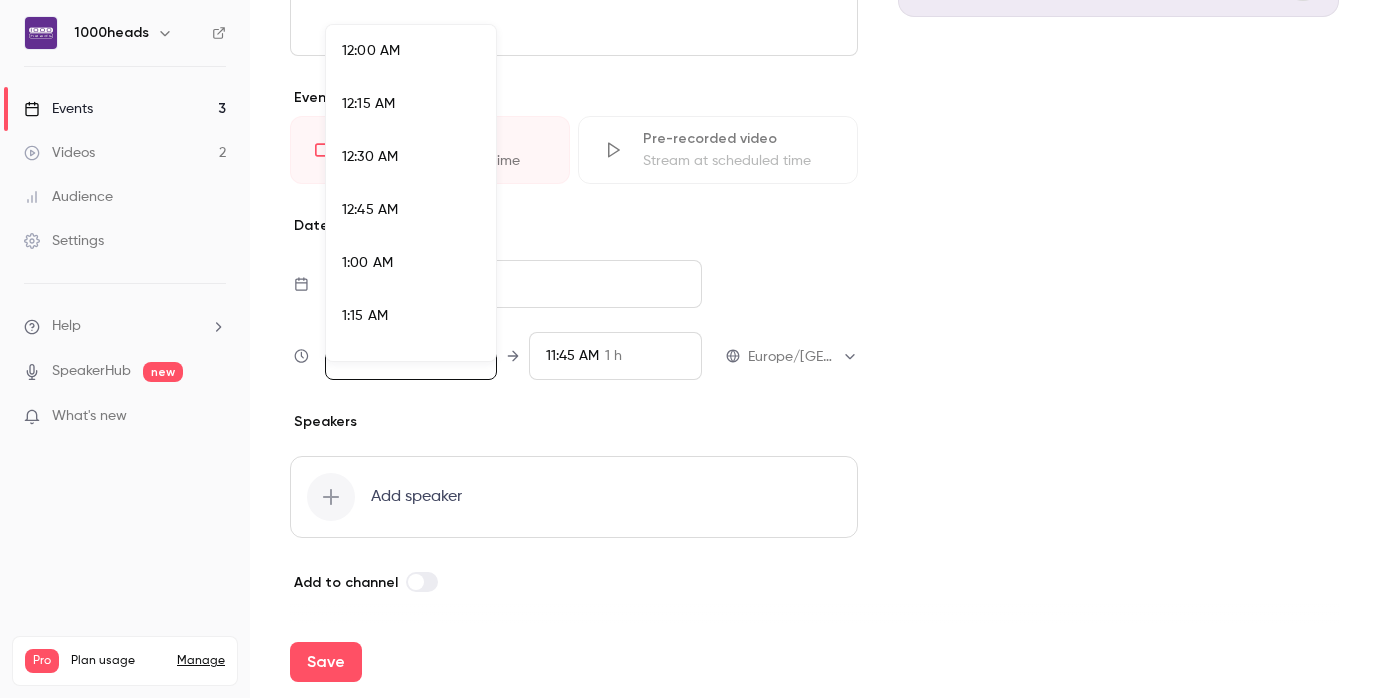 scroll, scrollTop: 2137, scrollLeft: 0, axis: vertical 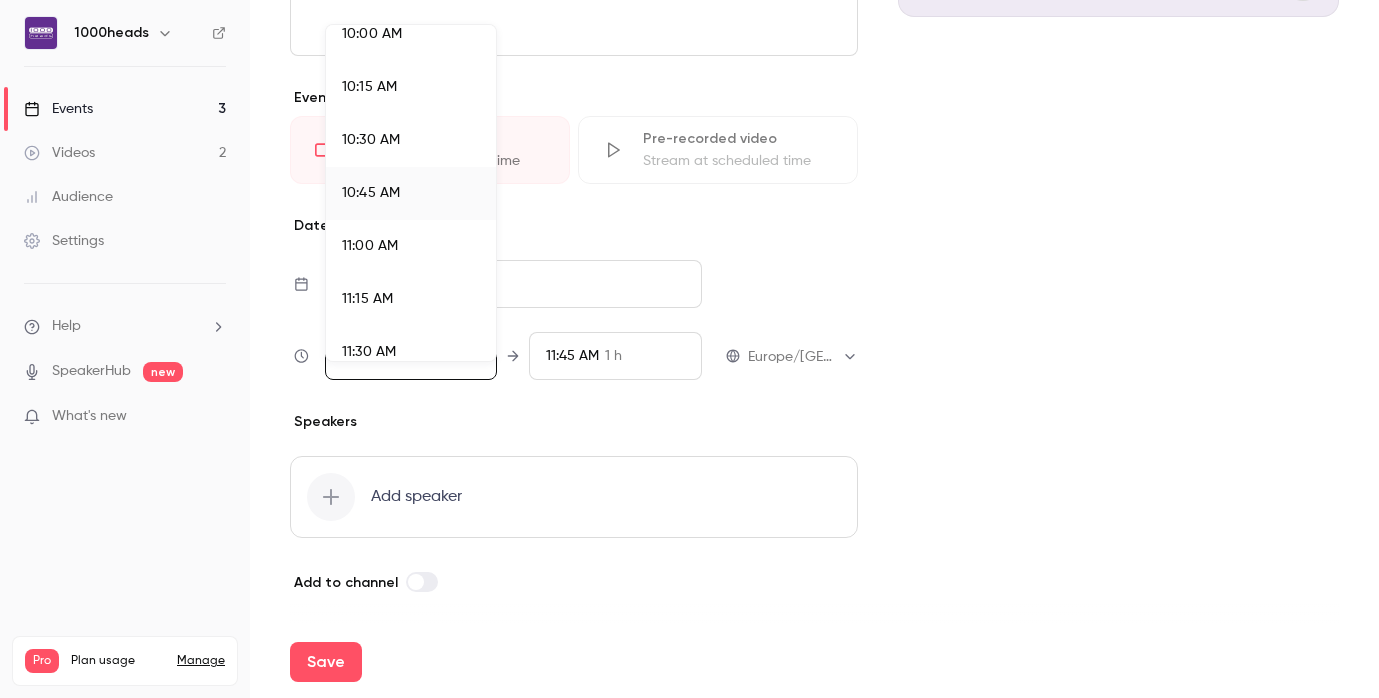click on "10:45 AM" at bounding box center [371, 193] 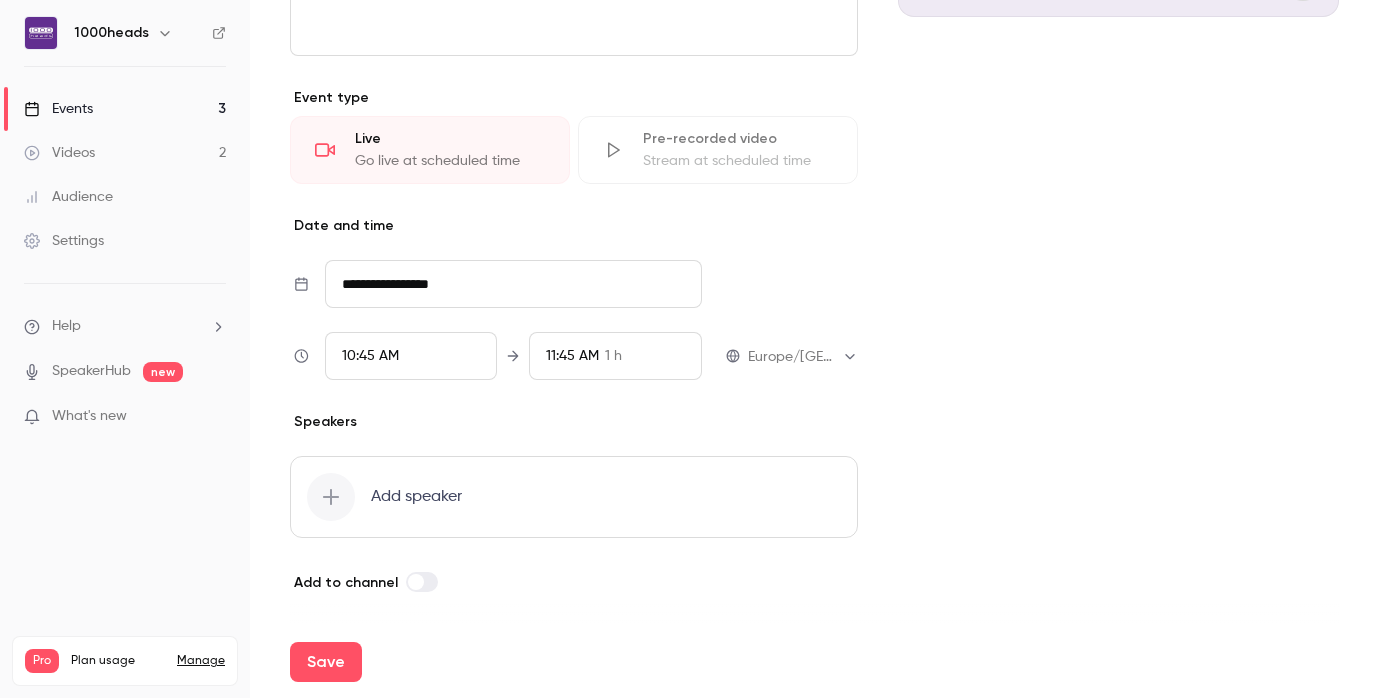 click 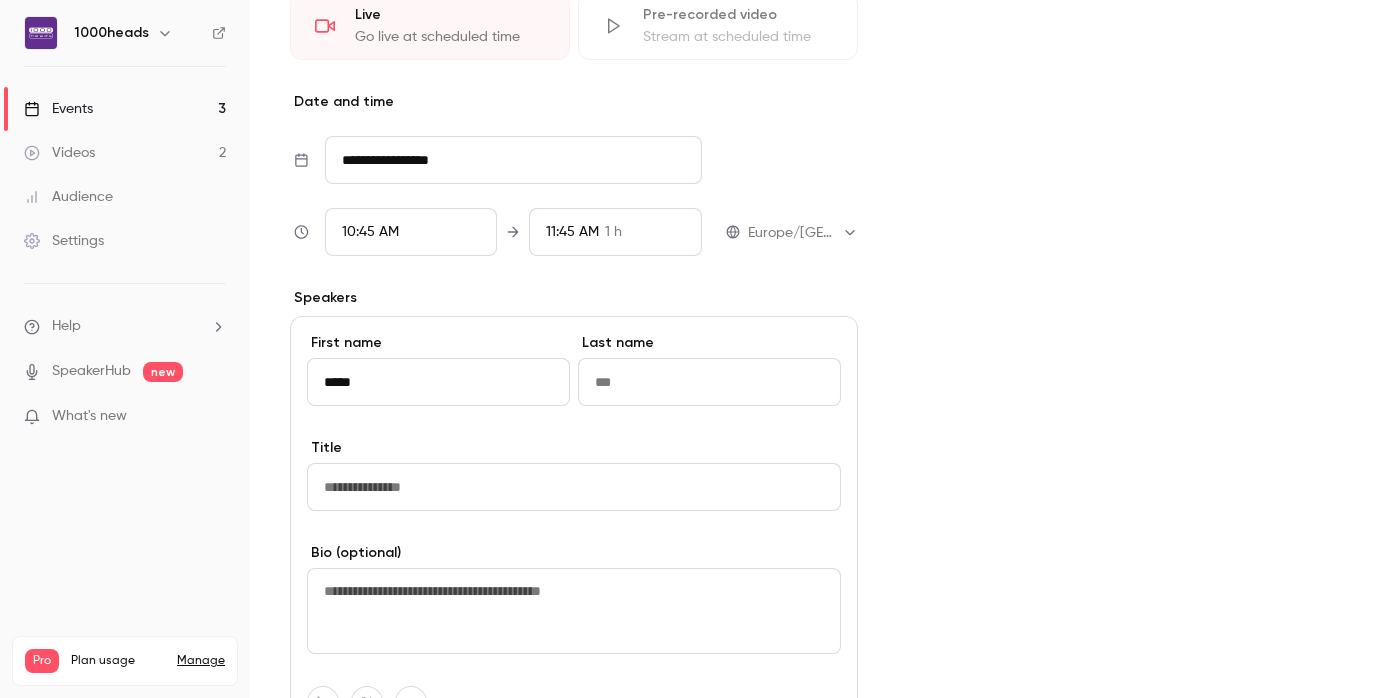 scroll, scrollTop: 535, scrollLeft: 0, axis: vertical 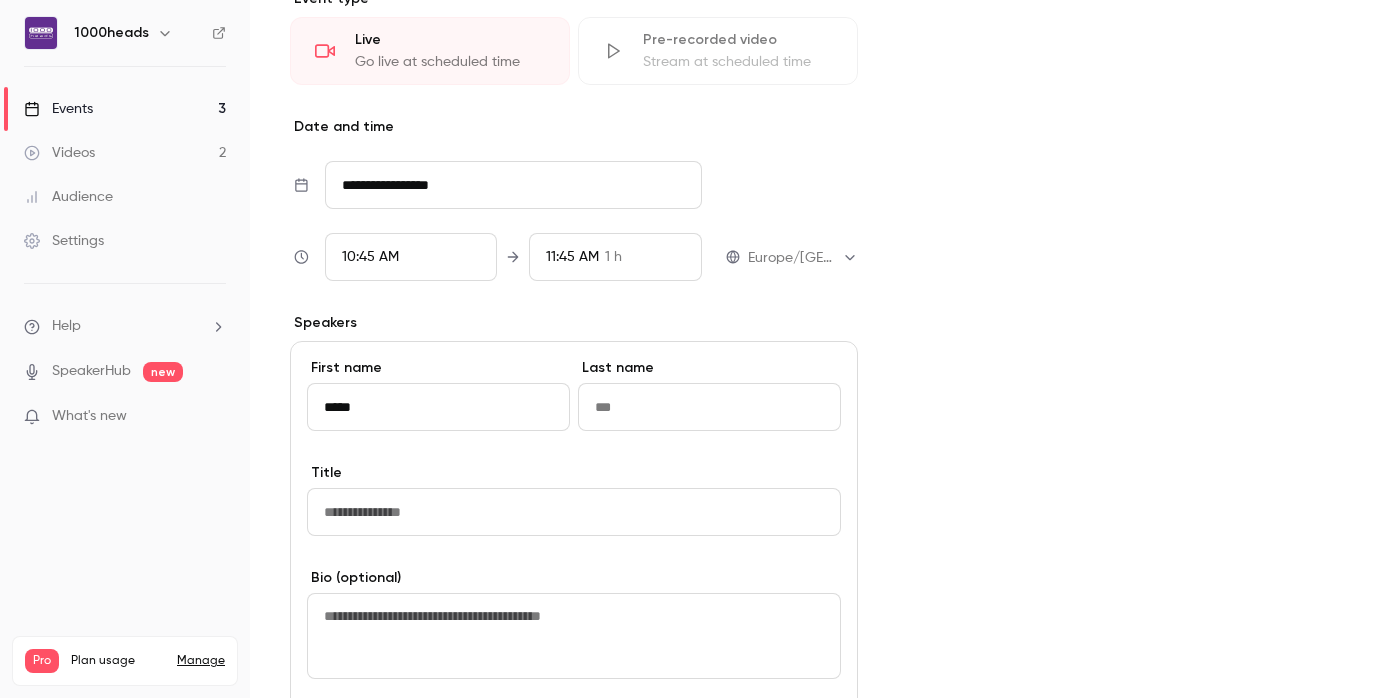 type on "*****" 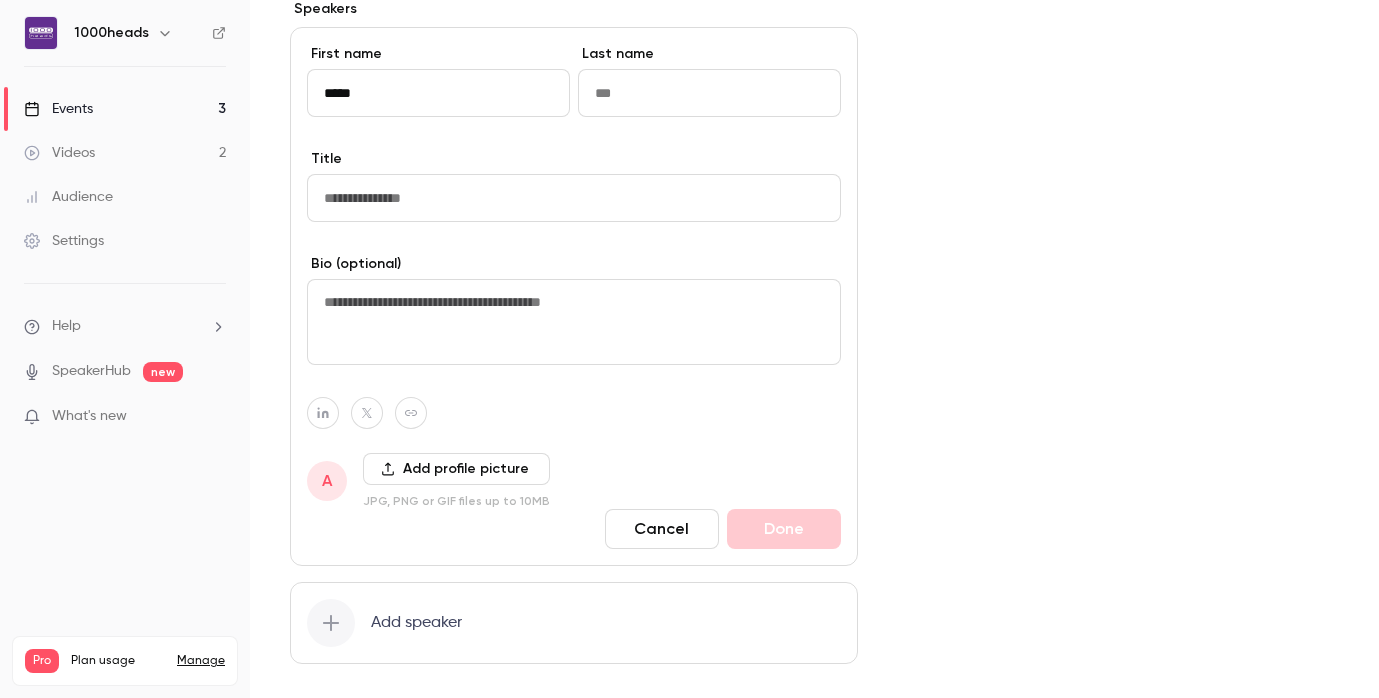 scroll, scrollTop: 852, scrollLeft: 0, axis: vertical 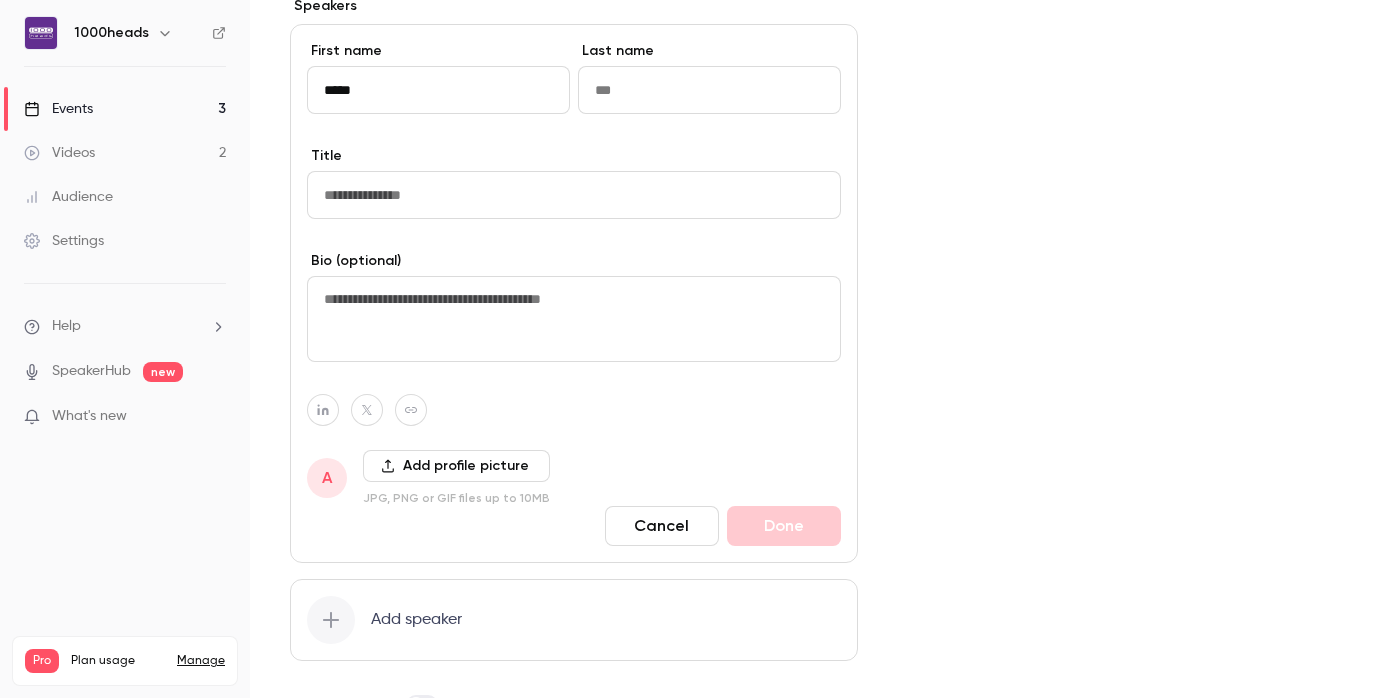 click at bounding box center [709, 90] 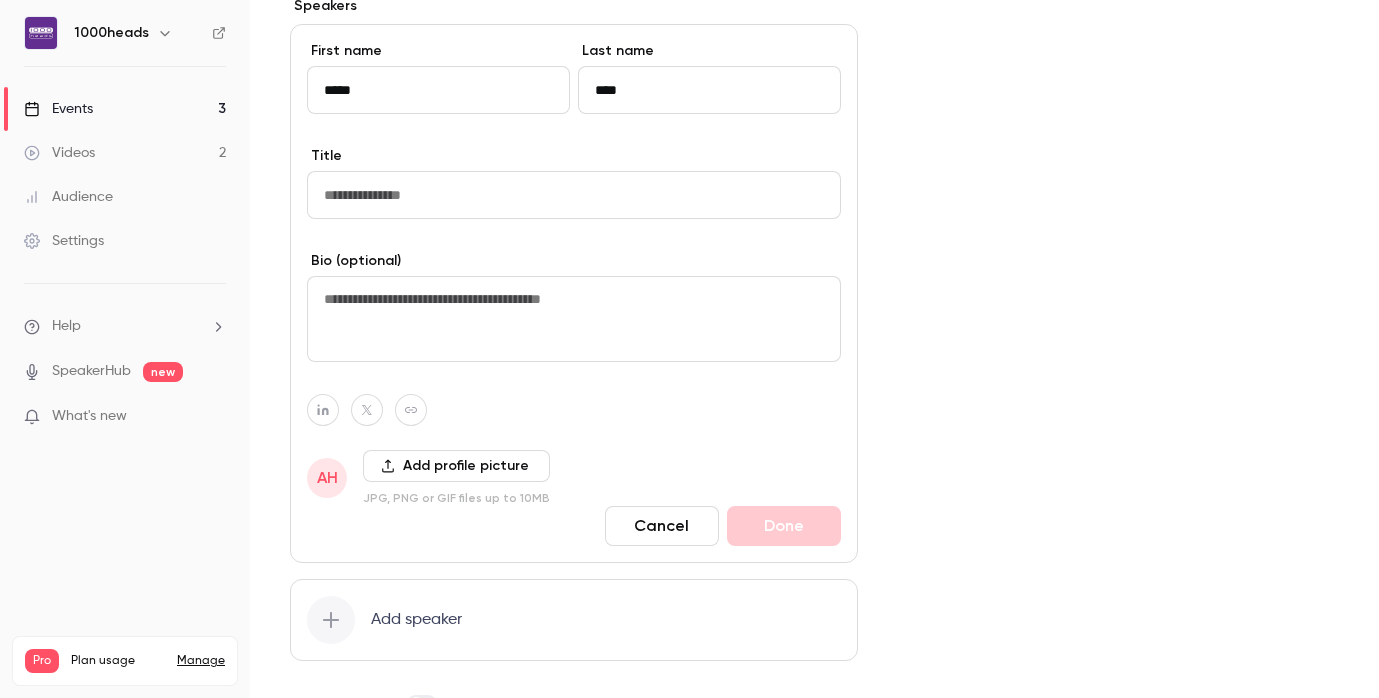 type on "****" 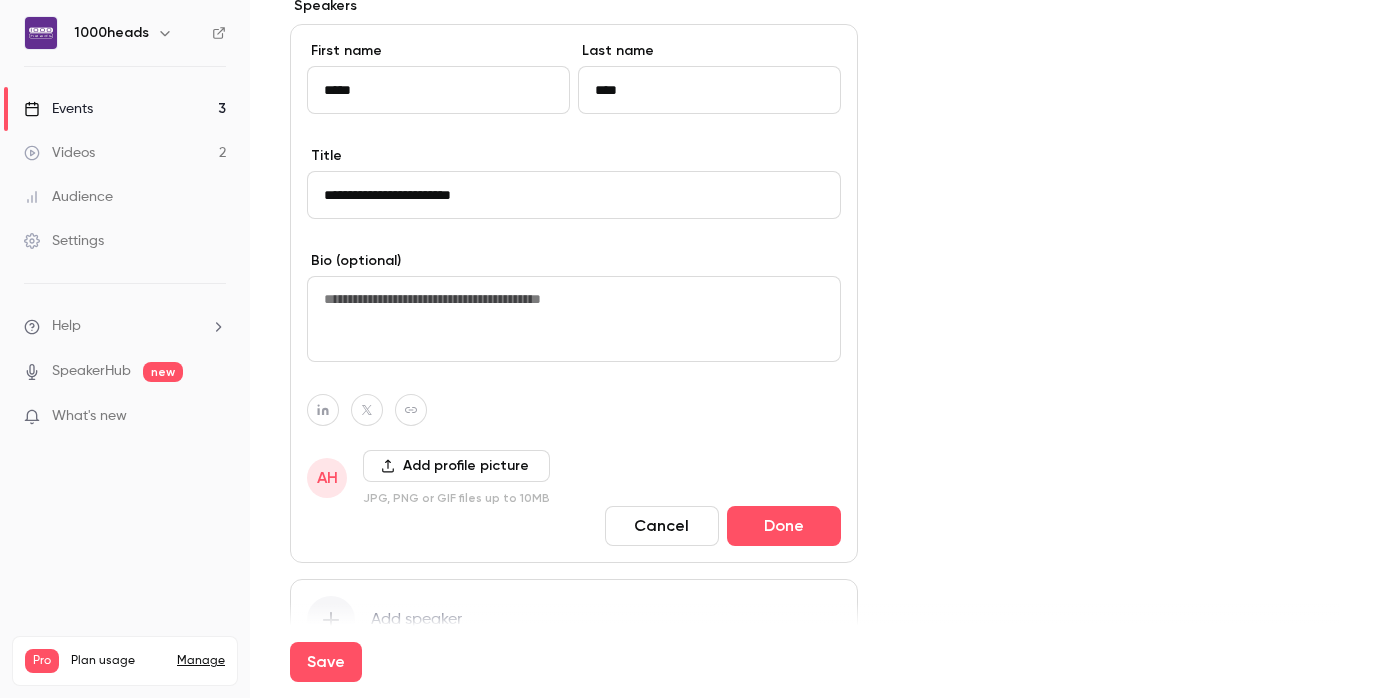 type on "**********" 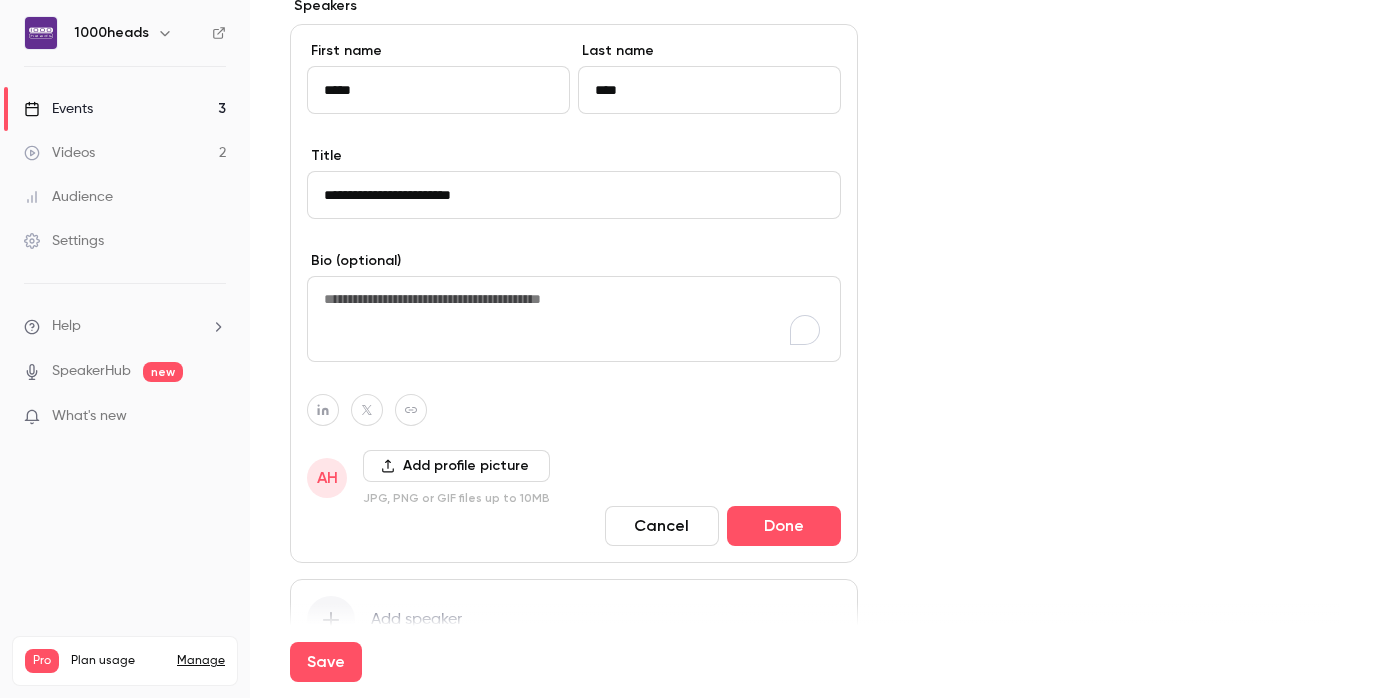 click on "Cover image 1000heads A [DATE] 10:45 AM test 4" at bounding box center [1118, 22] 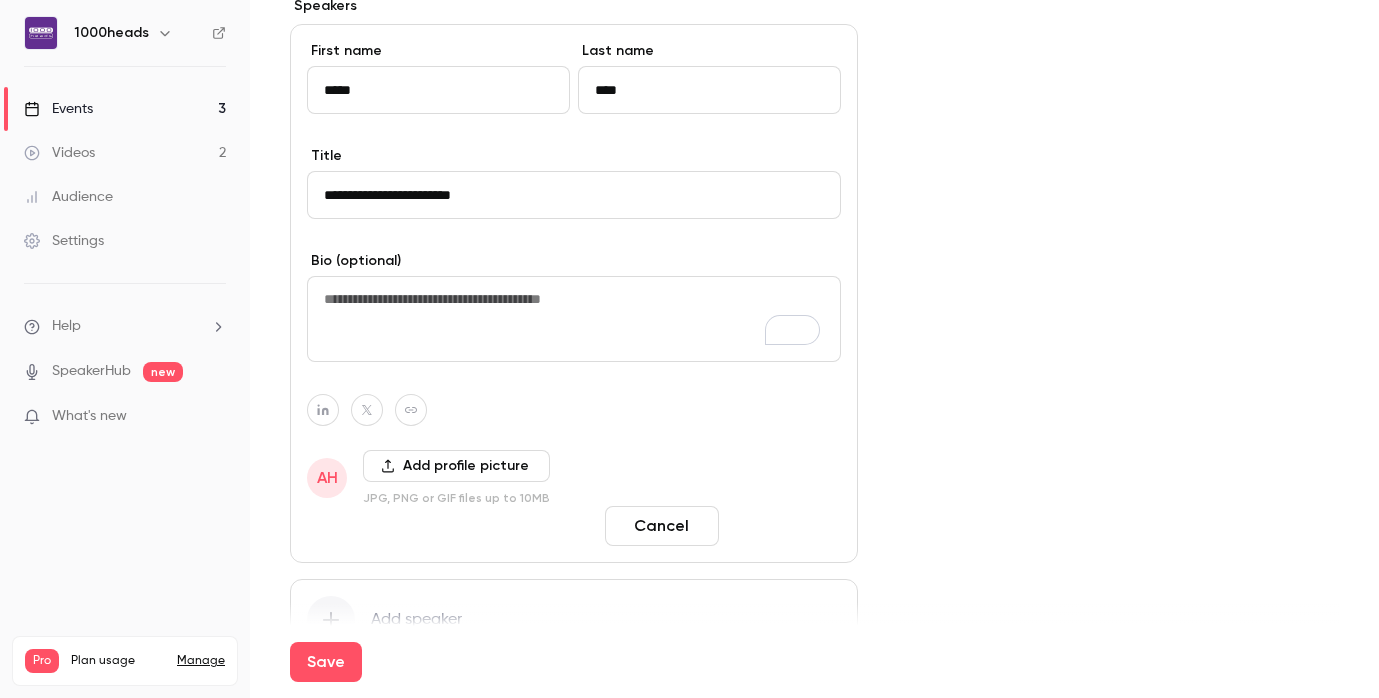 click on "Done" at bounding box center [784, 526] 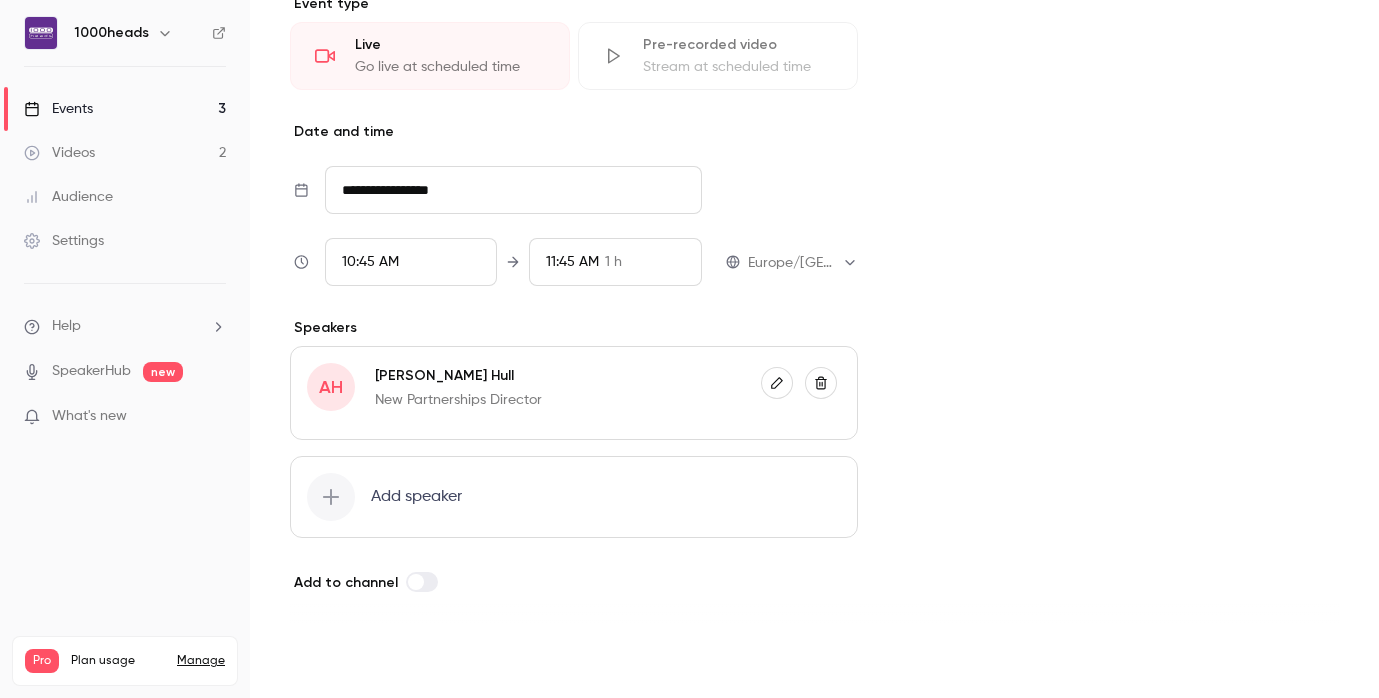 click on "Save" at bounding box center [326, 662] 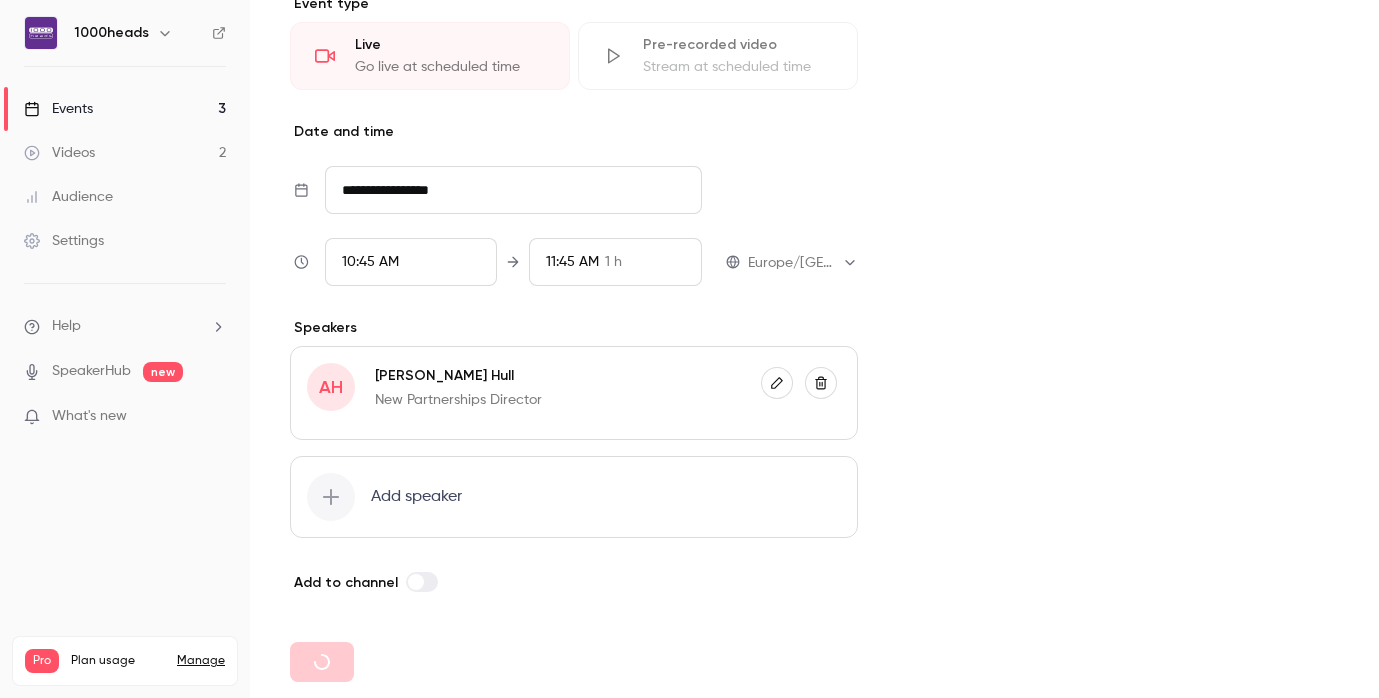 type 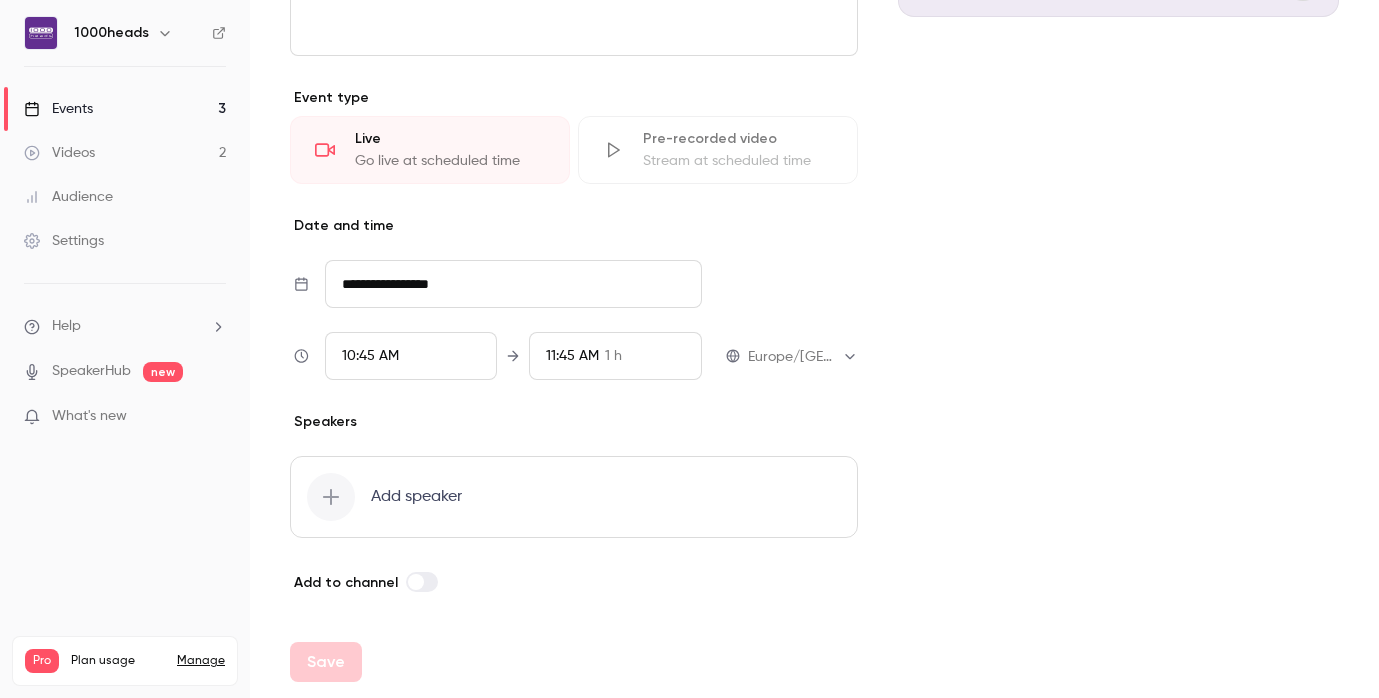 scroll, scrollTop: 436, scrollLeft: 0, axis: vertical 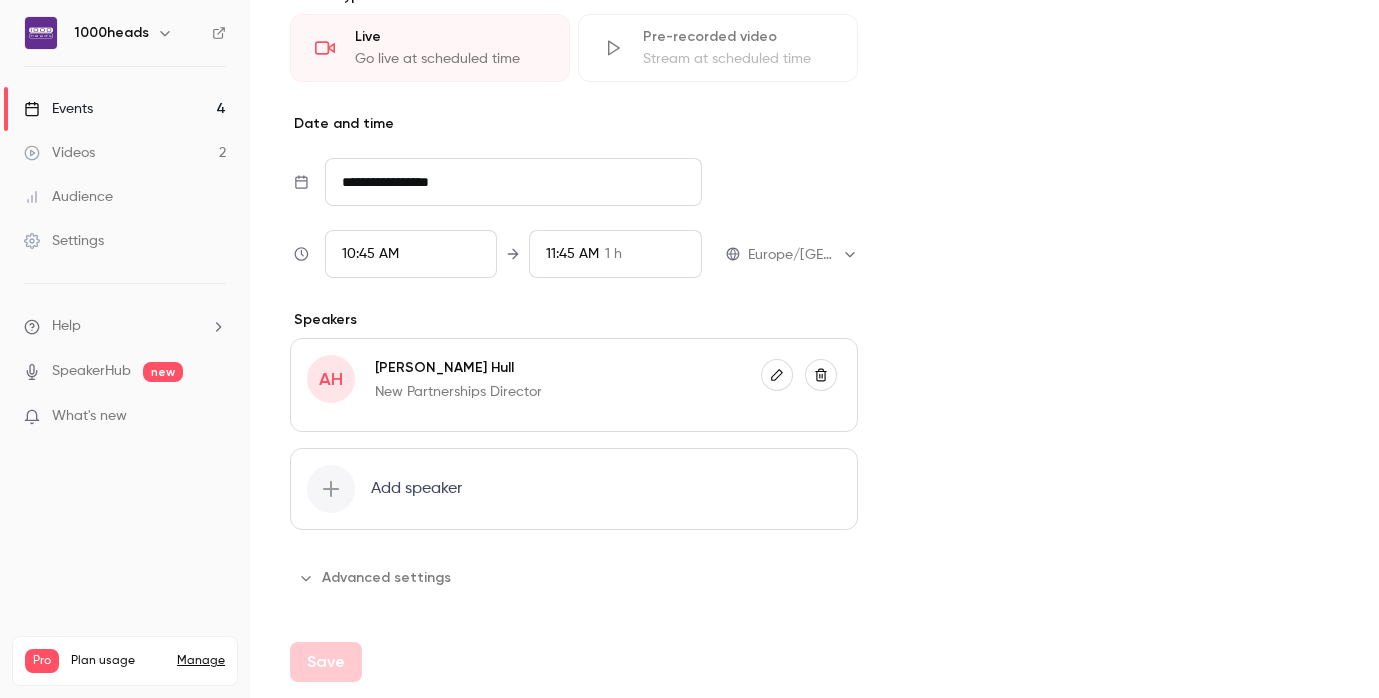 click 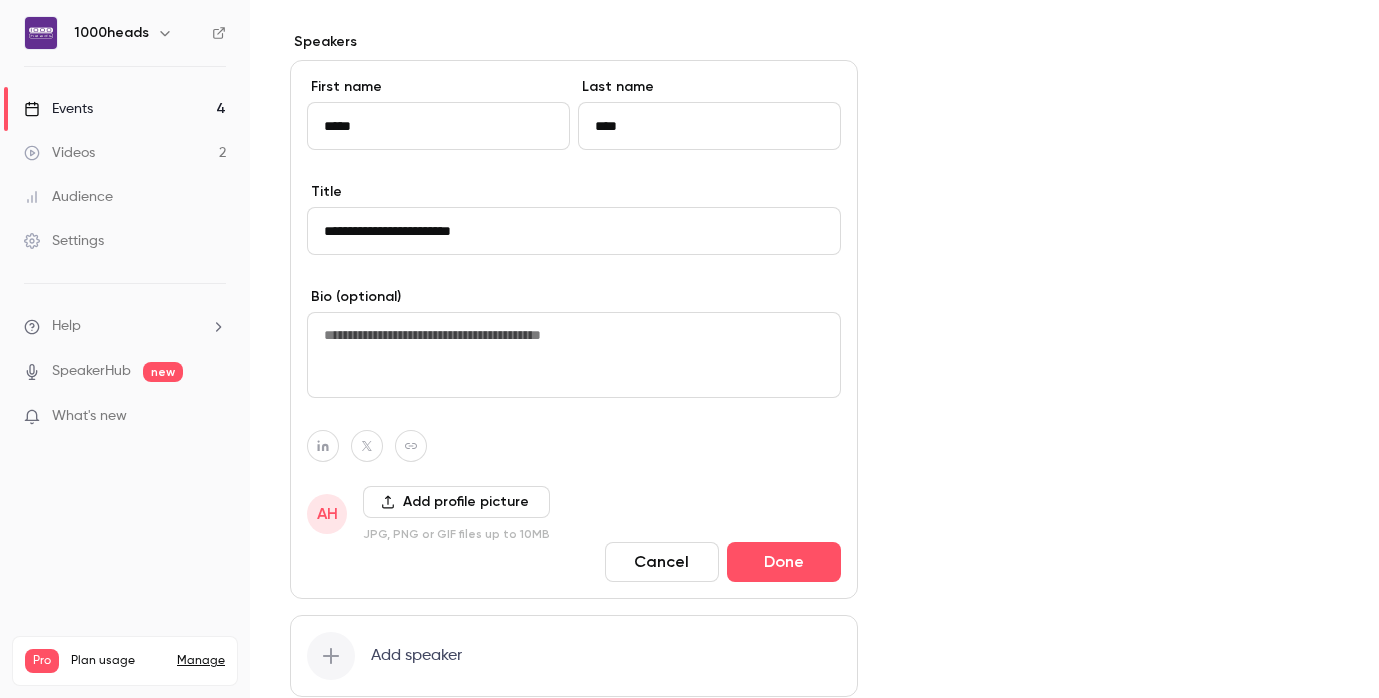 scroll, scrollTop: 862, scrollLeft: 0, axis: vertical 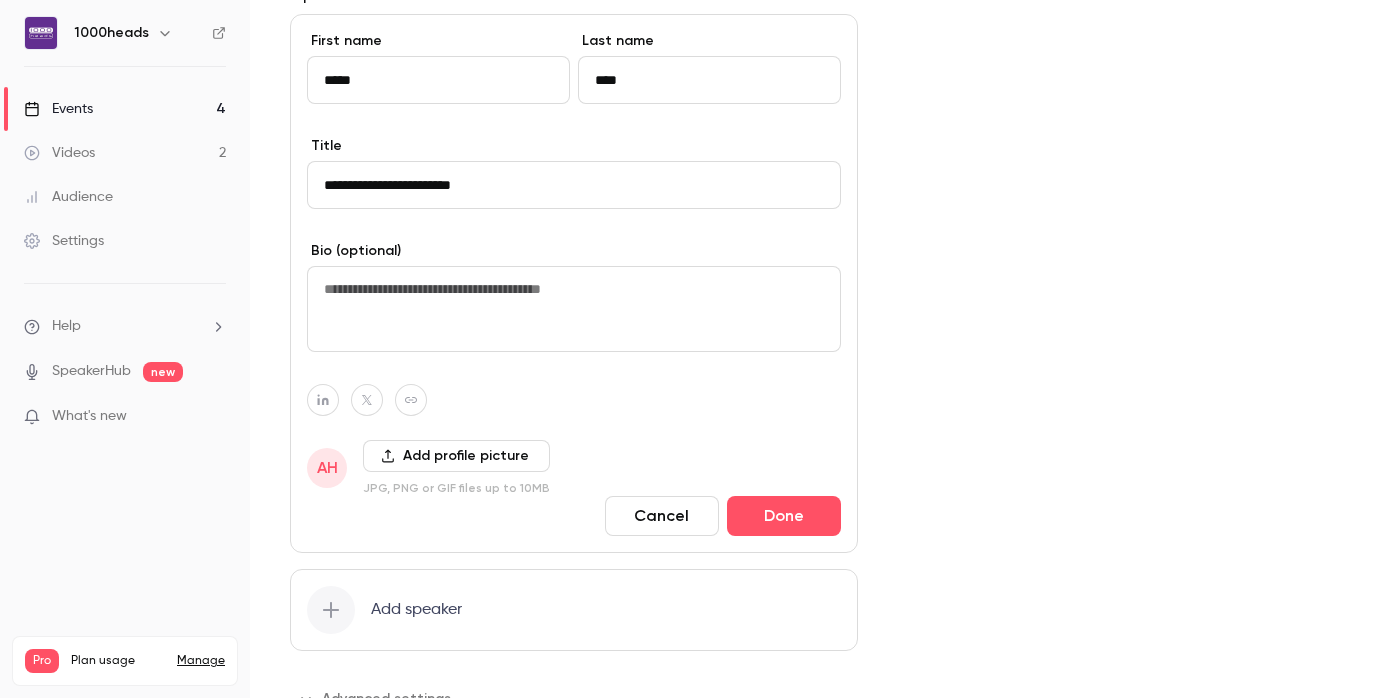click on "Cancel" at bounding box center (662, 516) 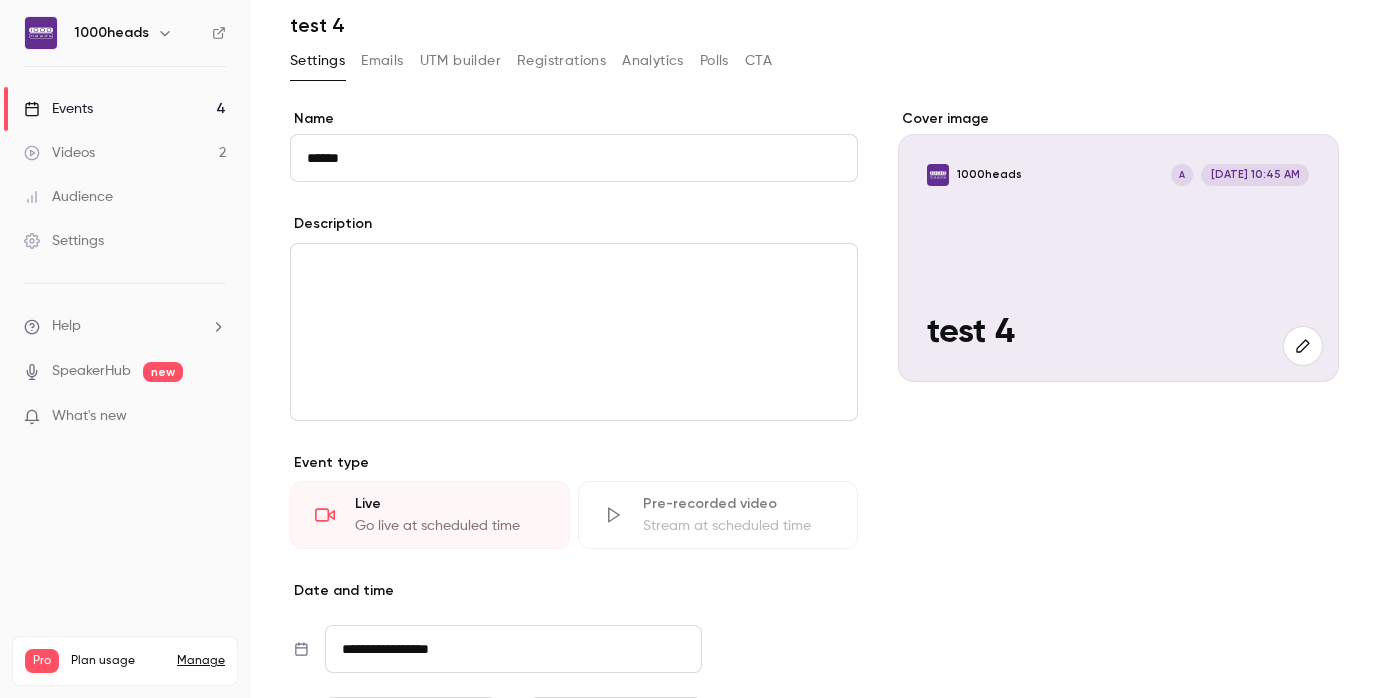 scroll, scrollTop: 0, scrollLeft: 0, axis: both 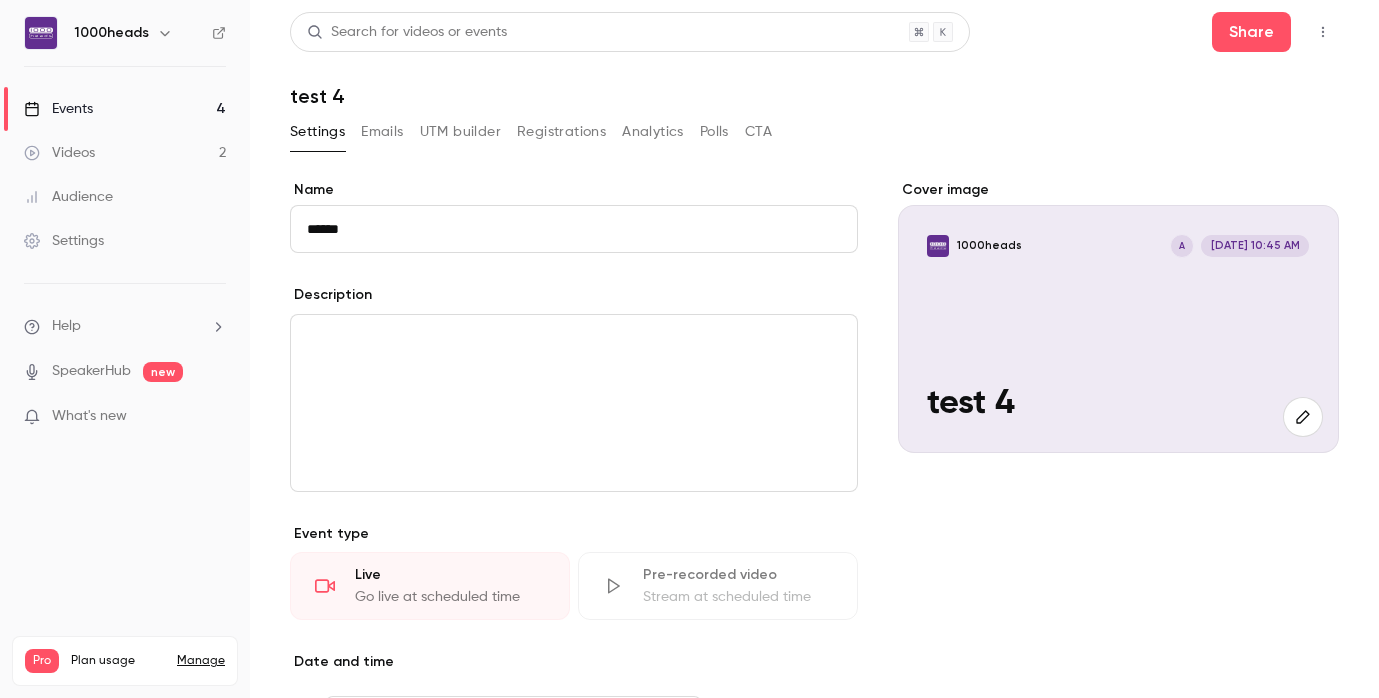 click on "Emails" at bounding box center [382, 132] 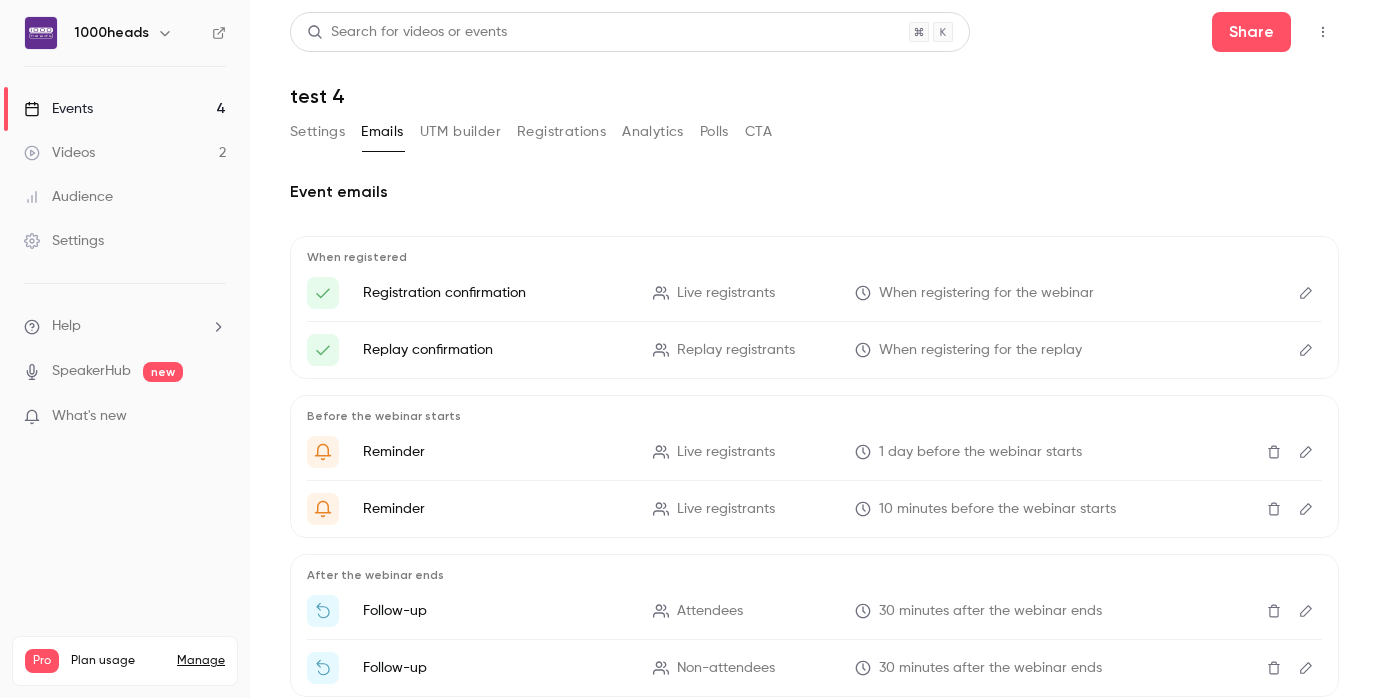click on "Settings" at bounding box center [317, 132] 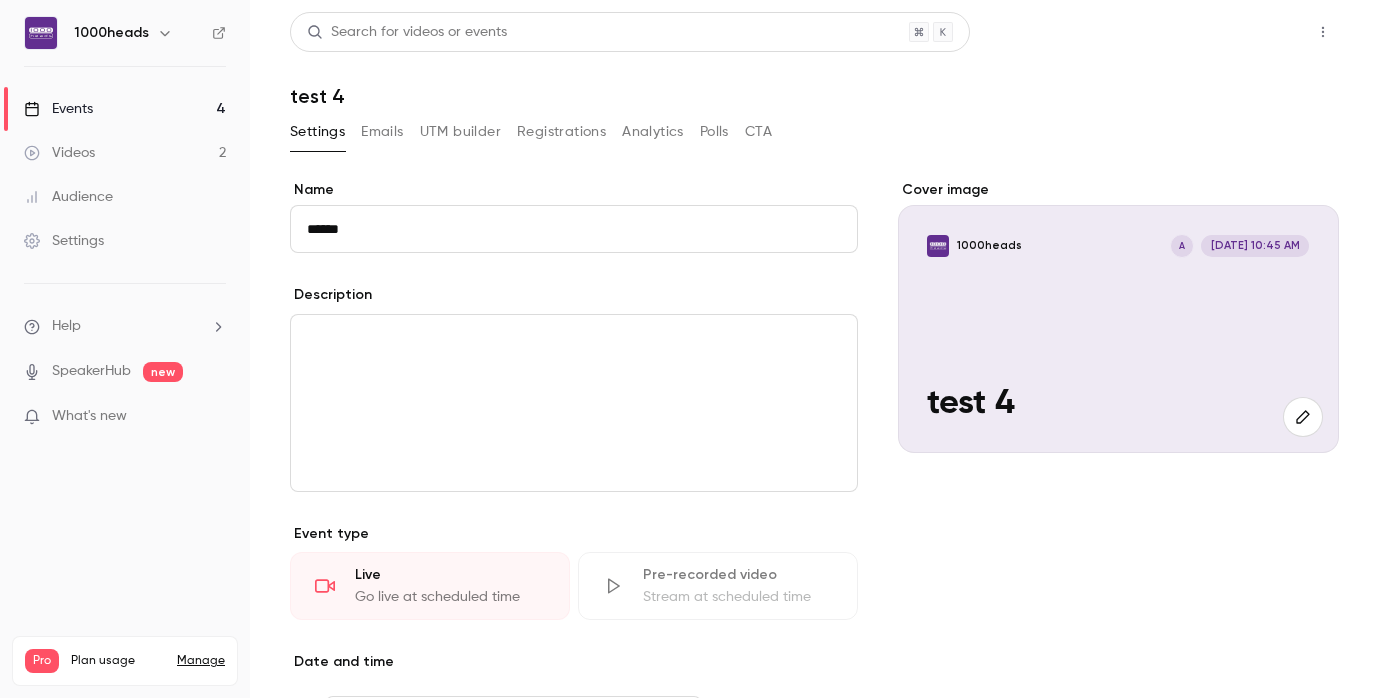 click on "Share" at bounding box center [1251, 32] 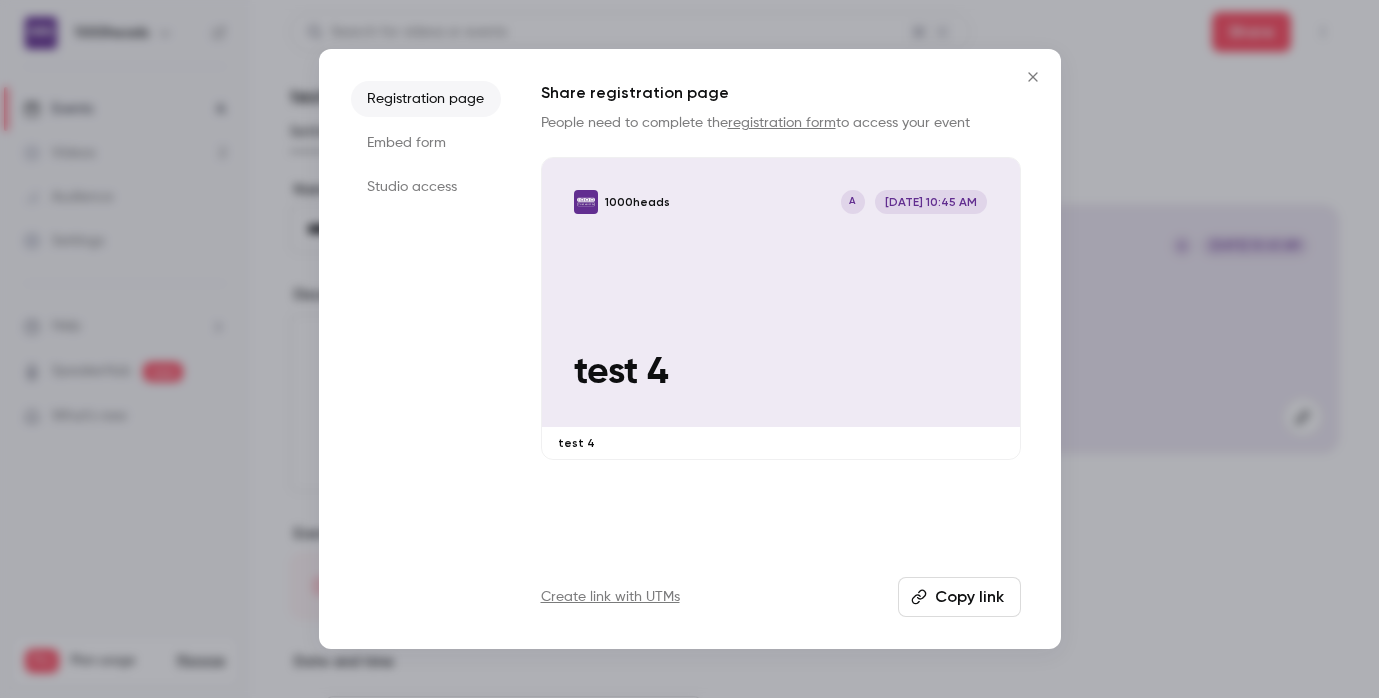 click on "Copy link" at bounding box center (959, 597) 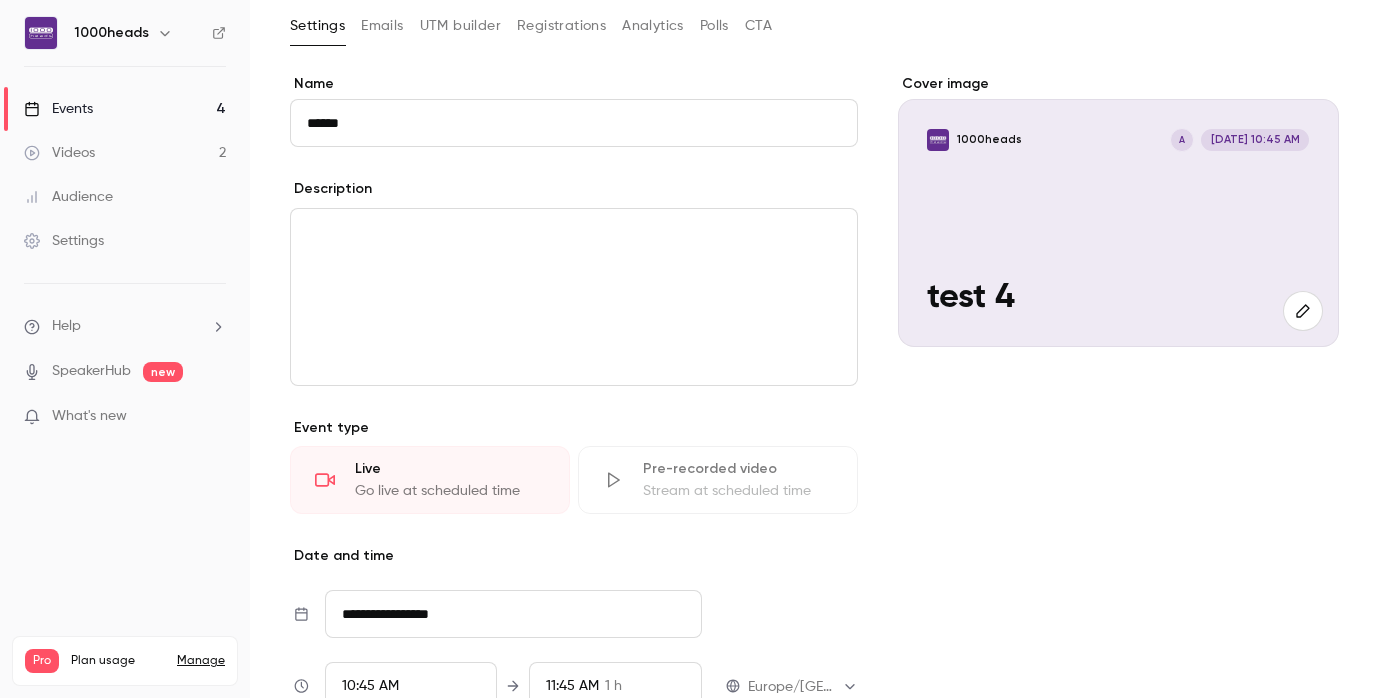 scroll, scrollTop: 0, scrollLeft: 0, axis: both 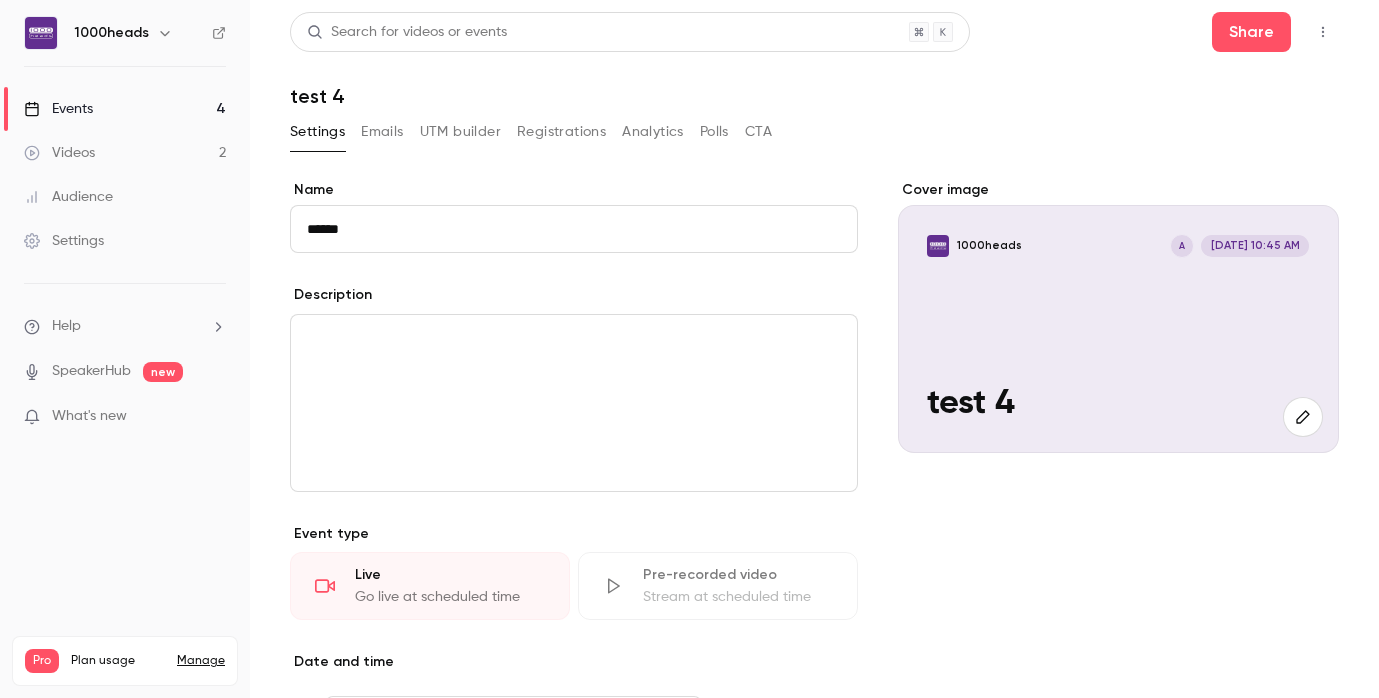 click on "Go live at scheduled time" at bounding box center (450, 597) 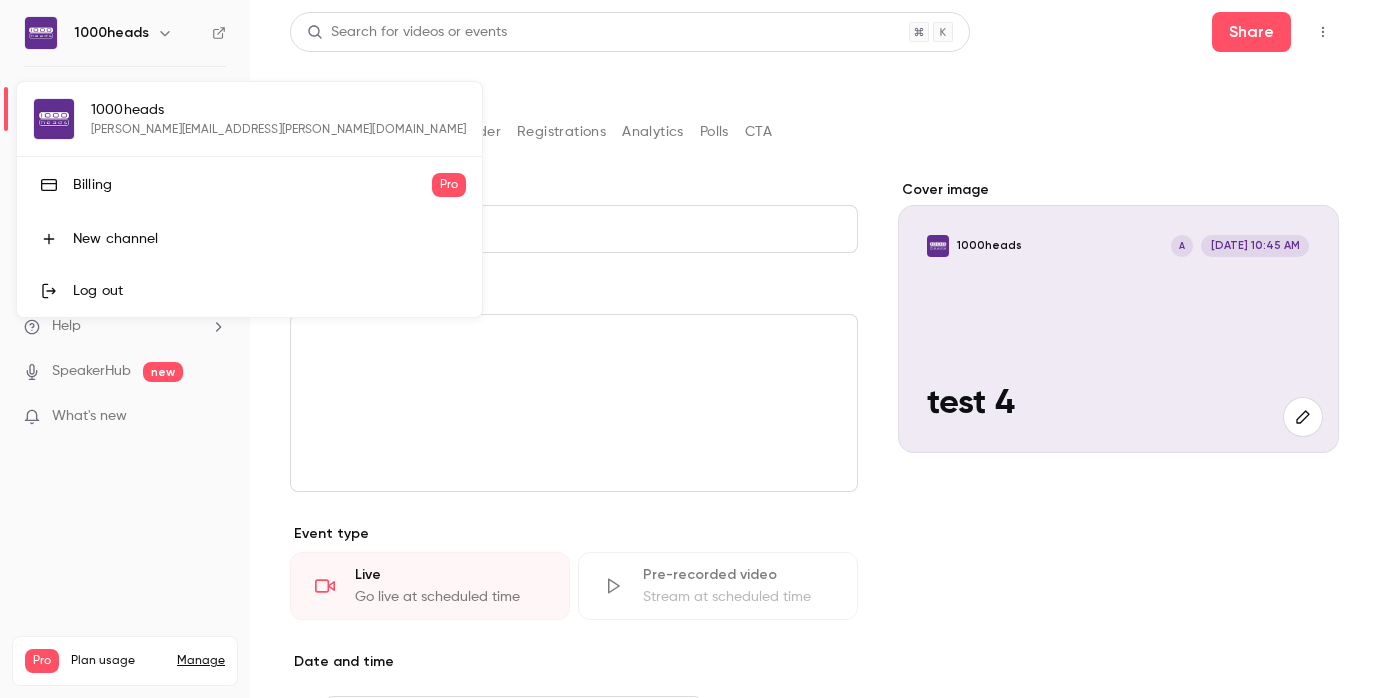 click at bounding box center [689, 349] 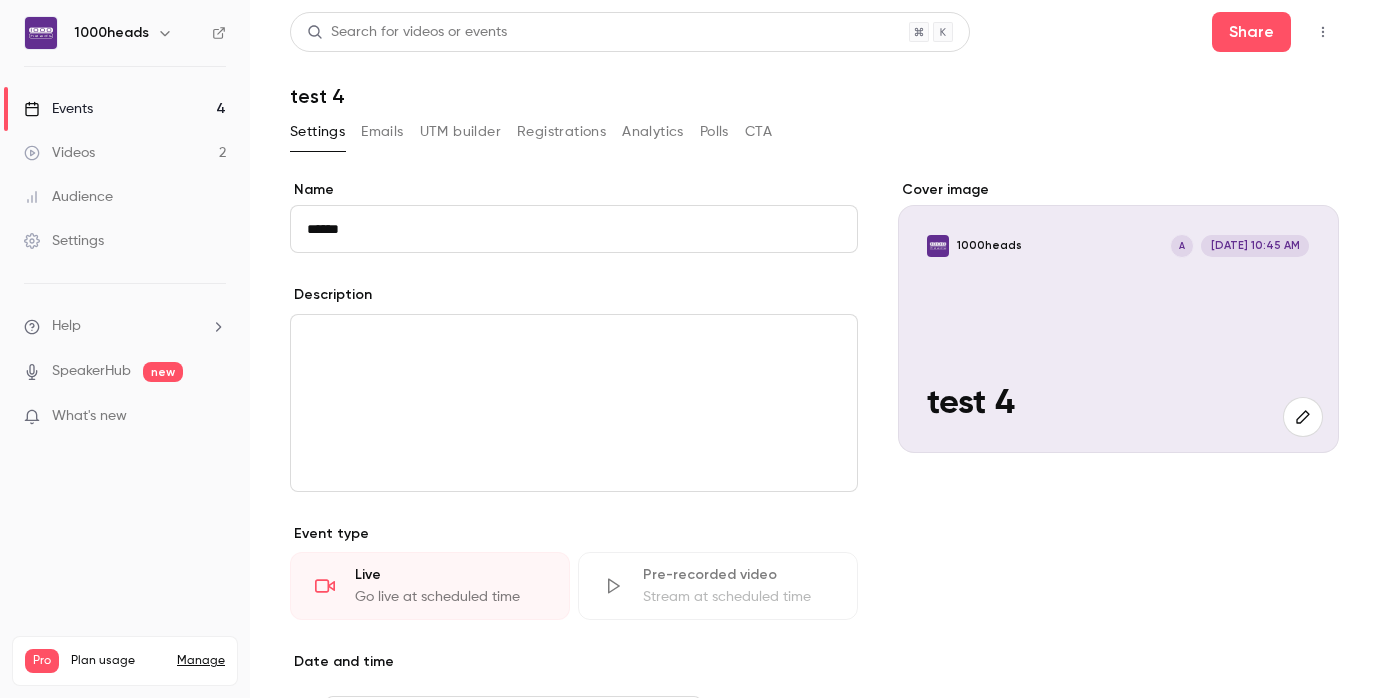 click on "Videos 2" at bounding box center [125, 153] 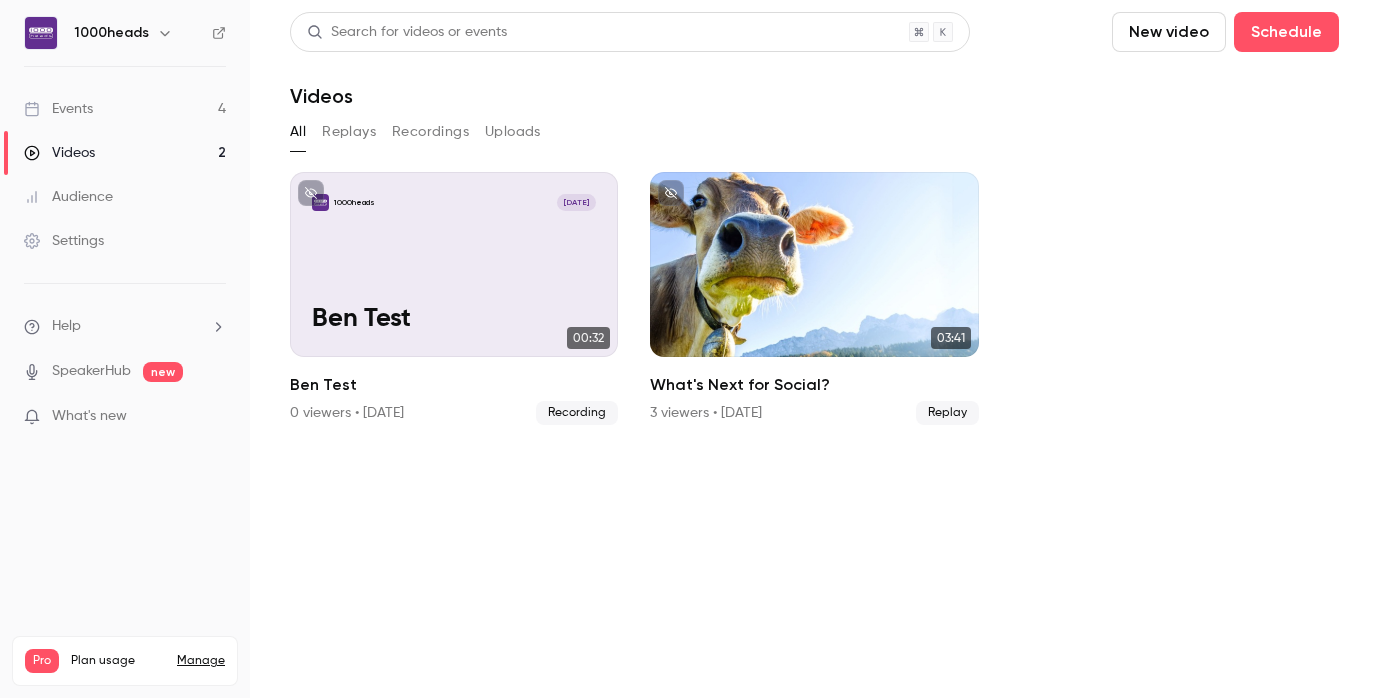 click on "Events 4" at bounding box center (125, 109) 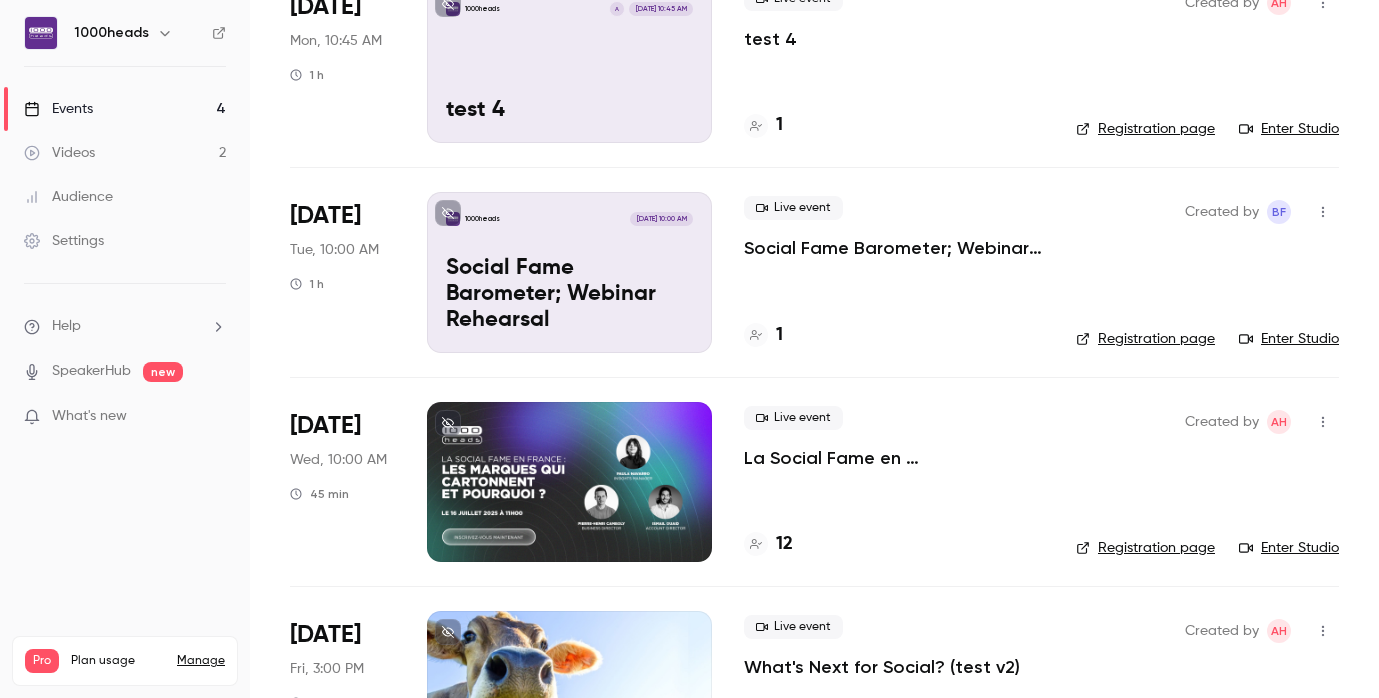 scroll, scrollTop: 0, scrollLeft: 0, axis: both 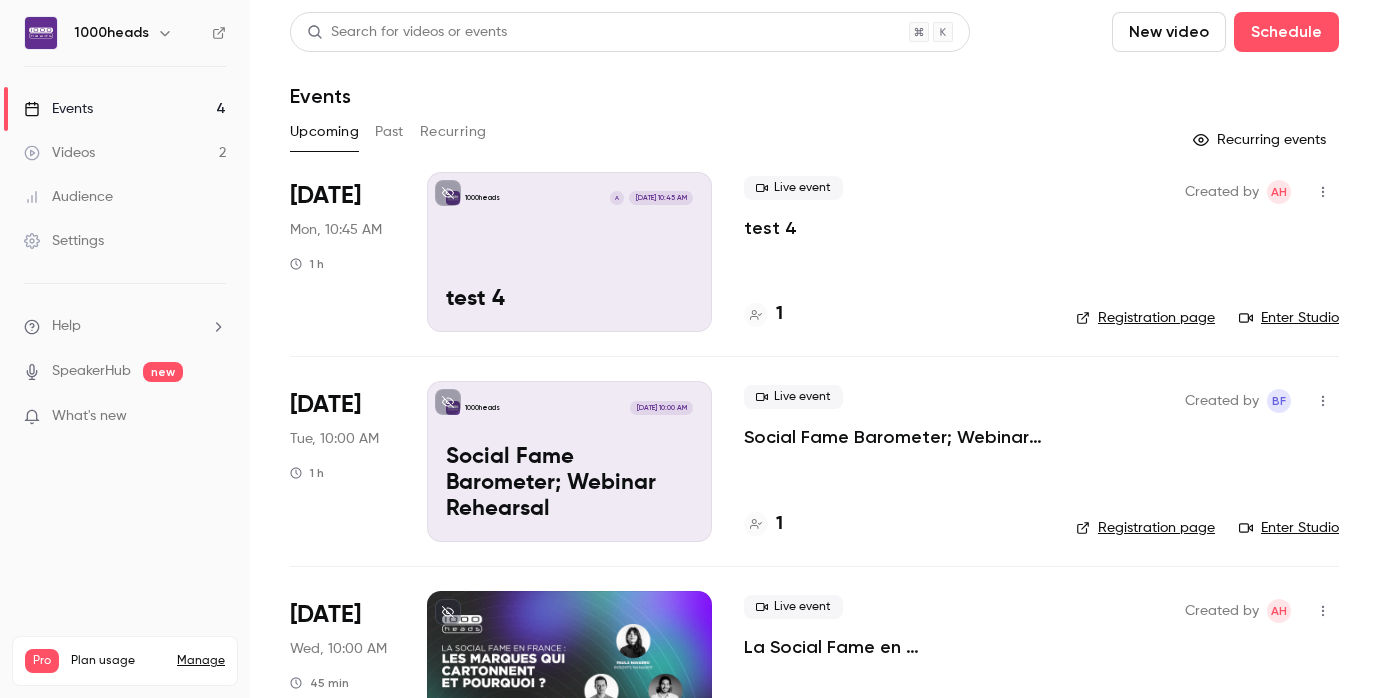 click on "Enter Studio" at bounding box center (1289, 318) 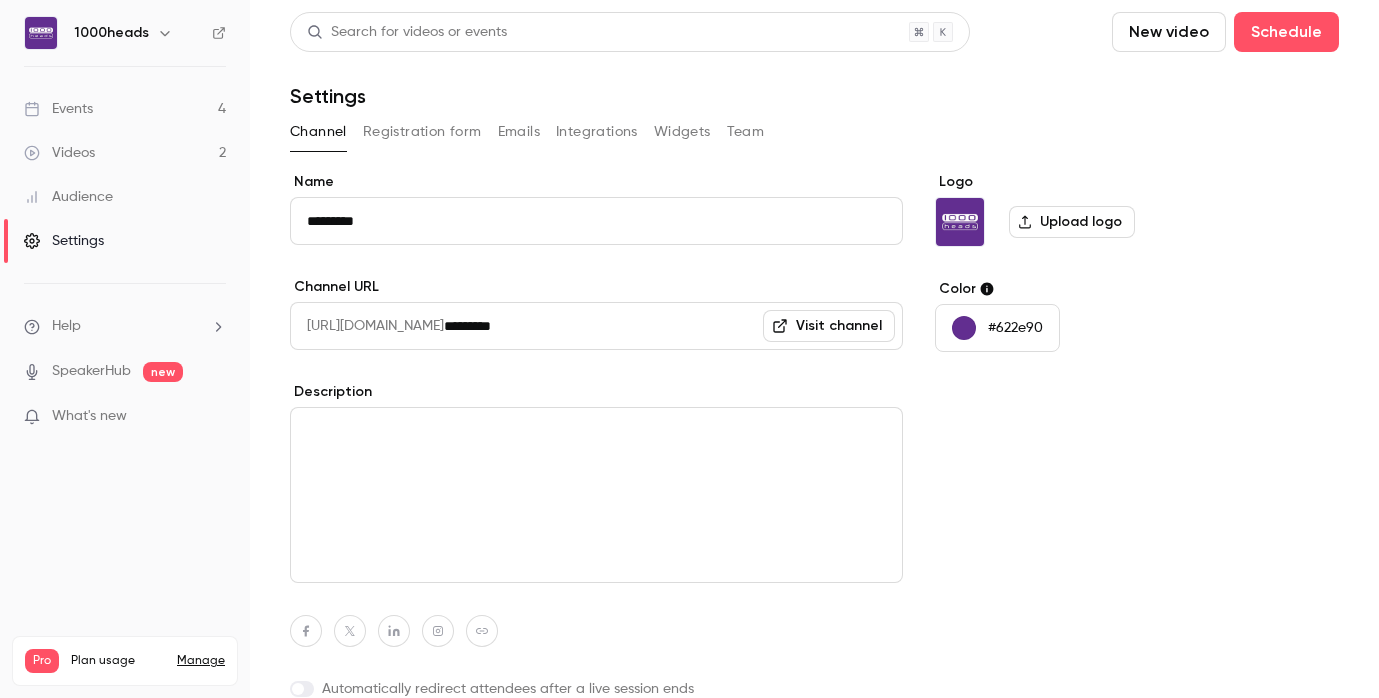 click on "Registration form" at bounding box center [422, 132] 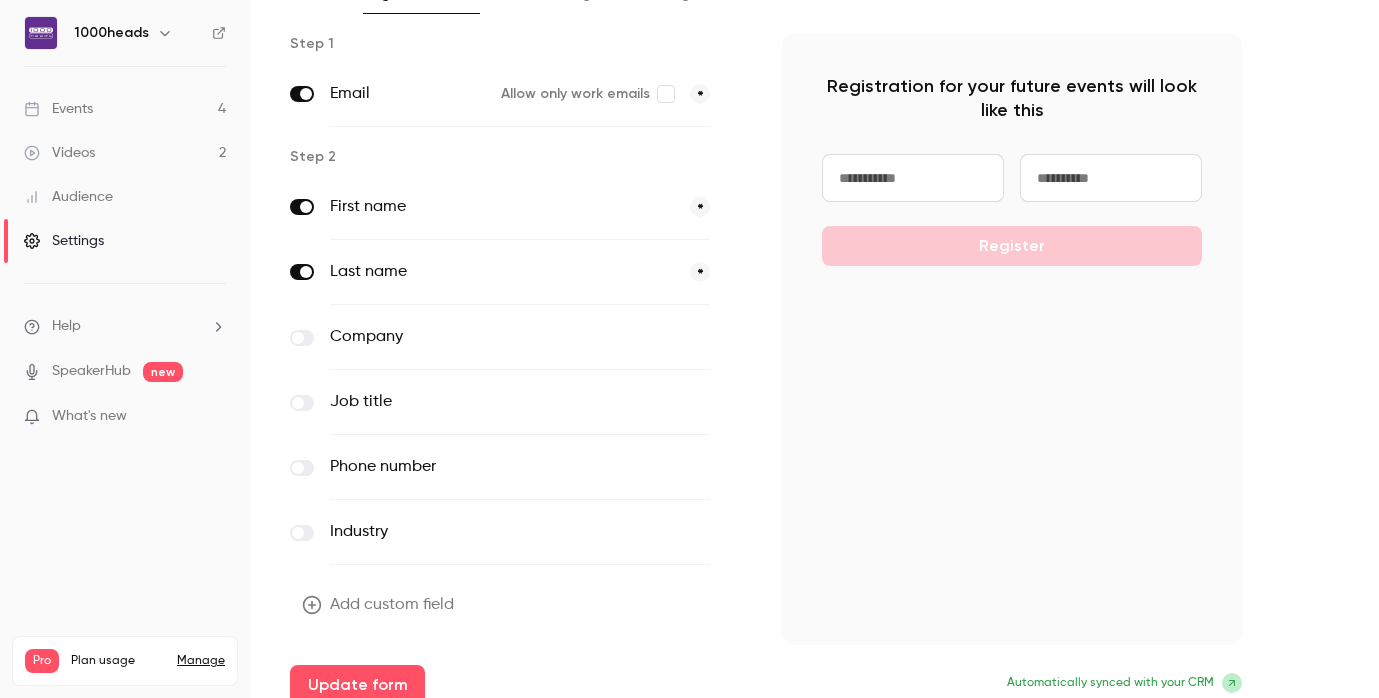 scroll, scrollTop: 157, scrollLeft: 0, axis: vertical 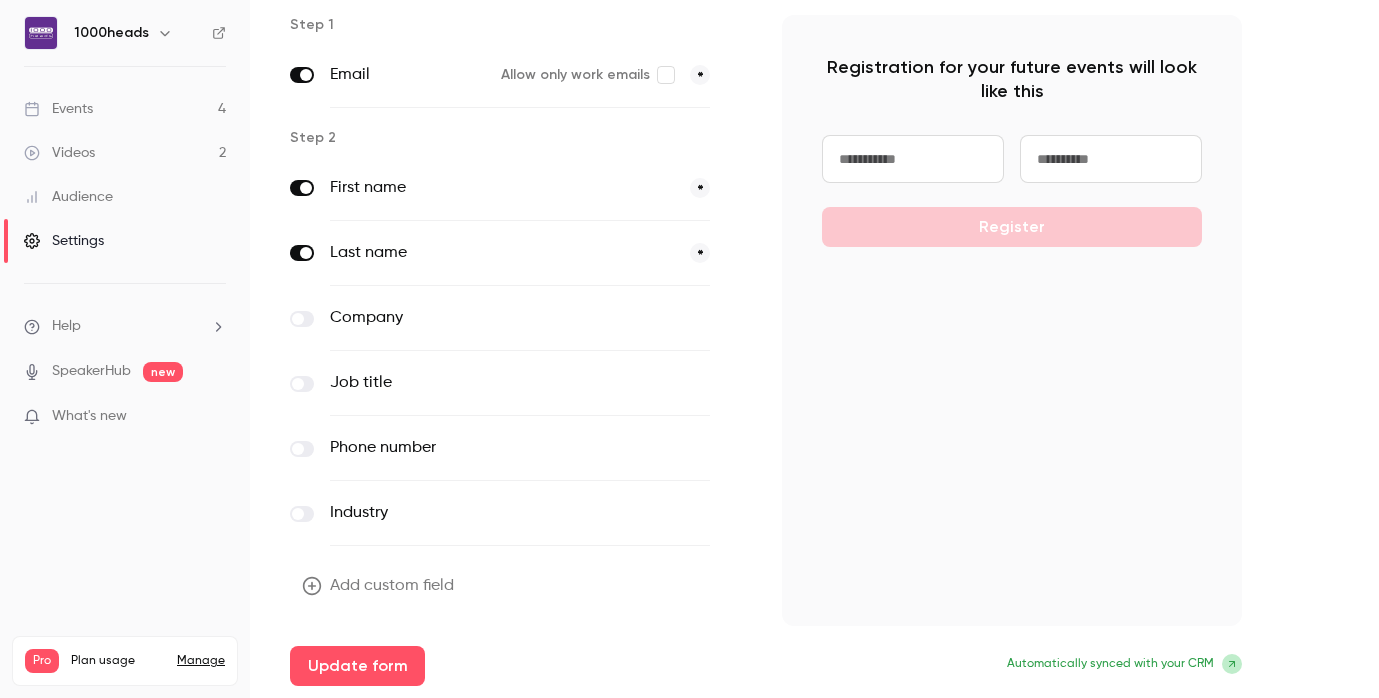 click 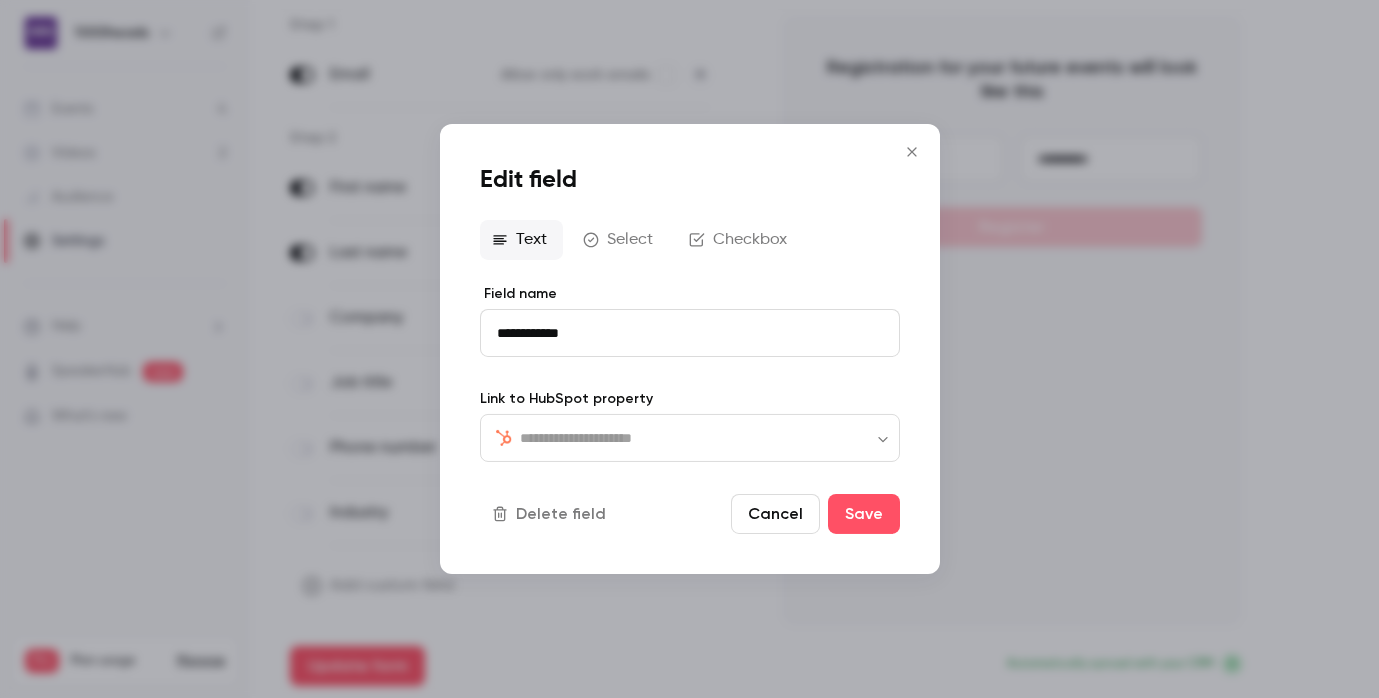type on "**********" 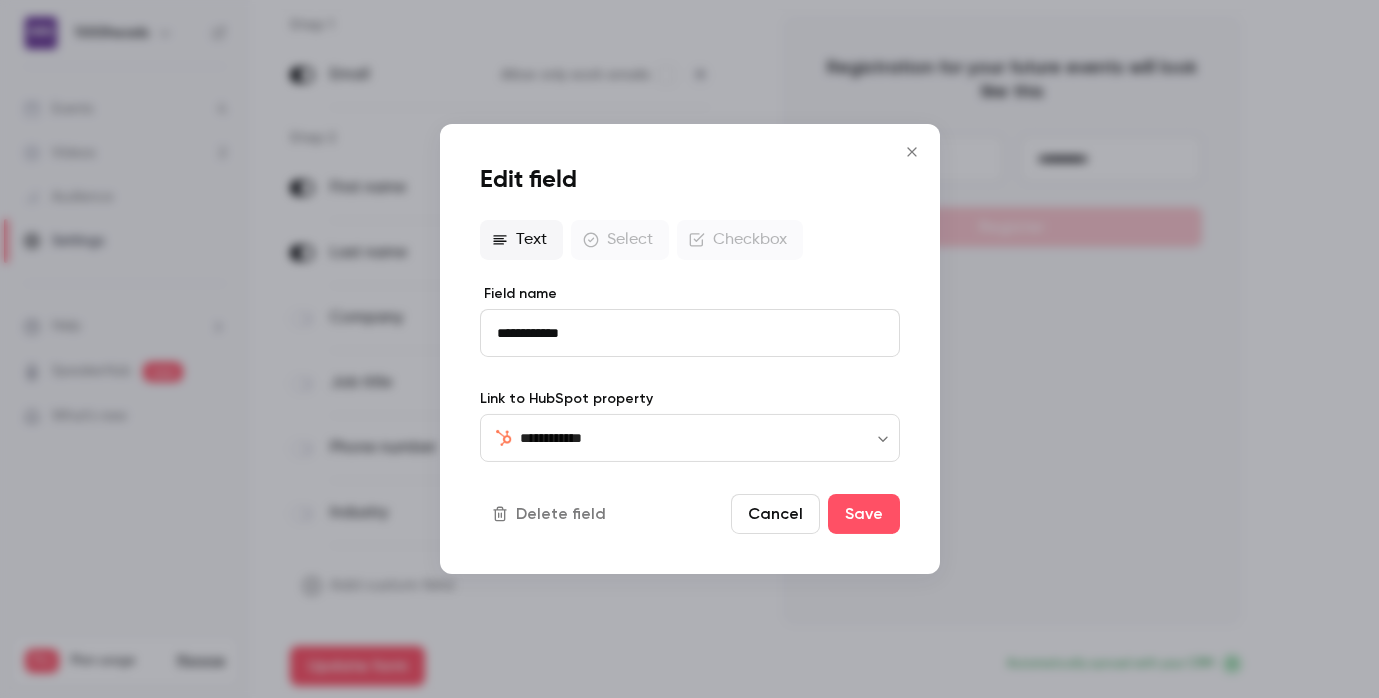 click on "Delete field" at bounding box center [551, 514] 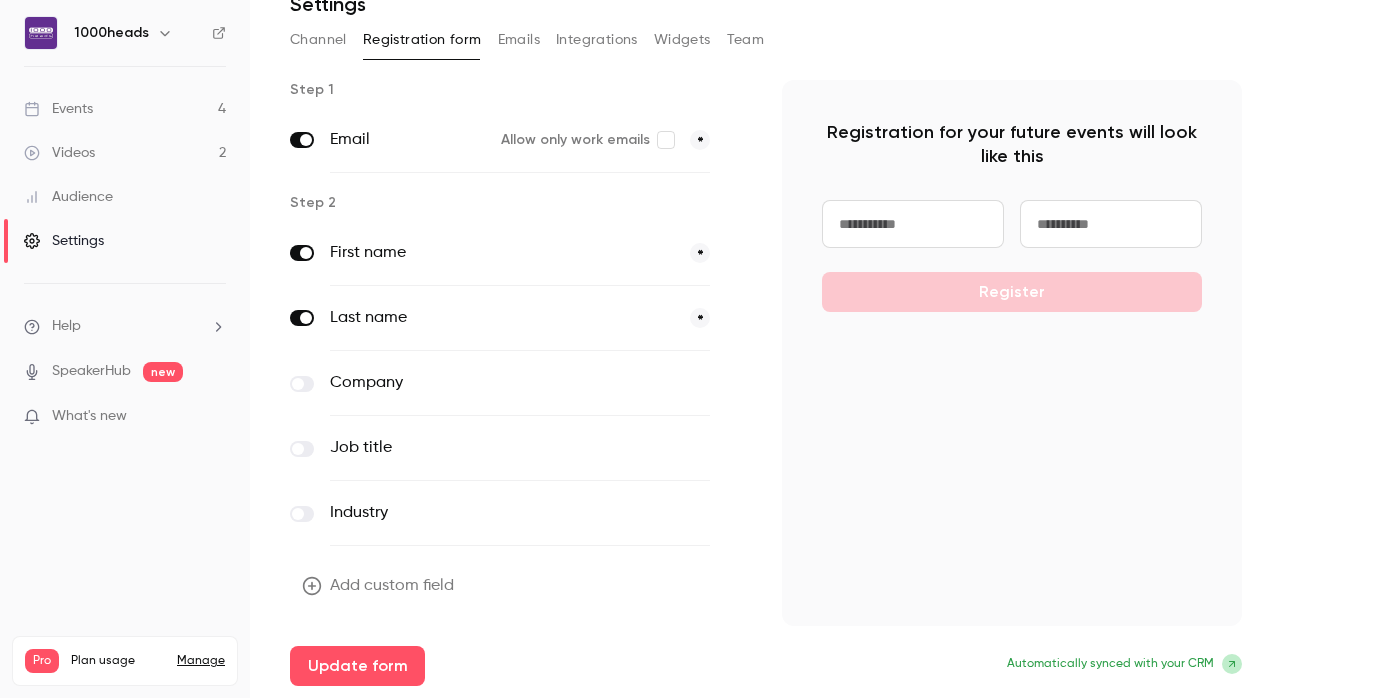 scroll, scrollTop: 0, scrollLeft: 0, axis: both 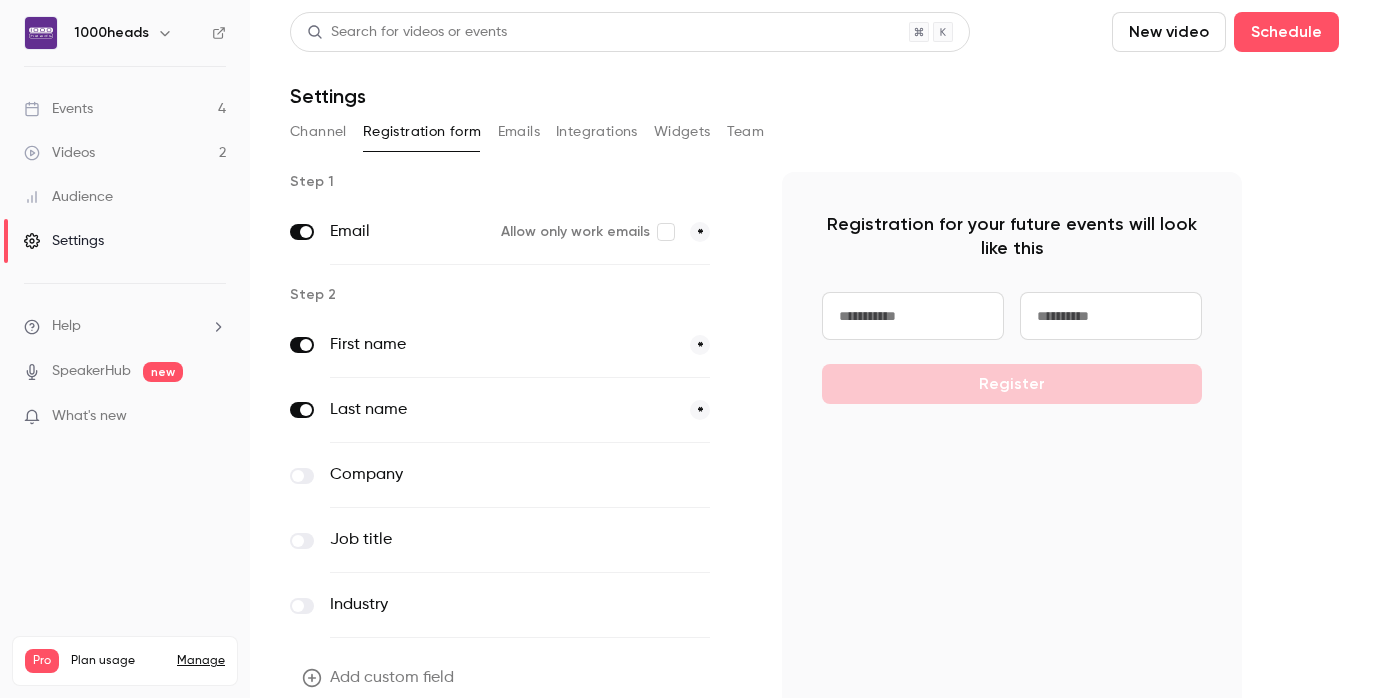 click at bounding box center (913, 316) 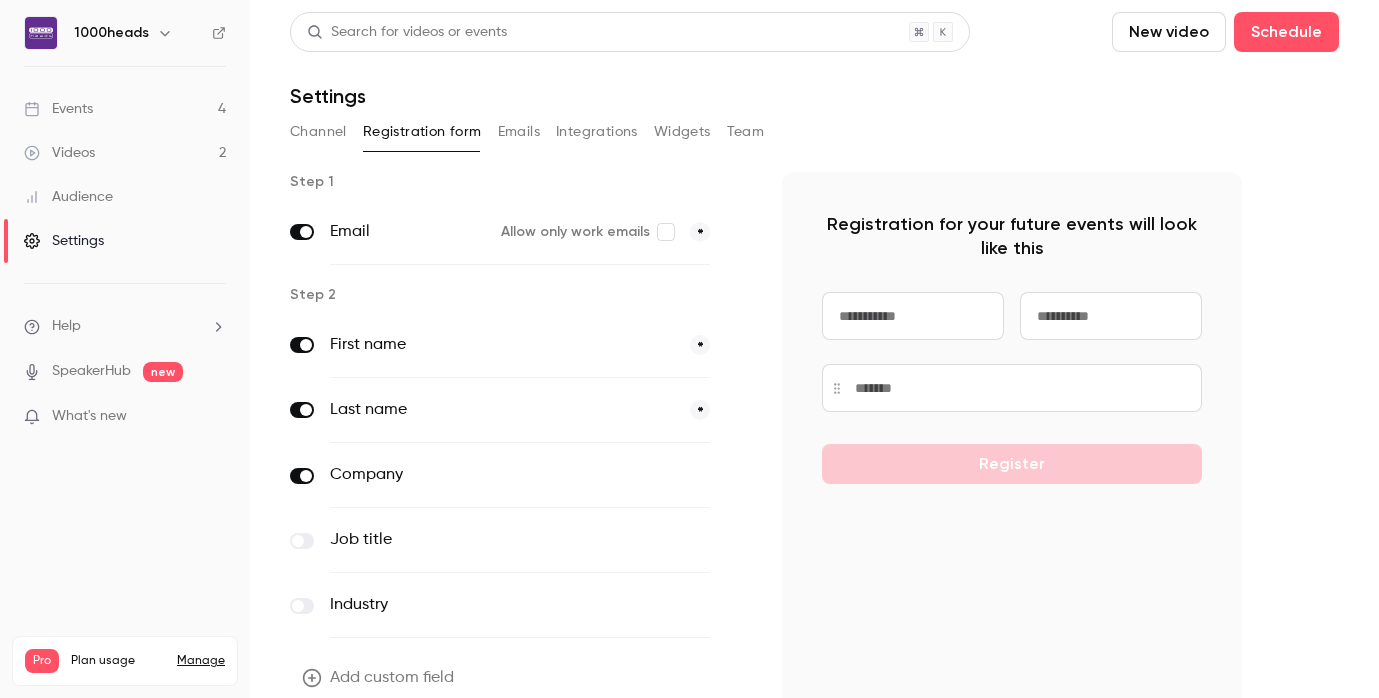 click at bounding box center (302, 541) 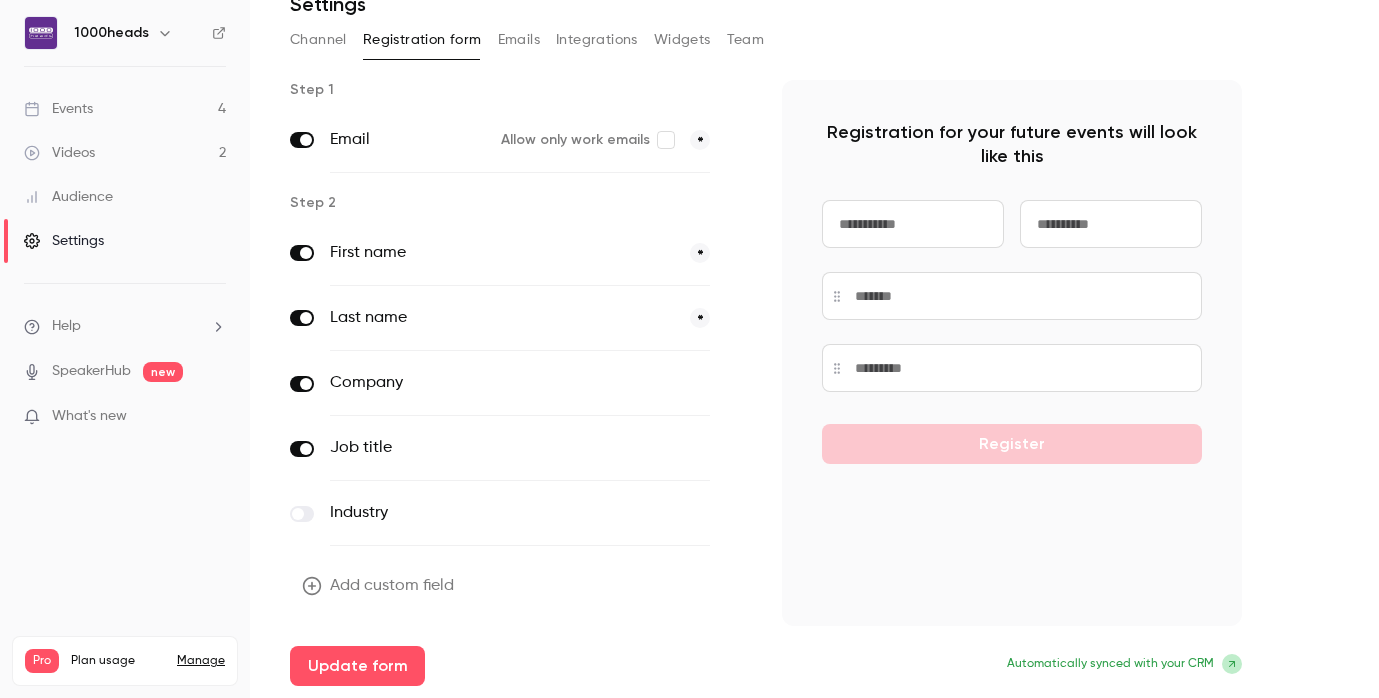 scroll, scrollTop: 0, scrollLeft: 0, axis: both 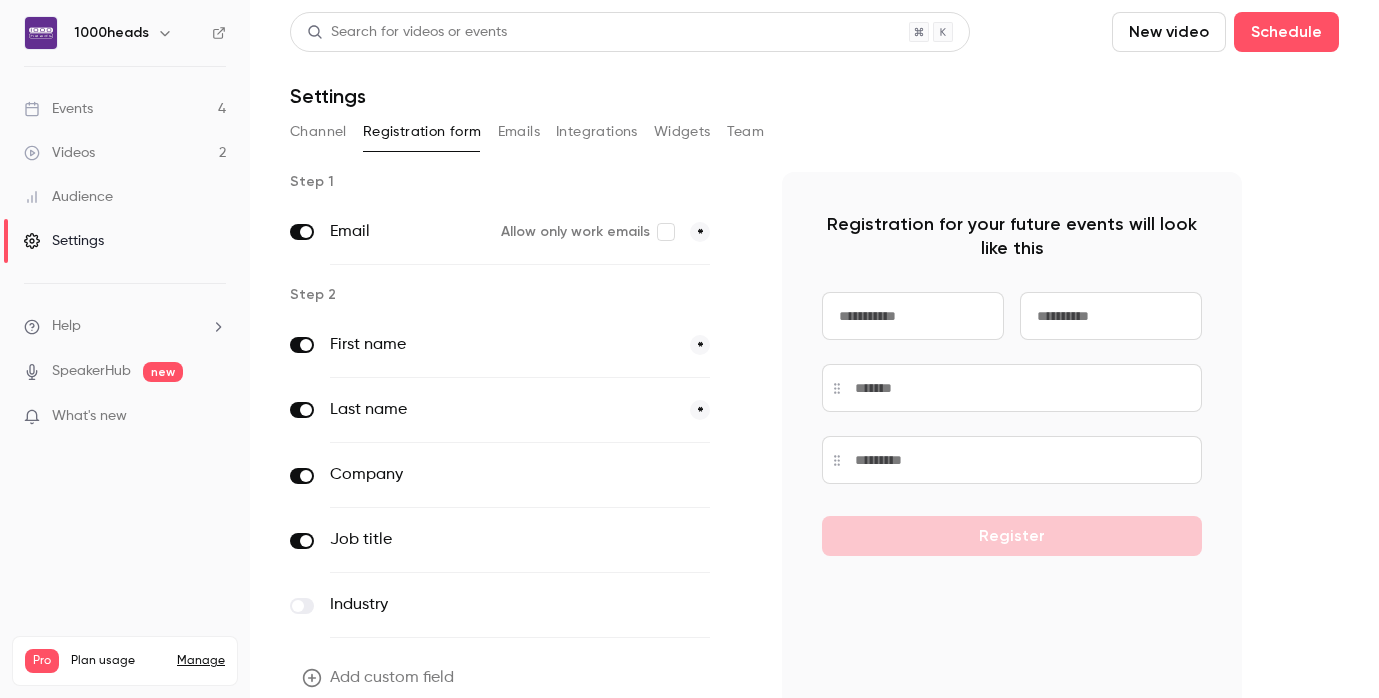 click on "Emails" at bounding box center [519, 132] 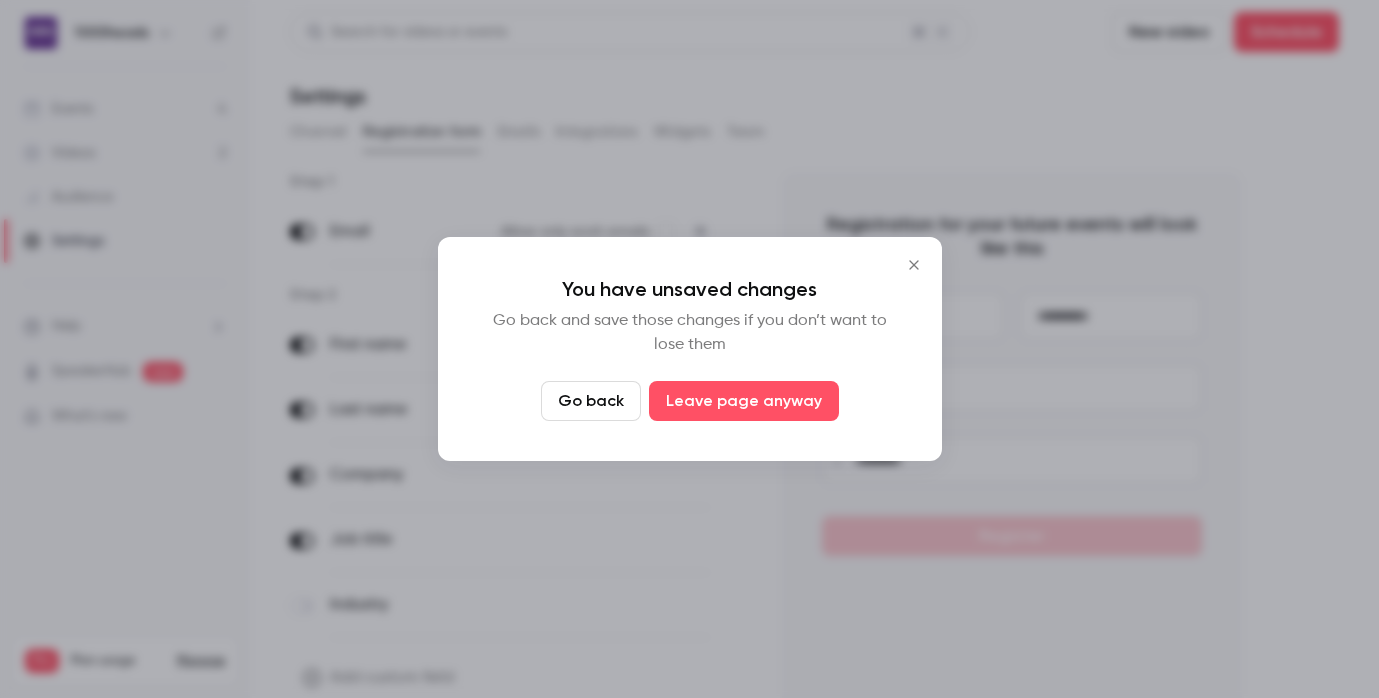 click on "Go back" at bounding box center (591, 401) 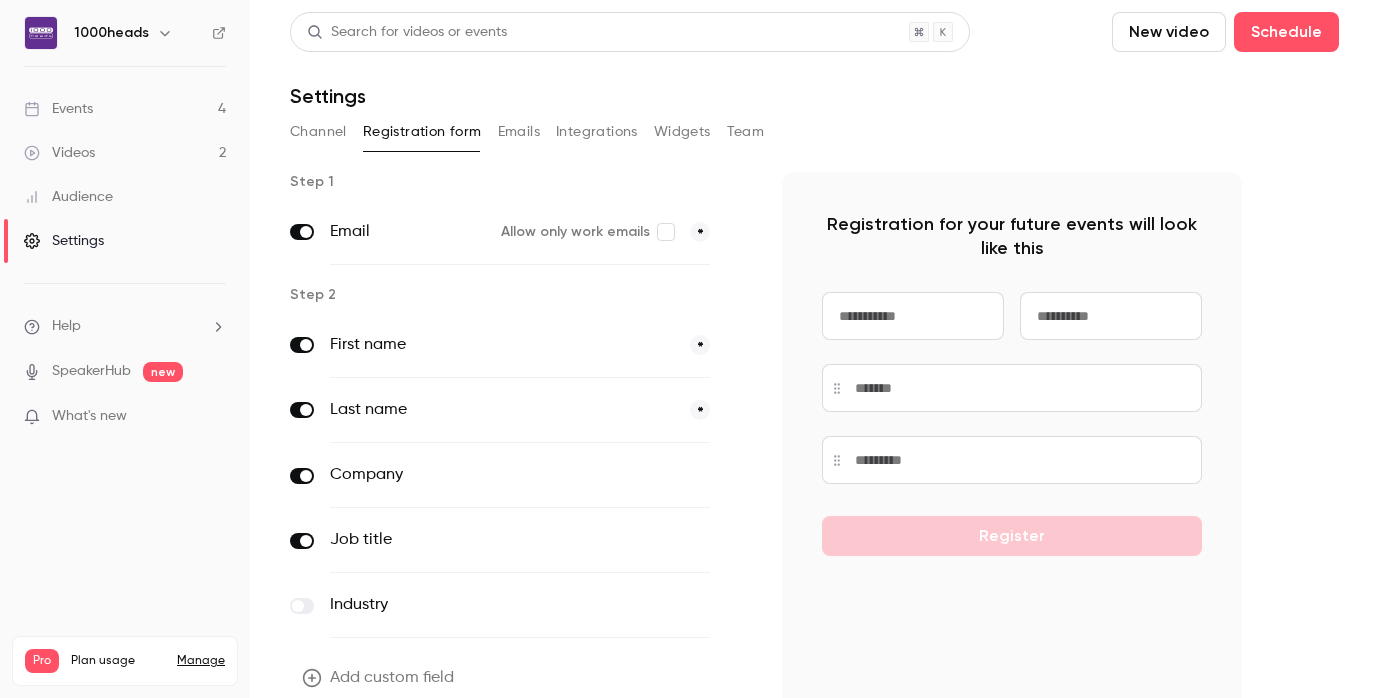 scroll, scrollTop: 92, scrollLeft: 0, axis: vertical 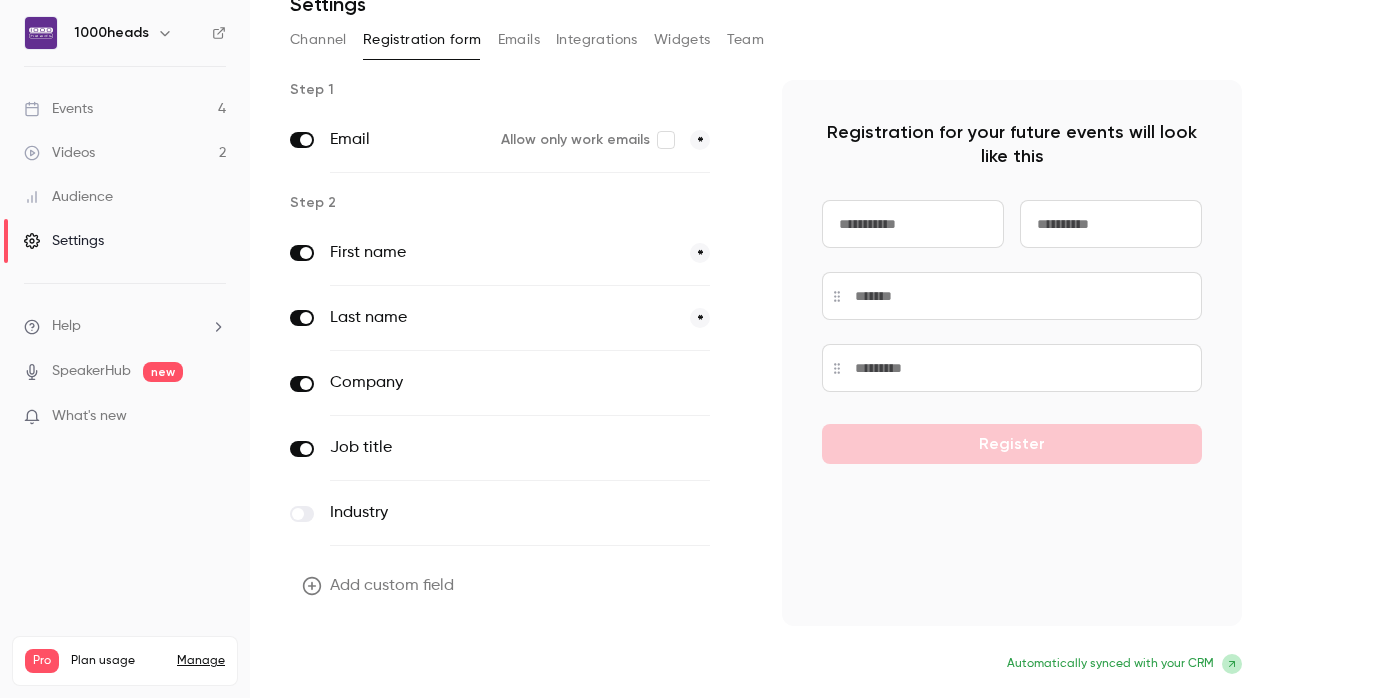 click on "Update form" at bounding box center (357, 666) 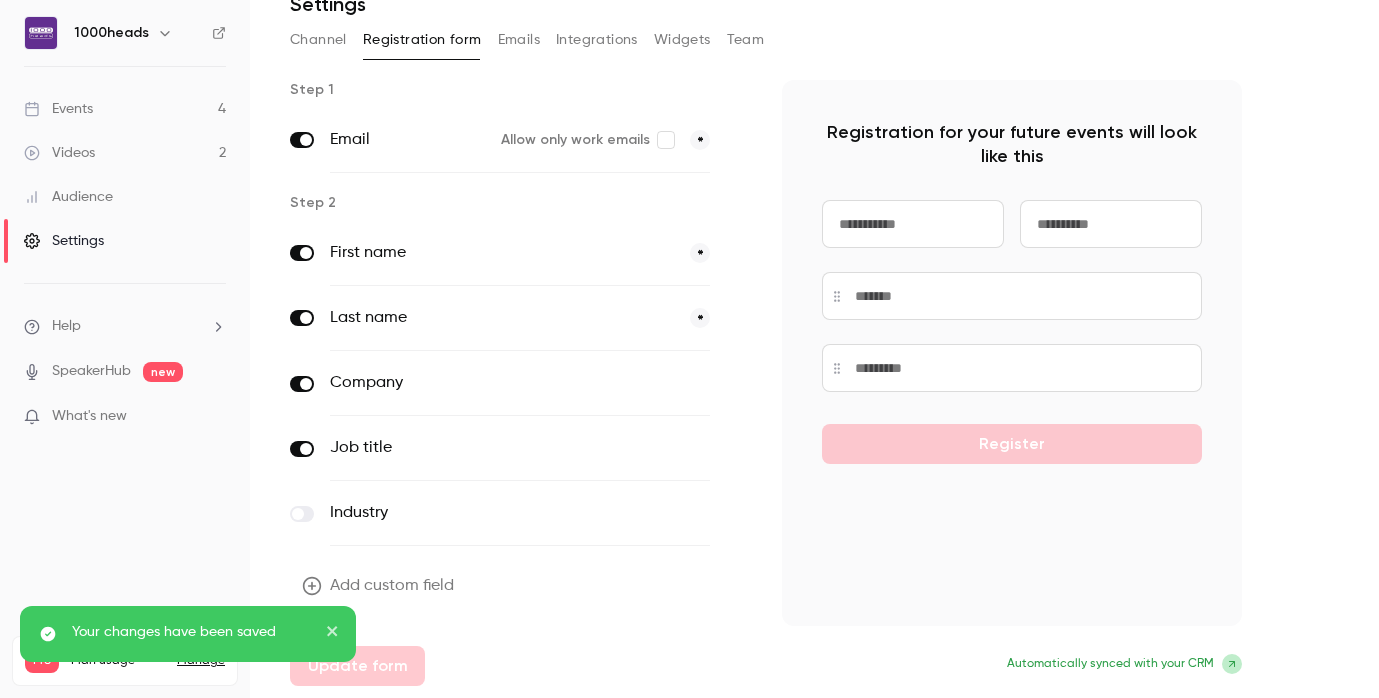 click 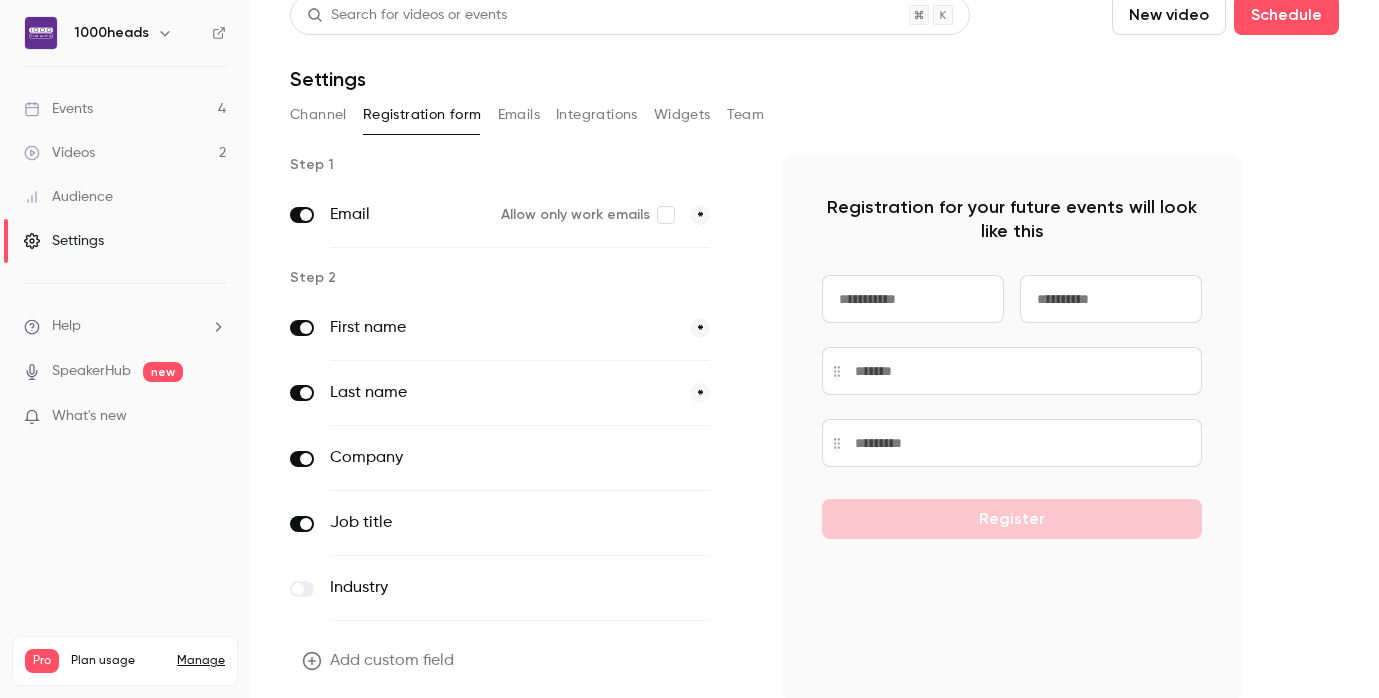 scroll, scrollTop: 0, scrollLeft: 0, axis: both 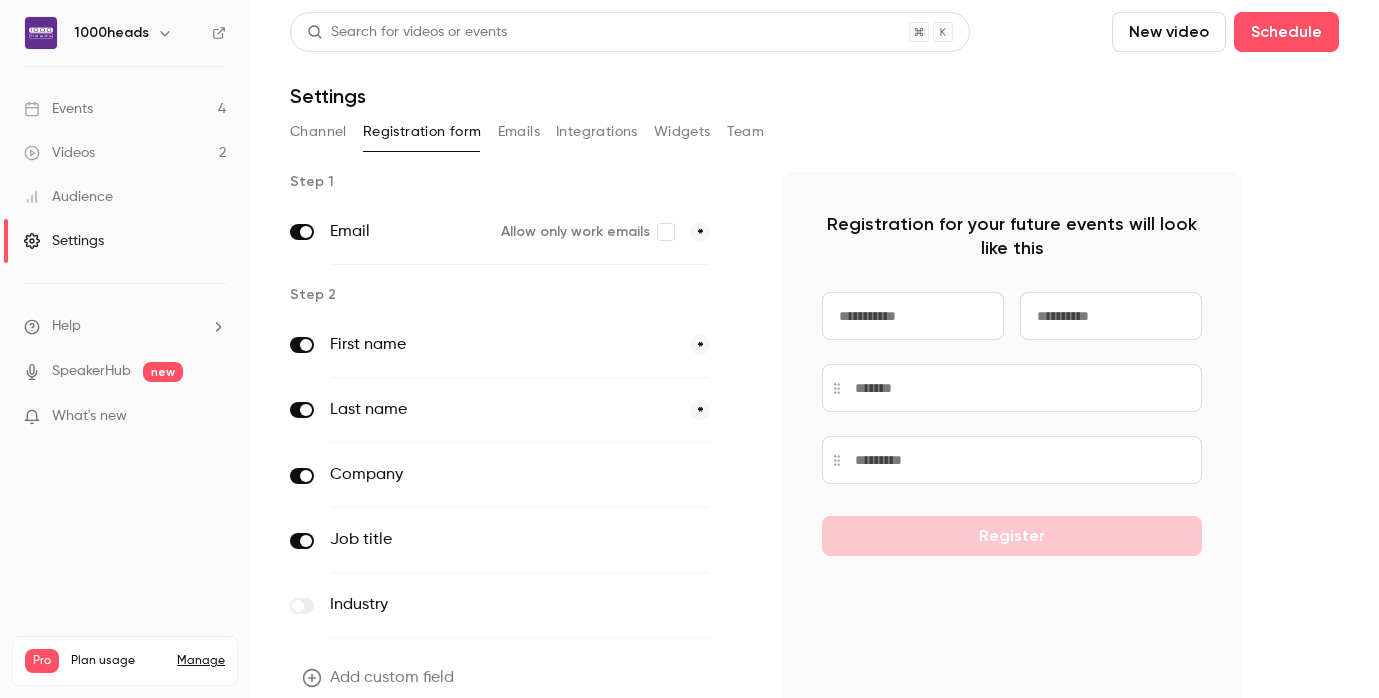 click on "Channel" at bounding box center (318, 132) 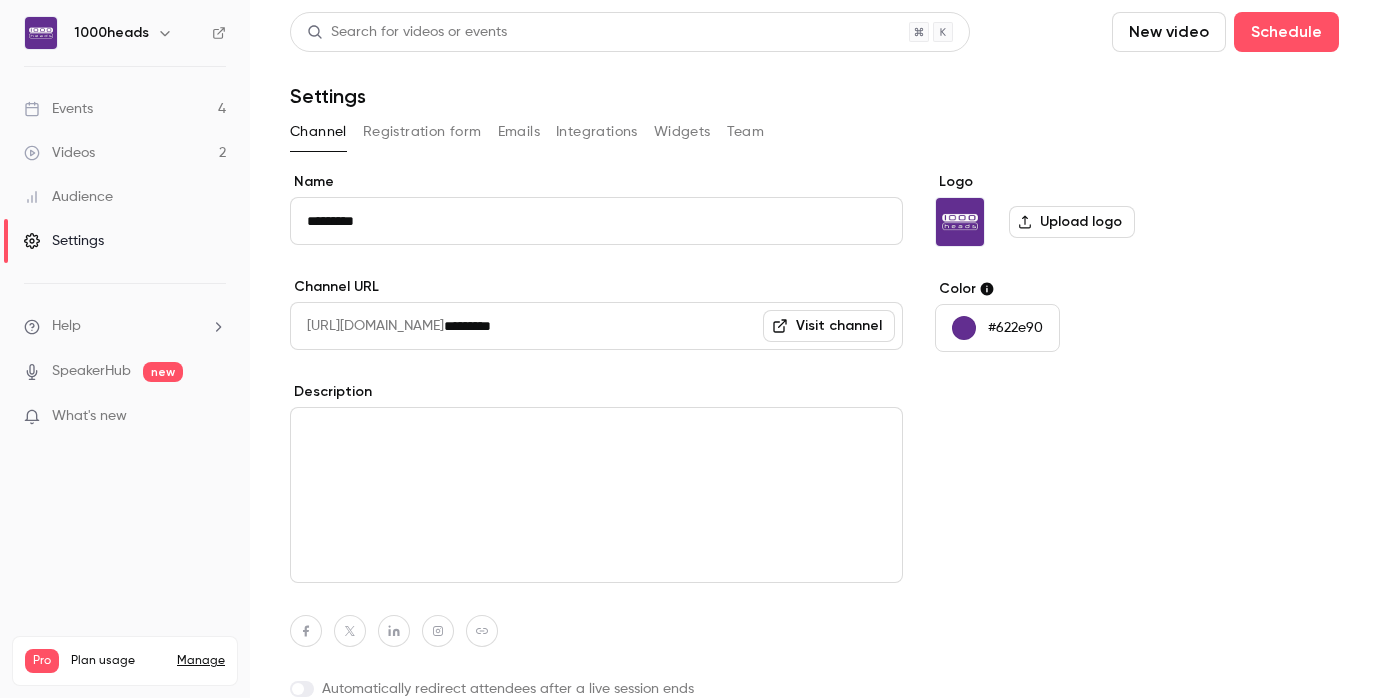 scroll, scrollTop: 85, scrollLeft: 0, axis: vertical 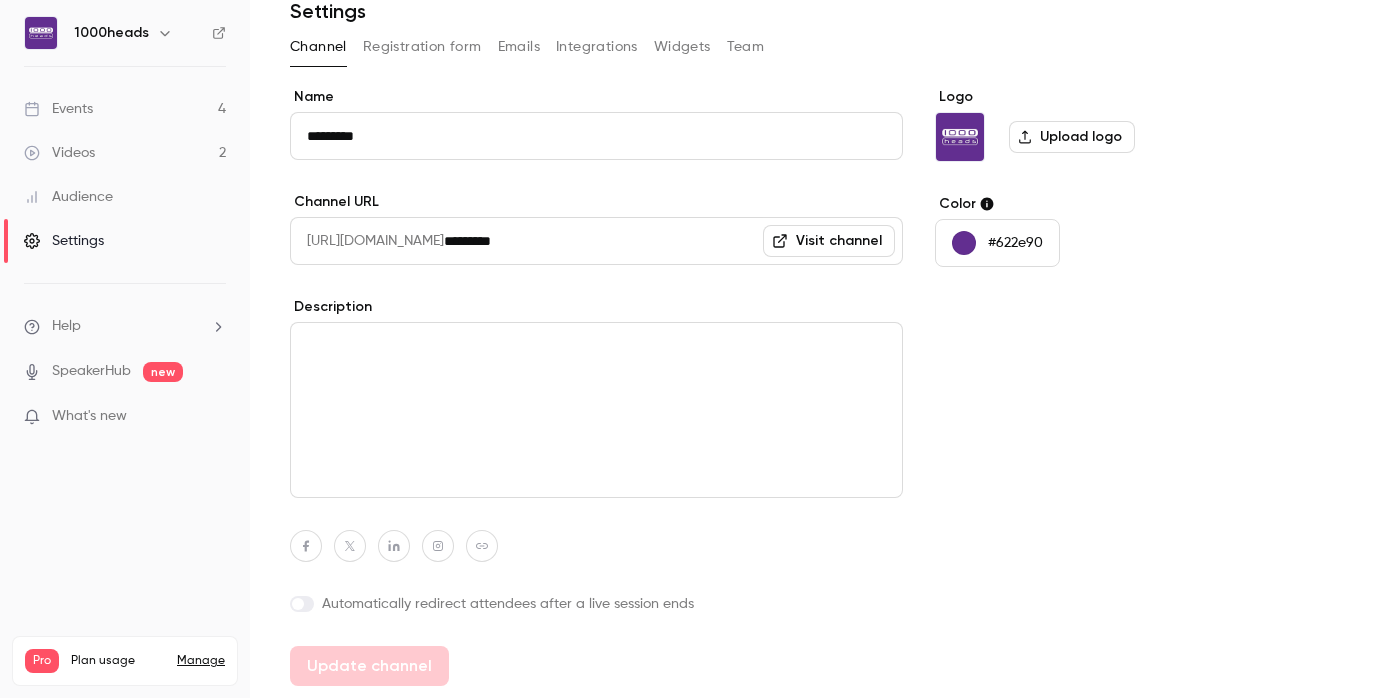 click at bounding box center (302, 604) 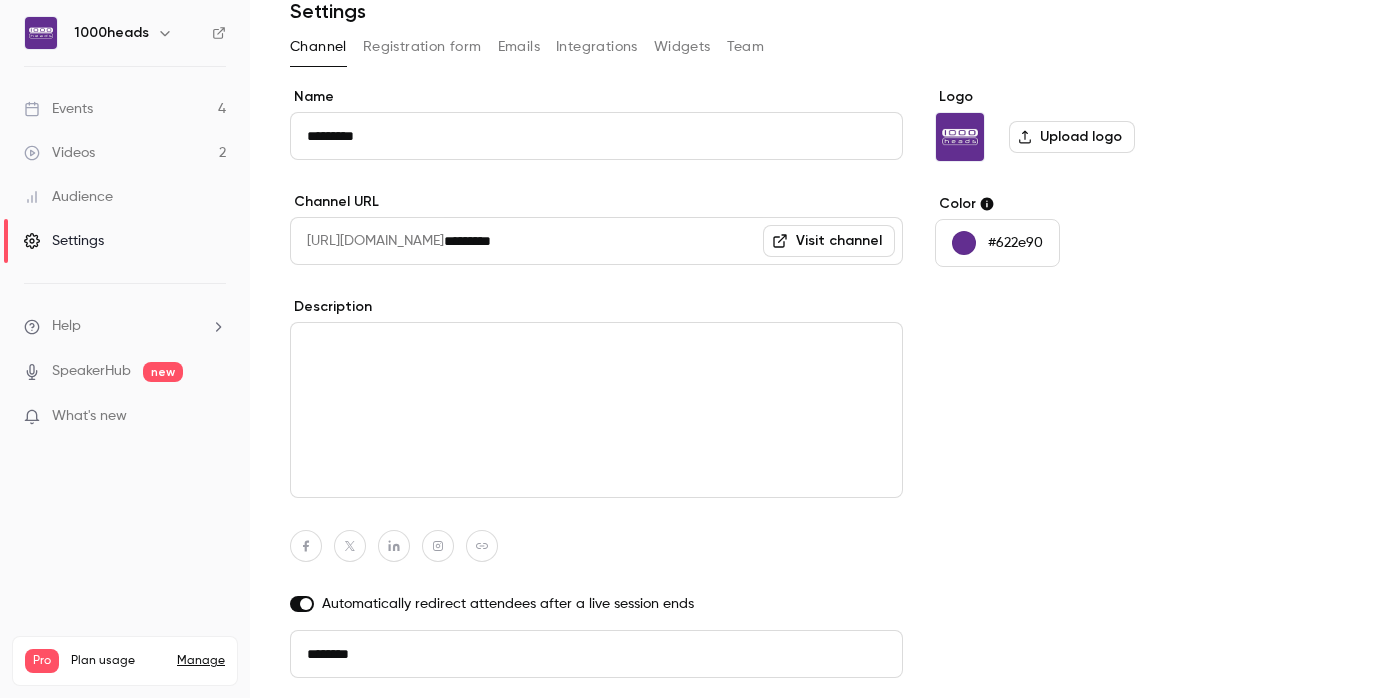 scroll, scrollTop: 149, scrollLeft: 0, axis: vertical 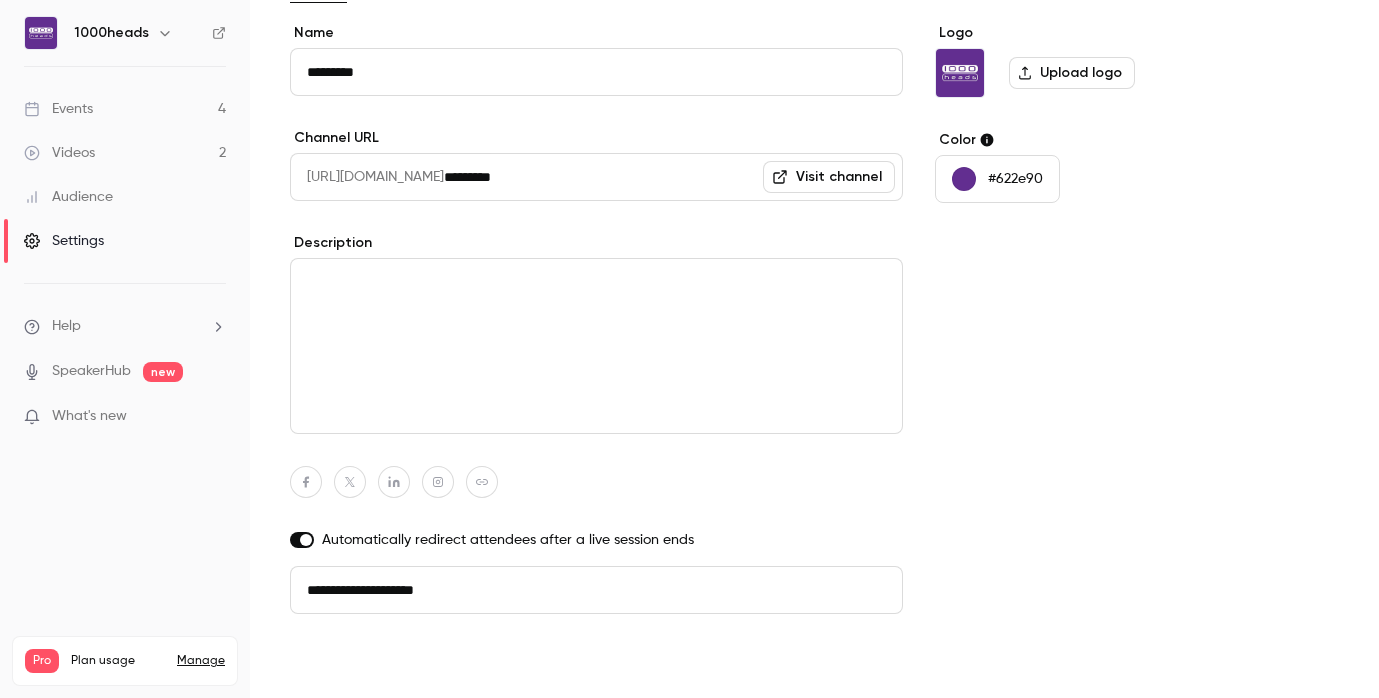 click on "Update channel" at bounding box center (369, 666) 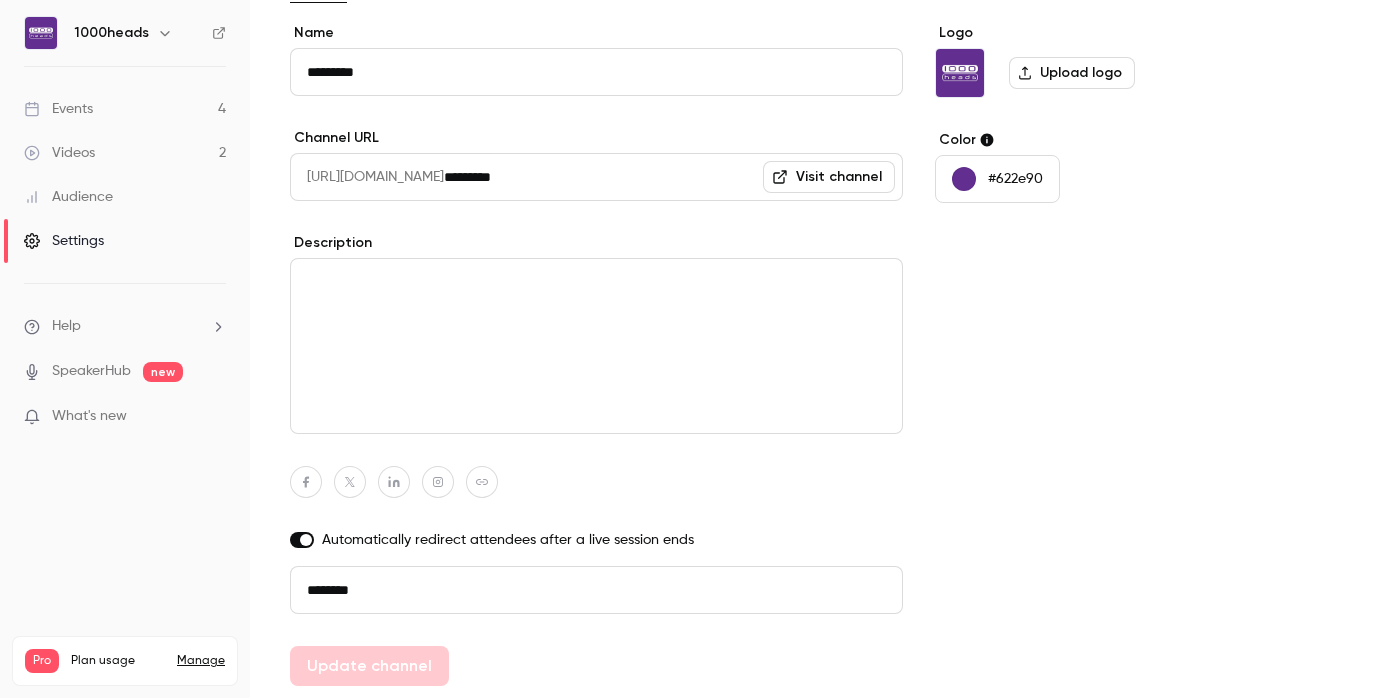 type on "**********" 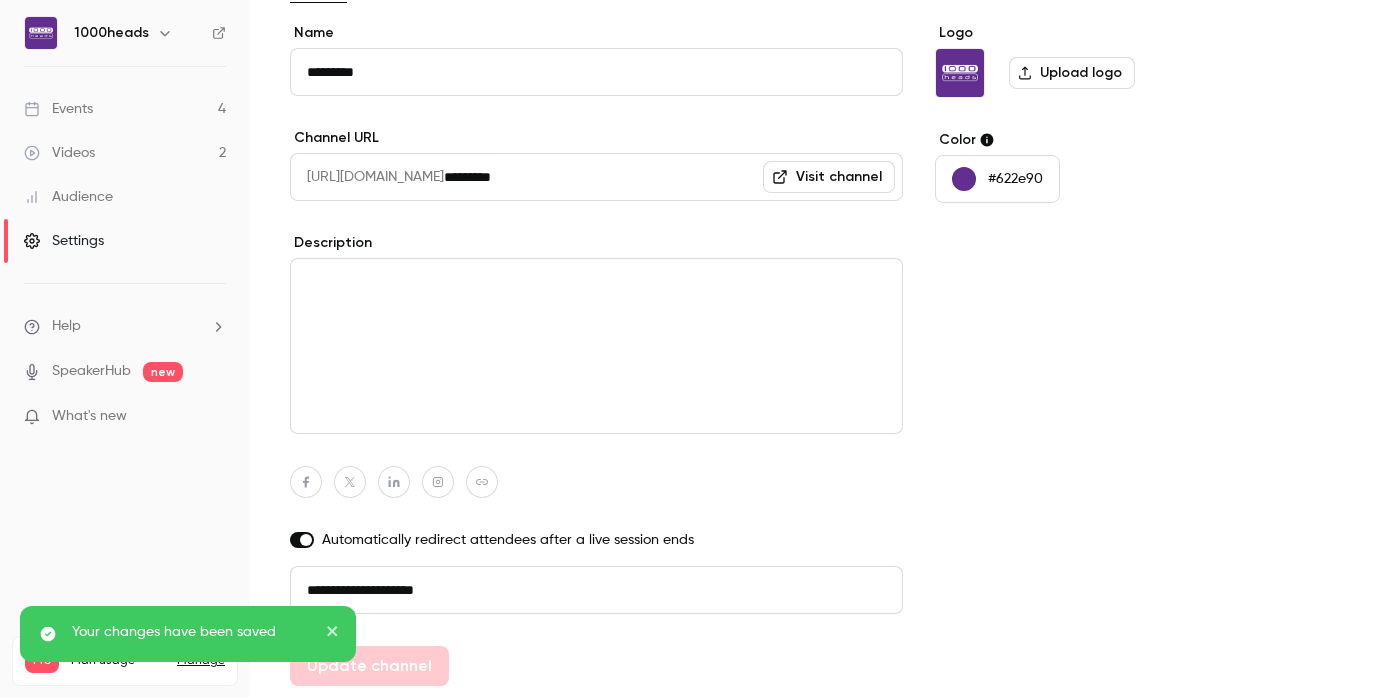 click 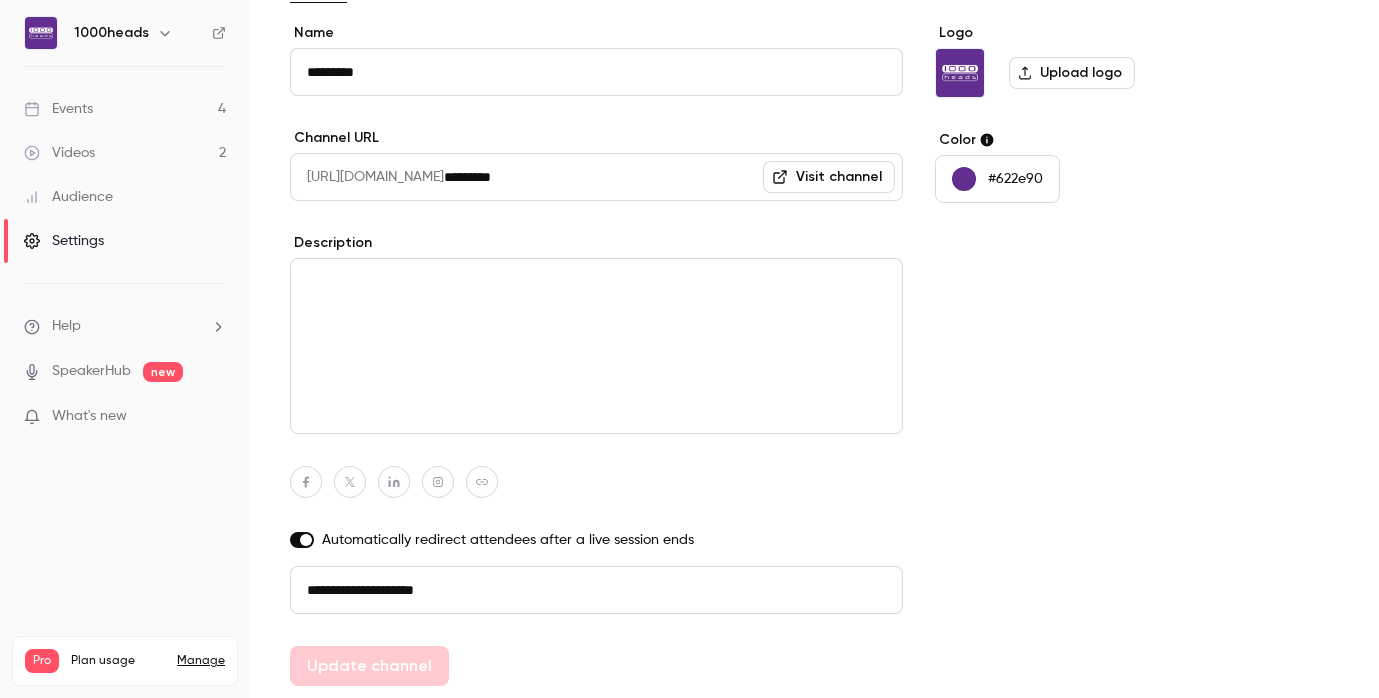 drag, startPoint x: 488, startPoint y: 587, endPoint x: 274, endPoint y: 585, distance: 214.00934 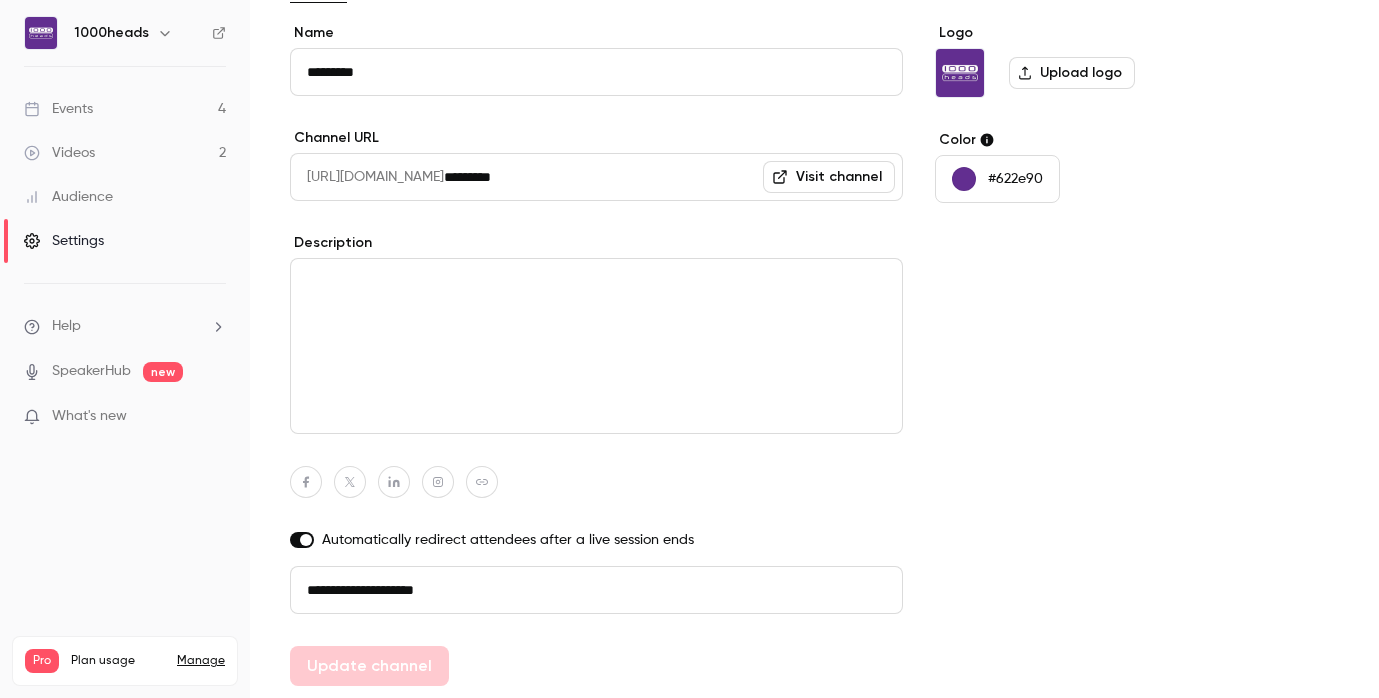 scroll, scrollTop: 0, scrollLeft: 0, axis: both 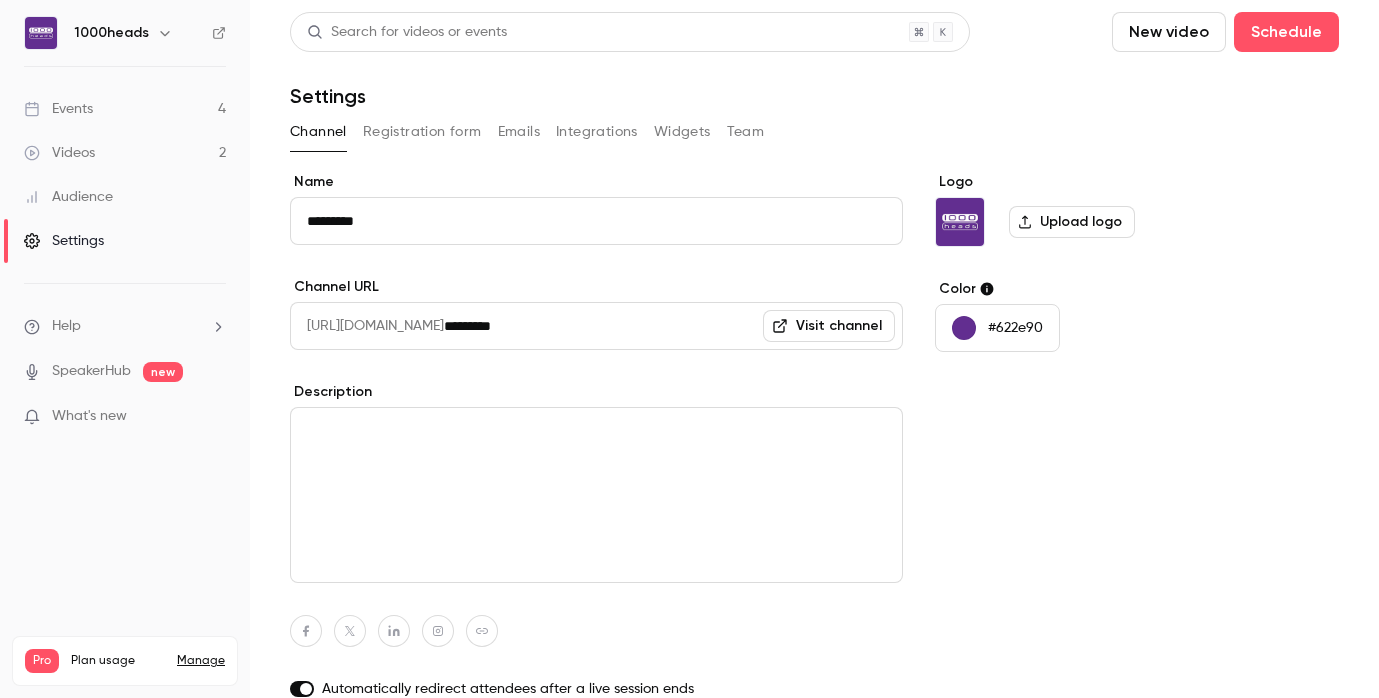 click on "Registration form" at bounding box center [422, 132] 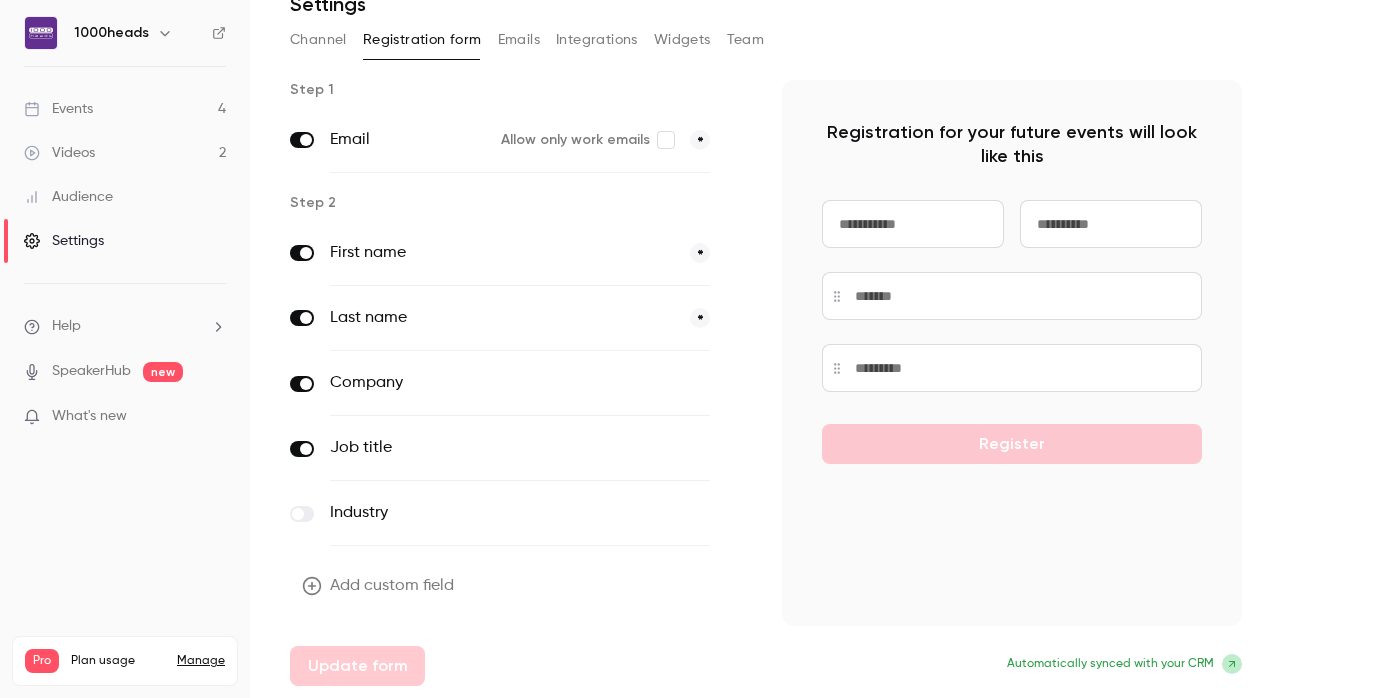 scroll, scrollTop: 0, scrollLeft: 0, axis: both 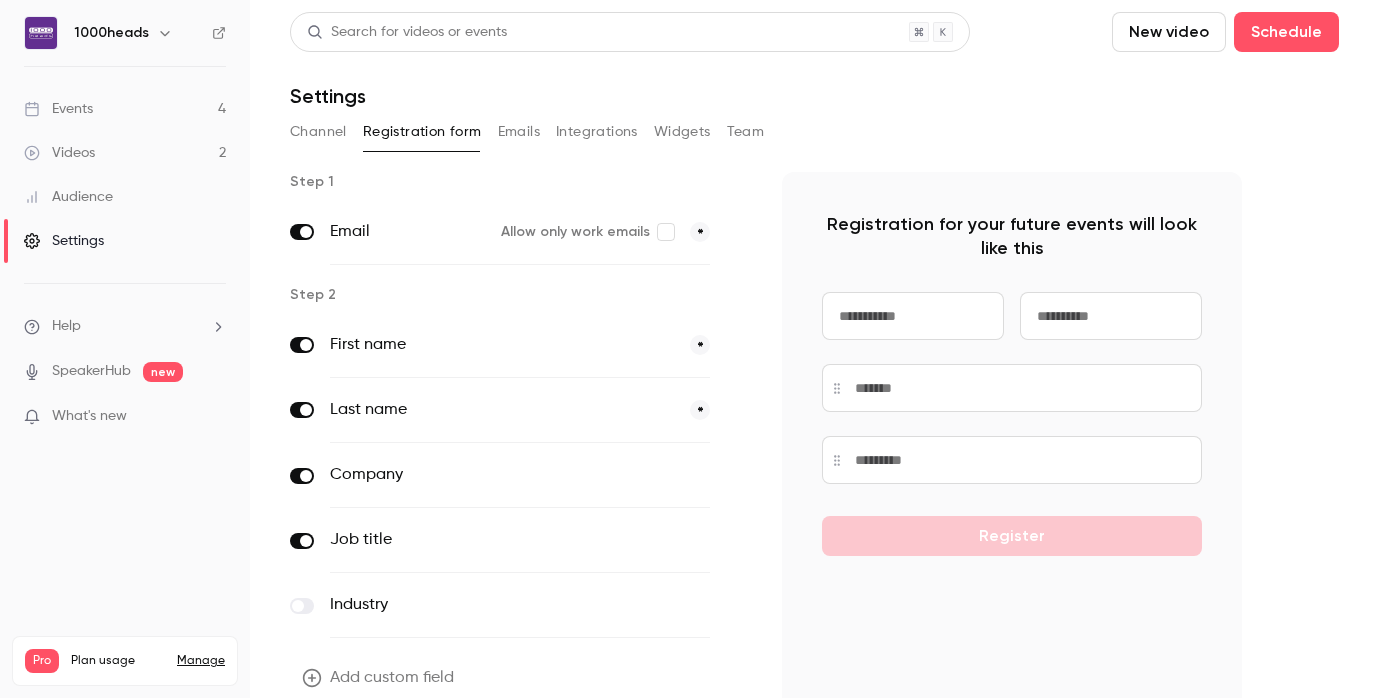 click on "Emails" at bounding box center [519, 132] 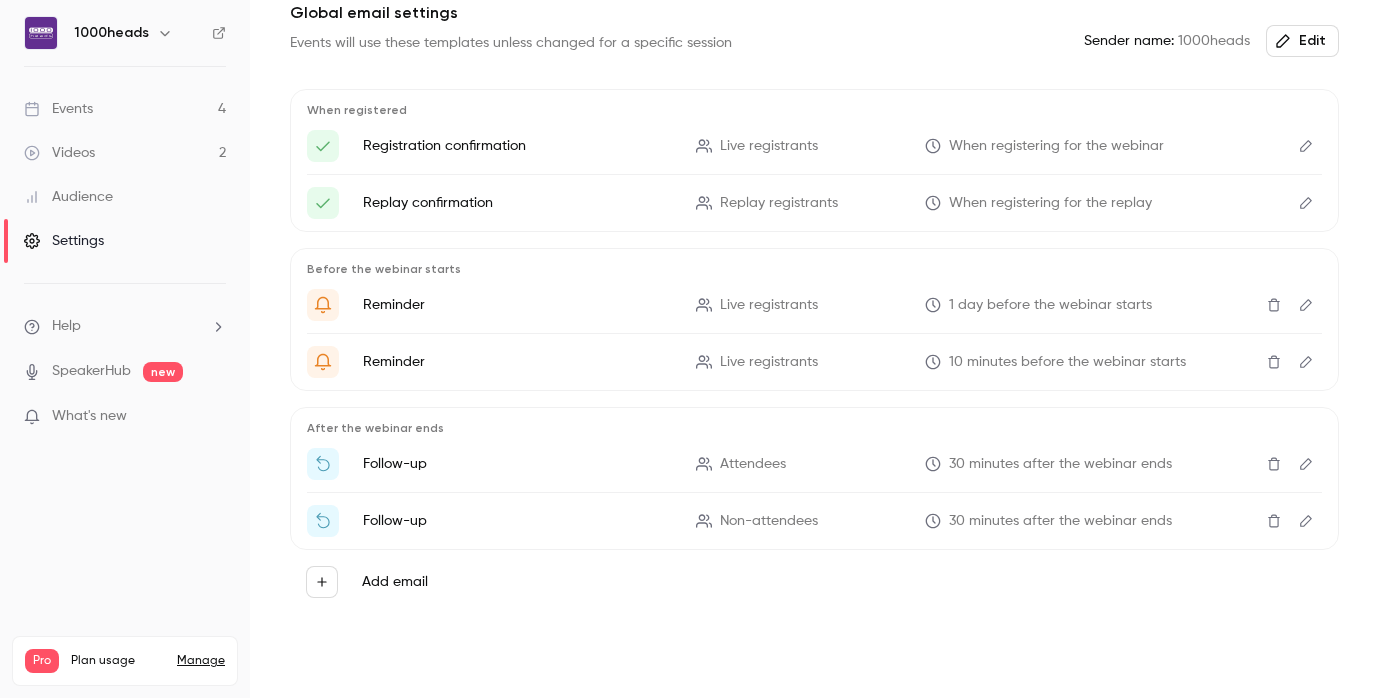 scroll, scrollTop: 0, scrollLeft: 0, axis: both 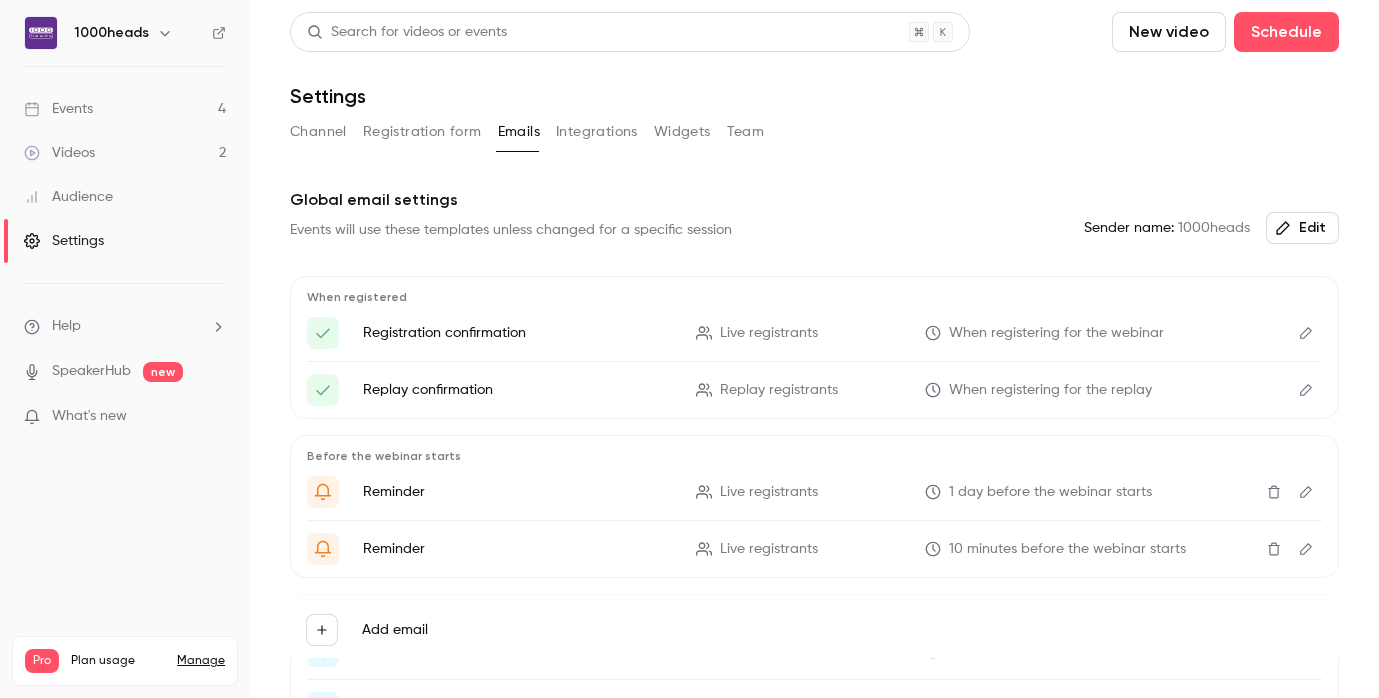 click on "Integrations" at bounding box center (597, 132) 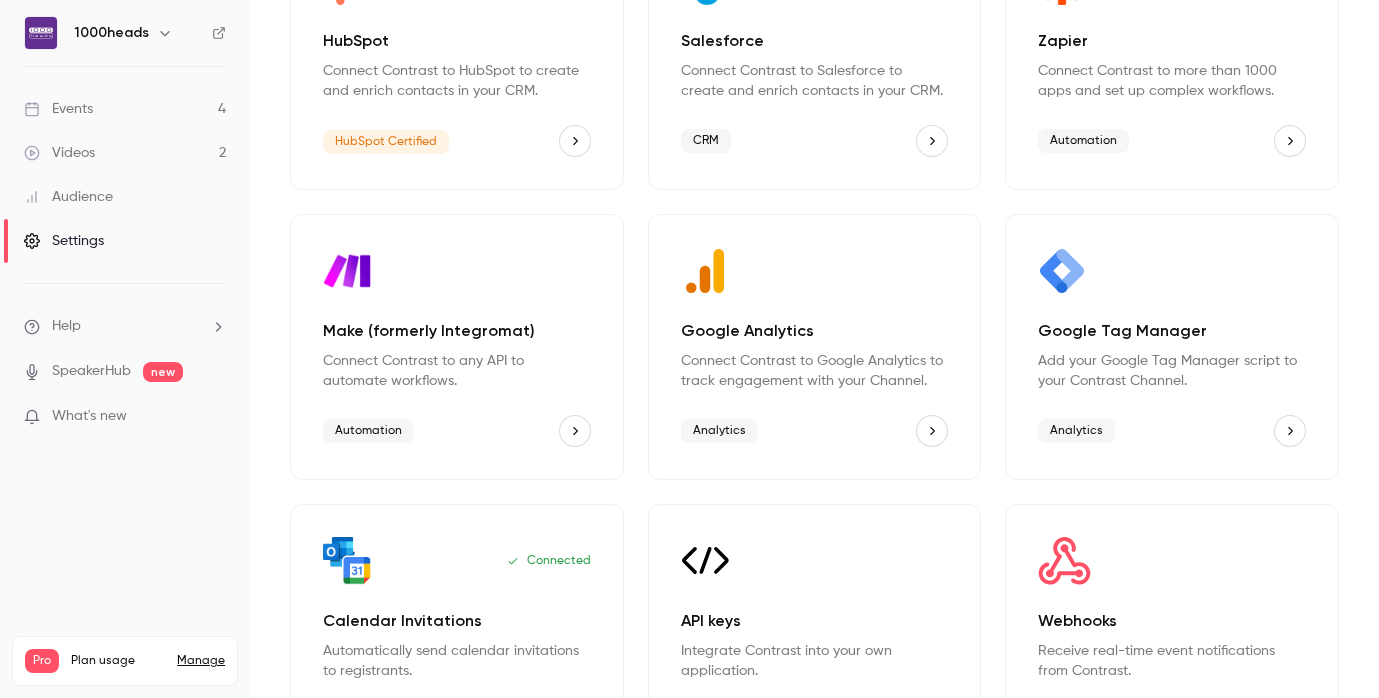 scroll, scrollTop: 332, scrollLeft: 0, axis: vertical 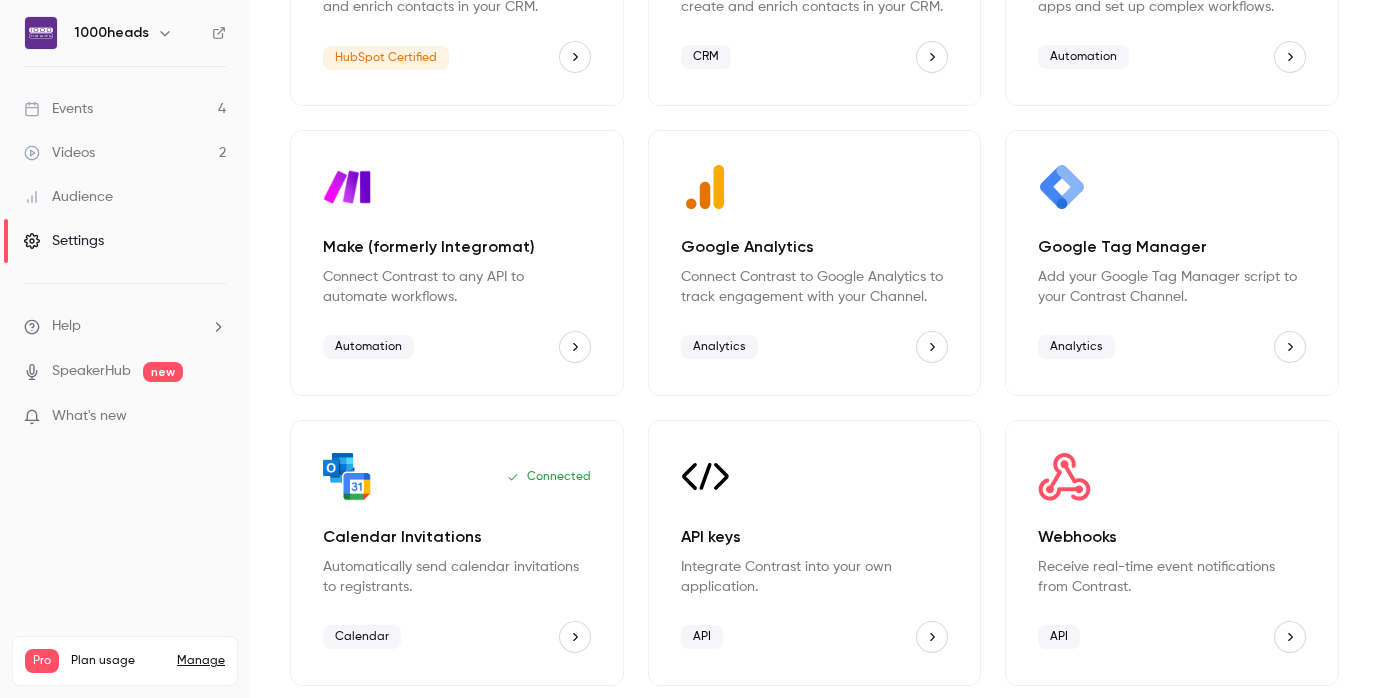 click 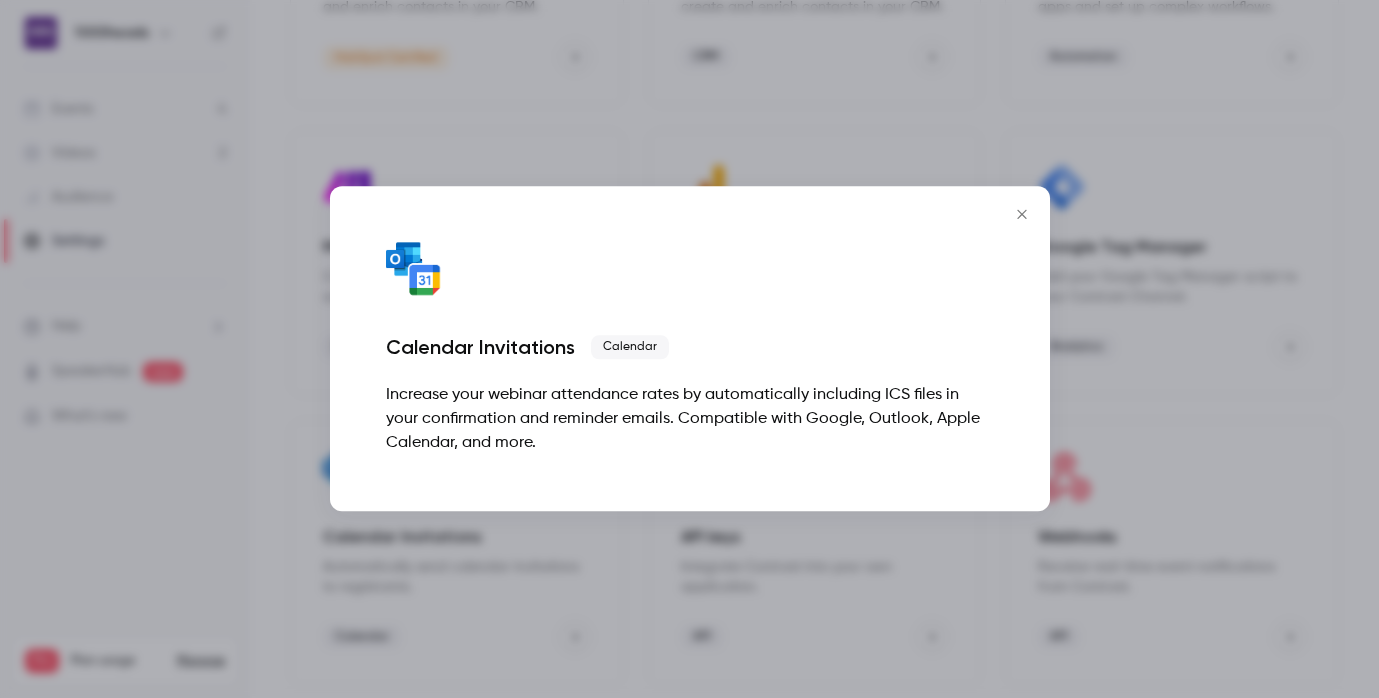 click 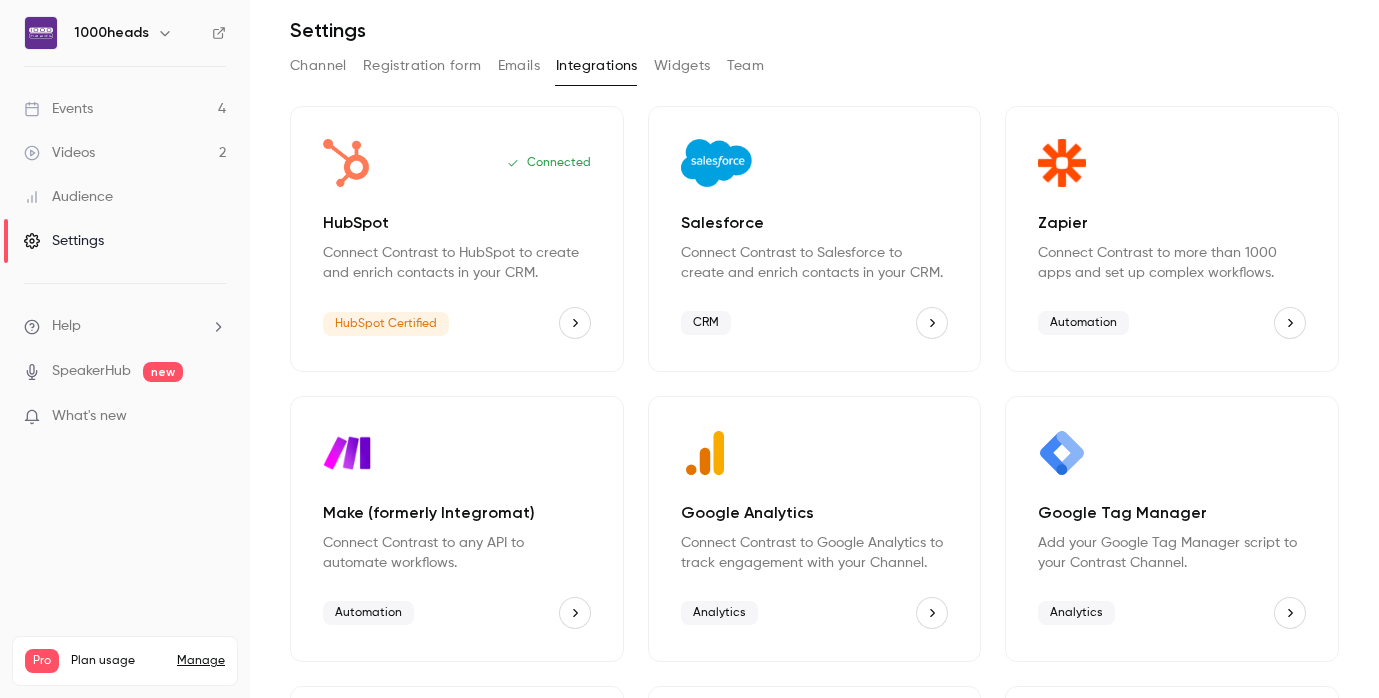 scroll, scrollTop: 0, scrollLeft: 0, axis: both 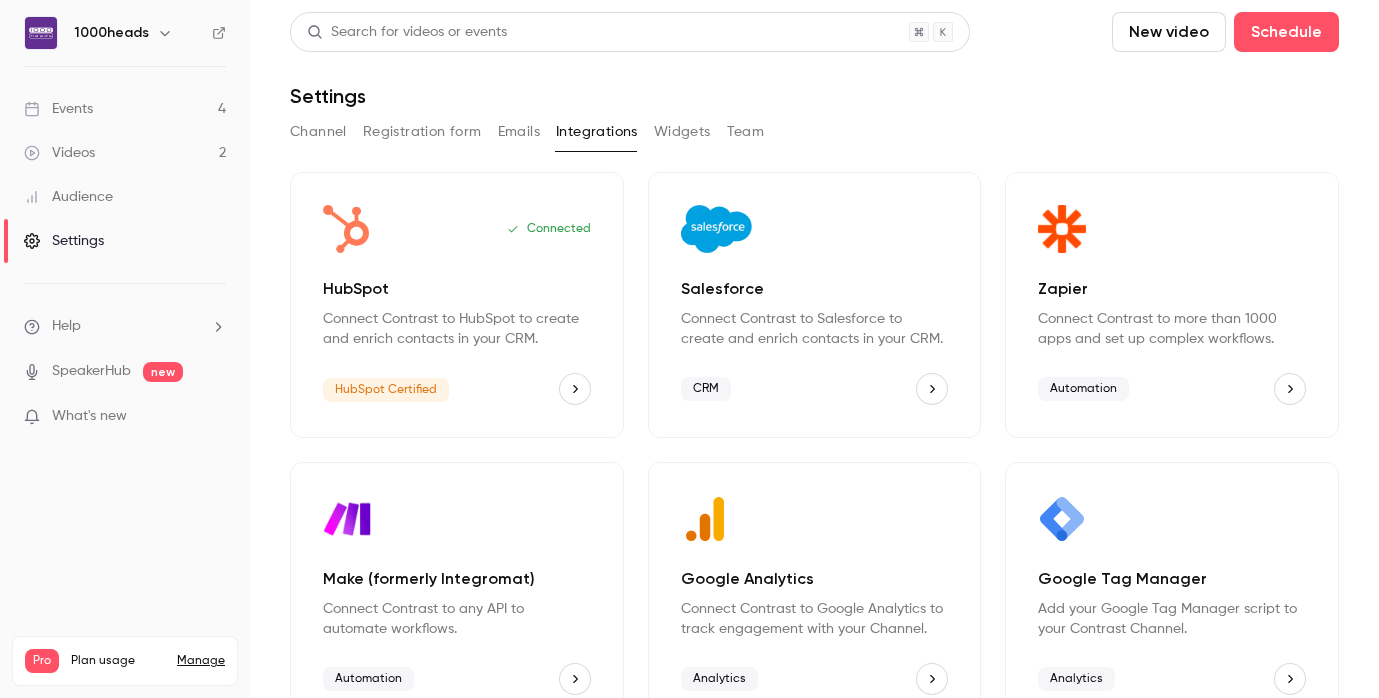 type 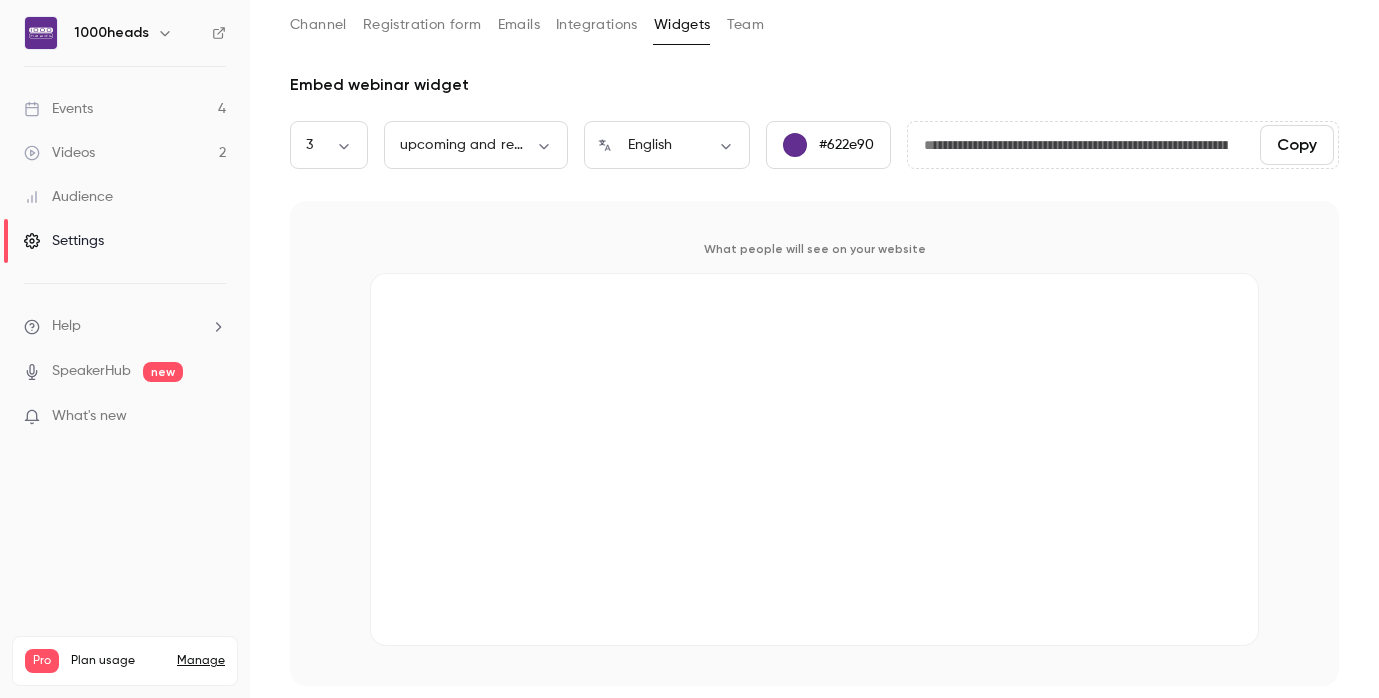 scroll, scrollTop: 0, scrollLeft: 0, axis: both 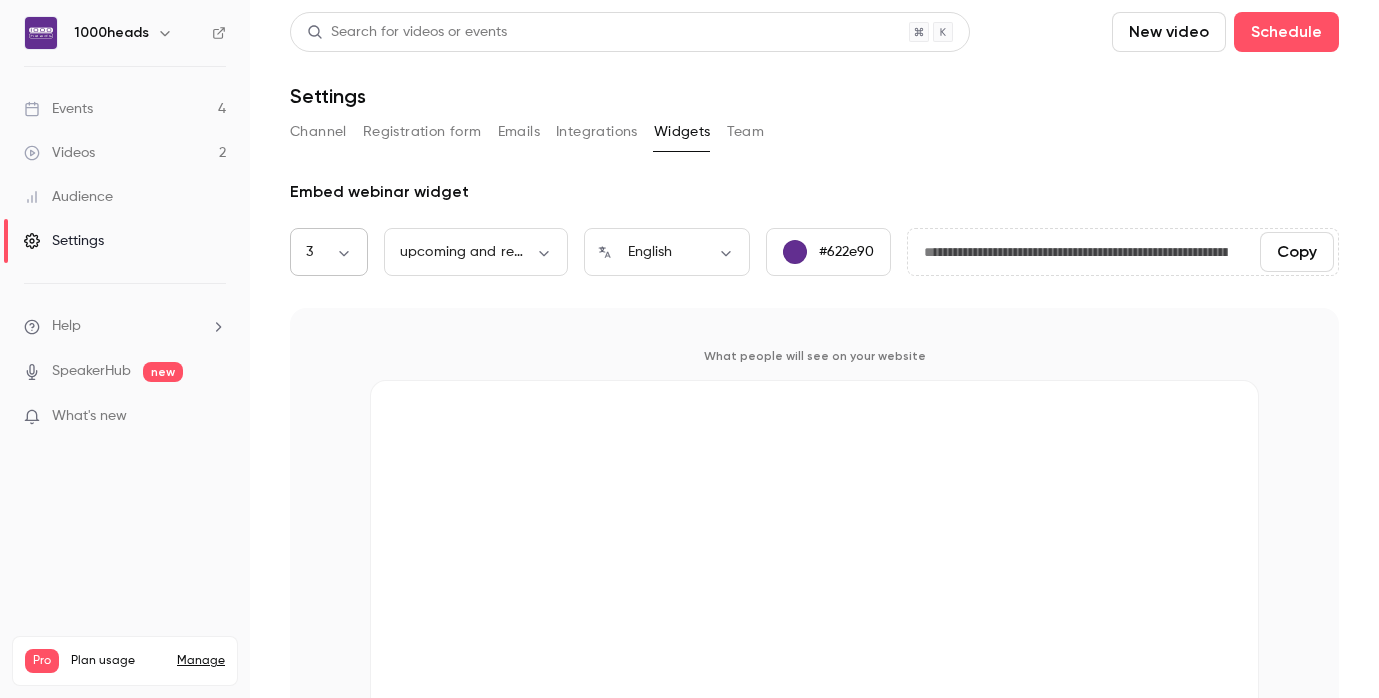click on "**********" at bounding box center (689, 349) 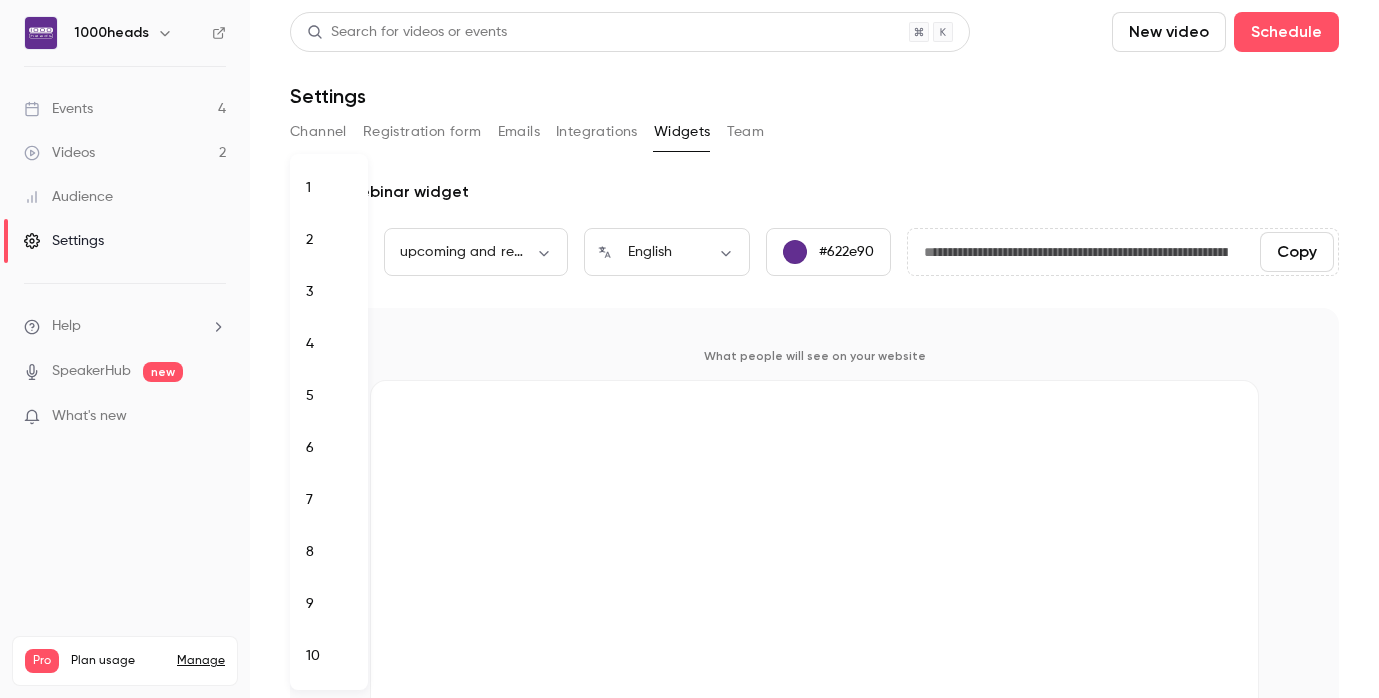 click on "2" at bounding box center [329, 240] 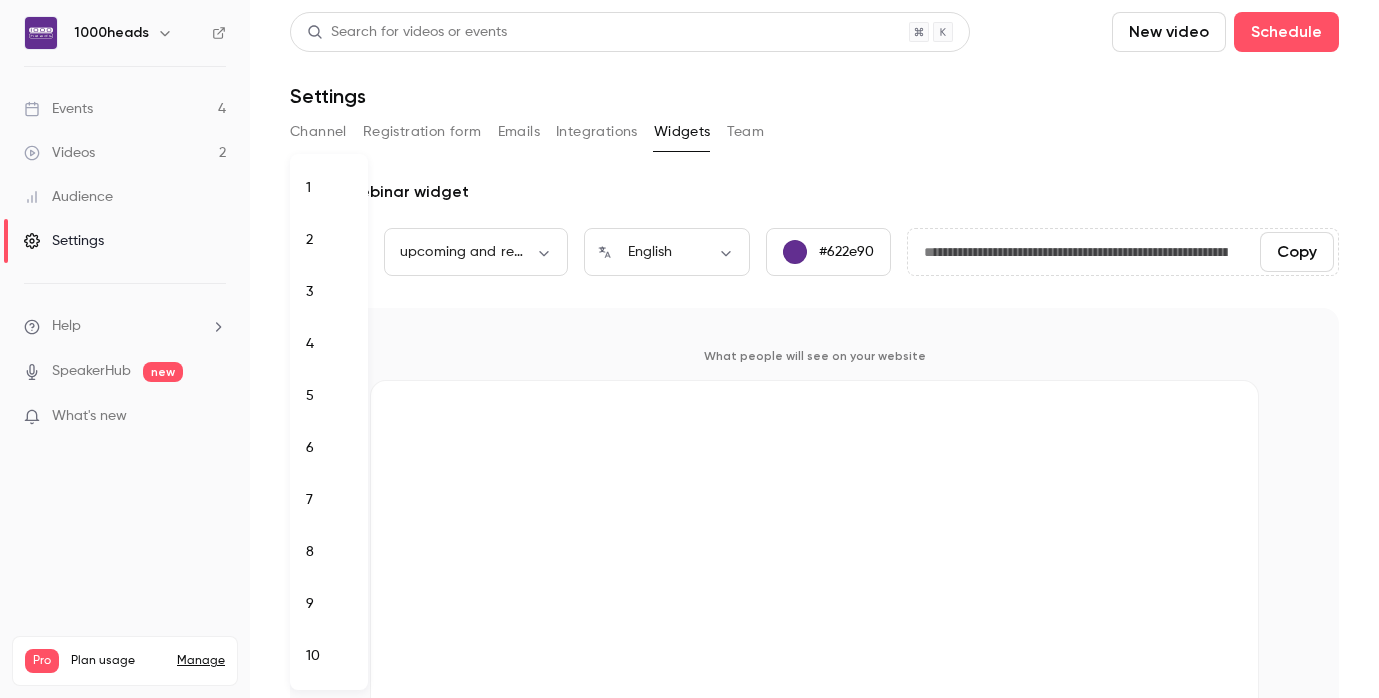 click on "3" at bounding box center (329, 292) 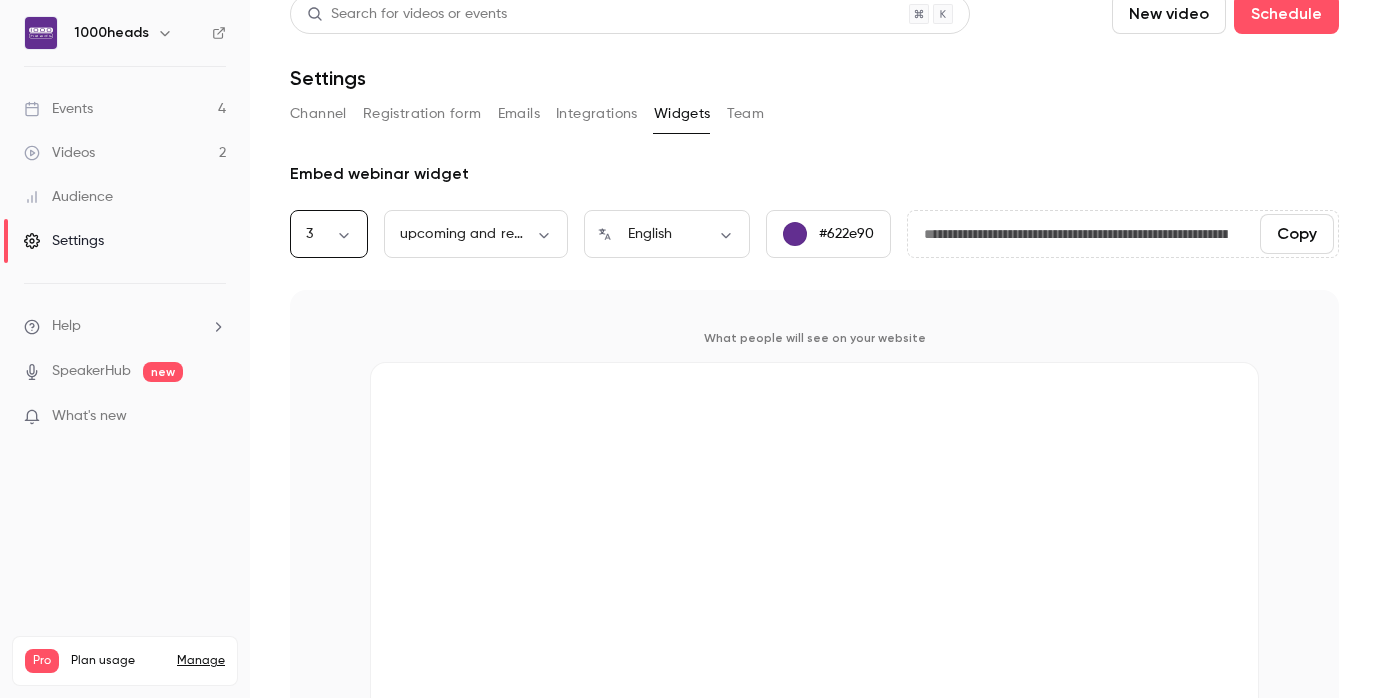 scroll, scrollTop: 0, scrollLeft: 0, axis: both 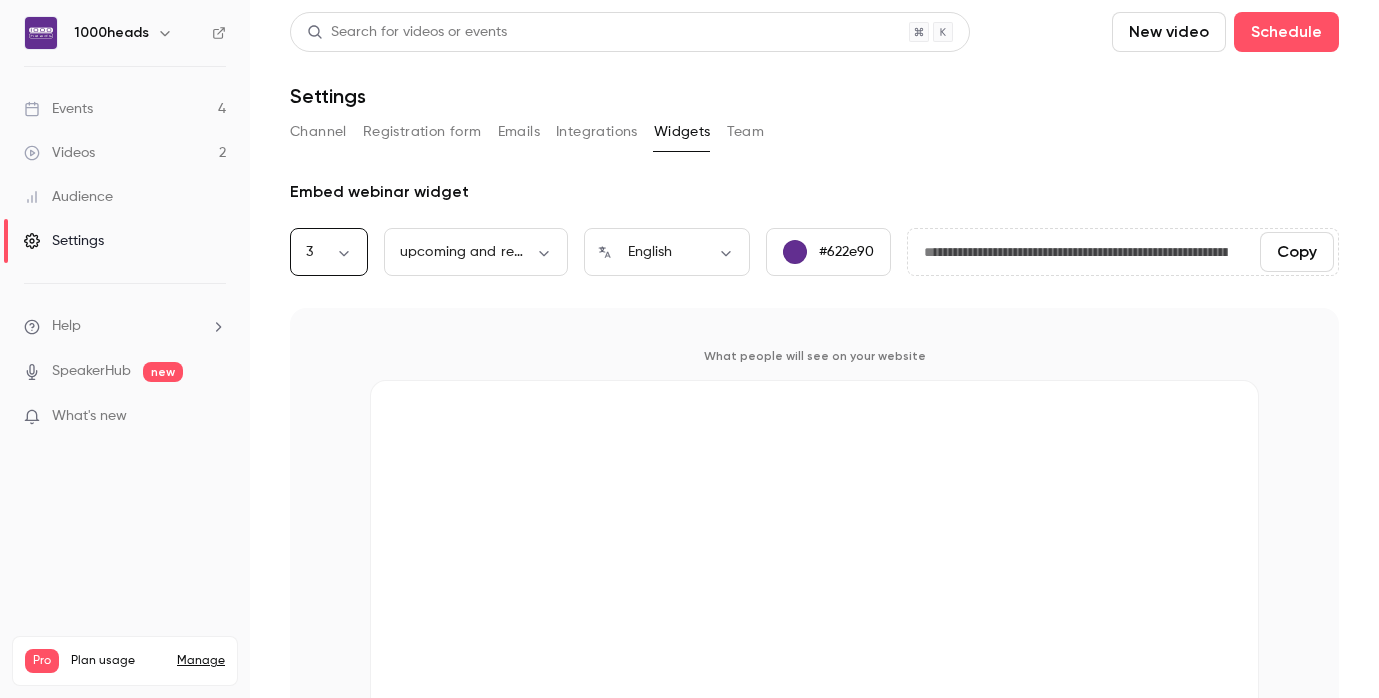 click on "Team" at bounding box center (746, 132) 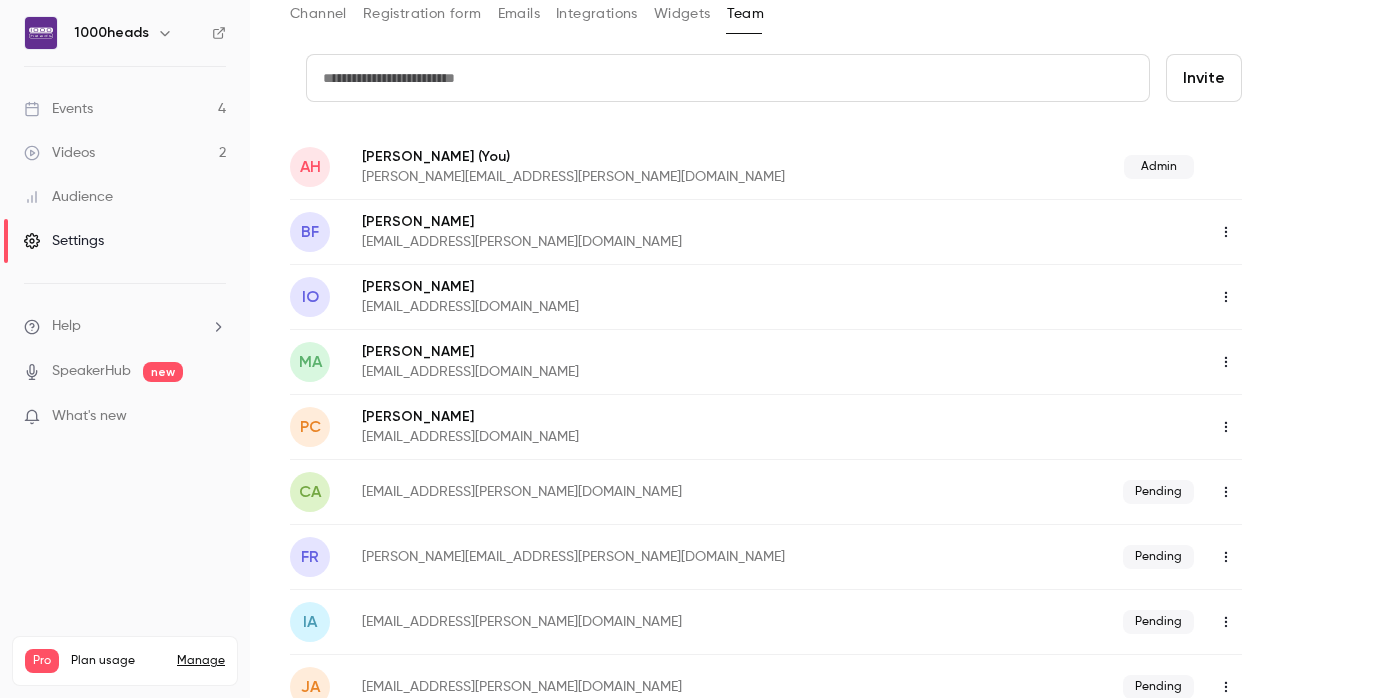 scroll, scrollTop: 0, scrollLeft: 0, axis: both 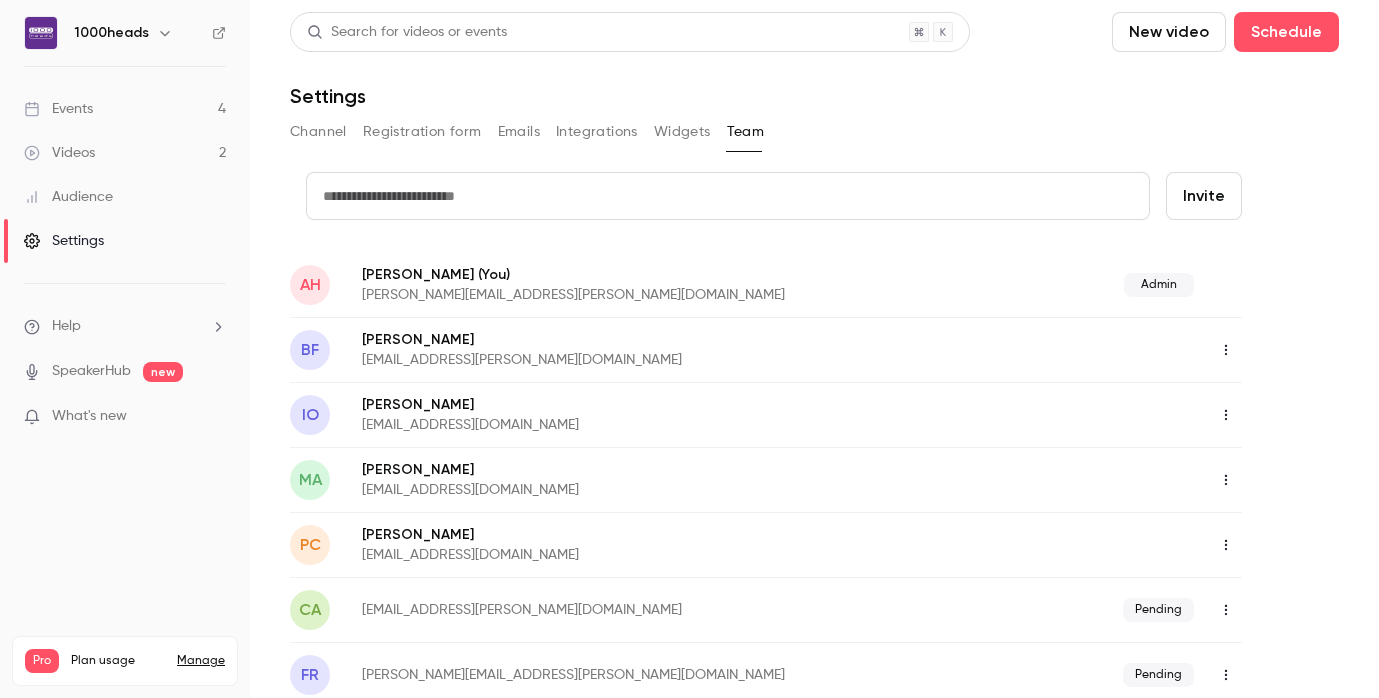 click at bounding box center [728, 196] 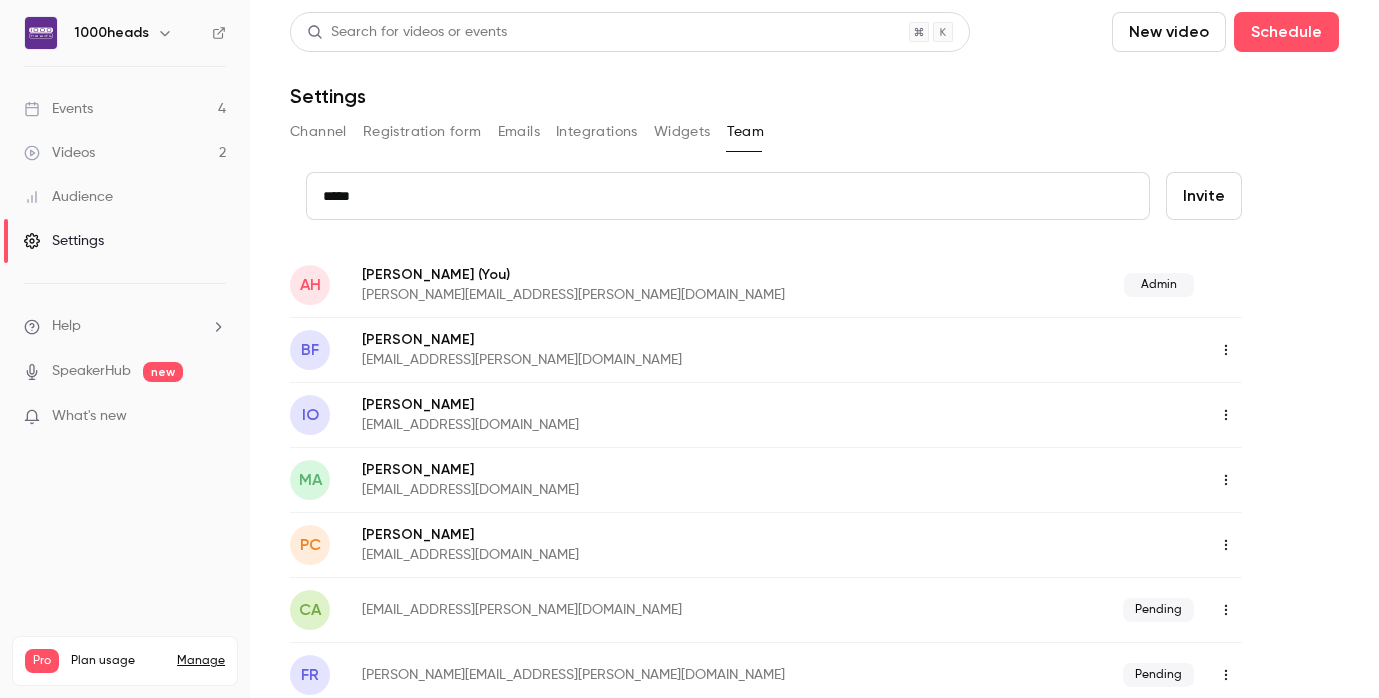type on "**********" 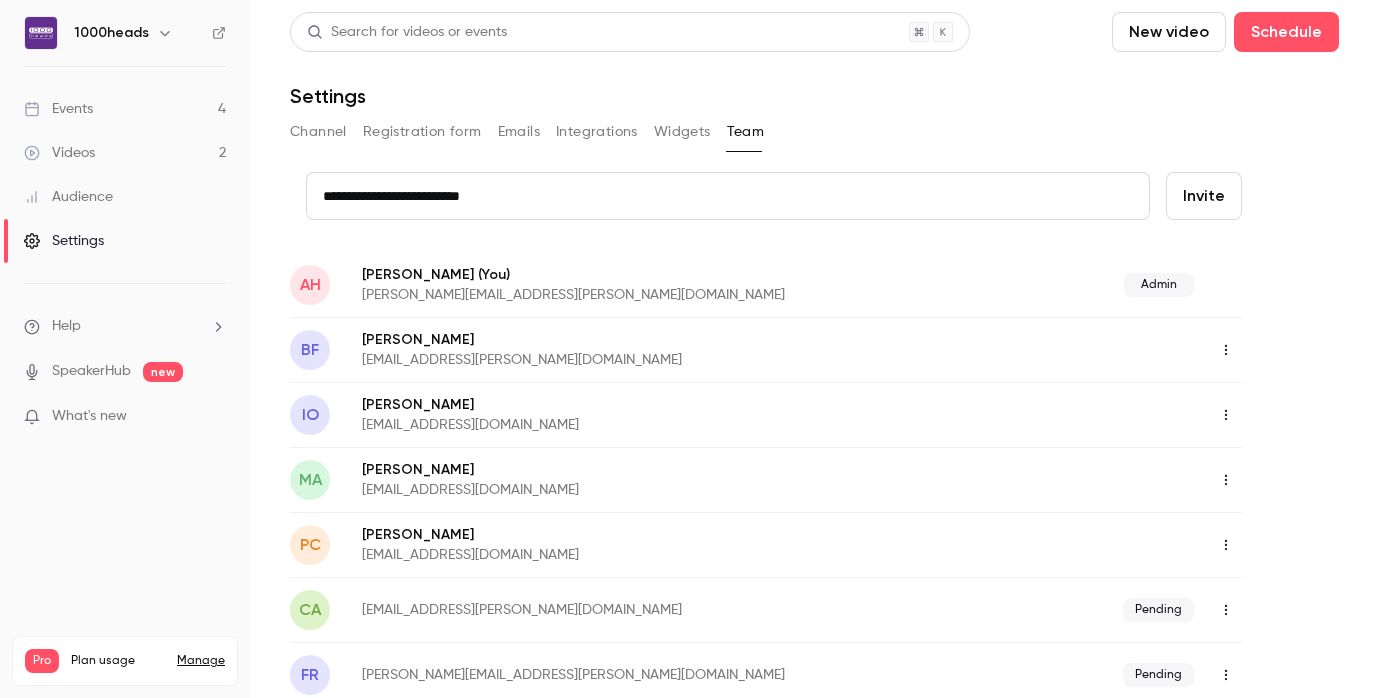 click on "Invite" at bounding box center [1204, 196] 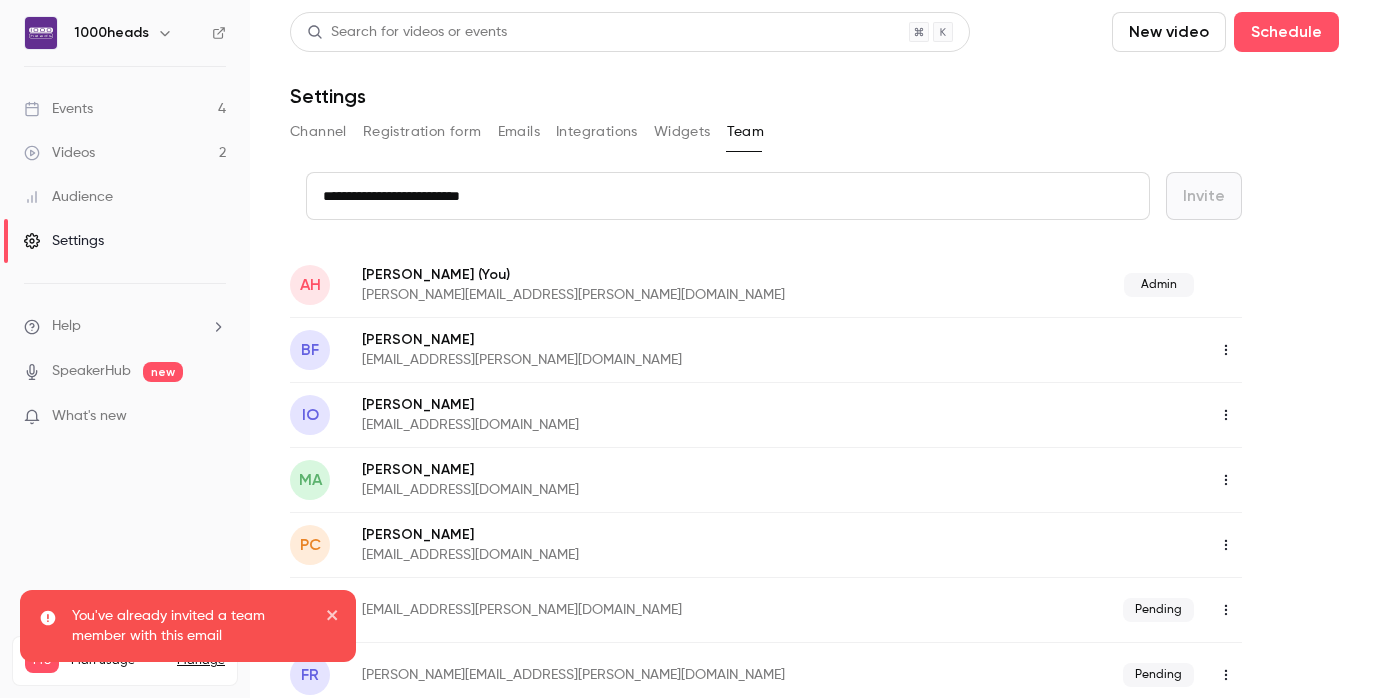 click 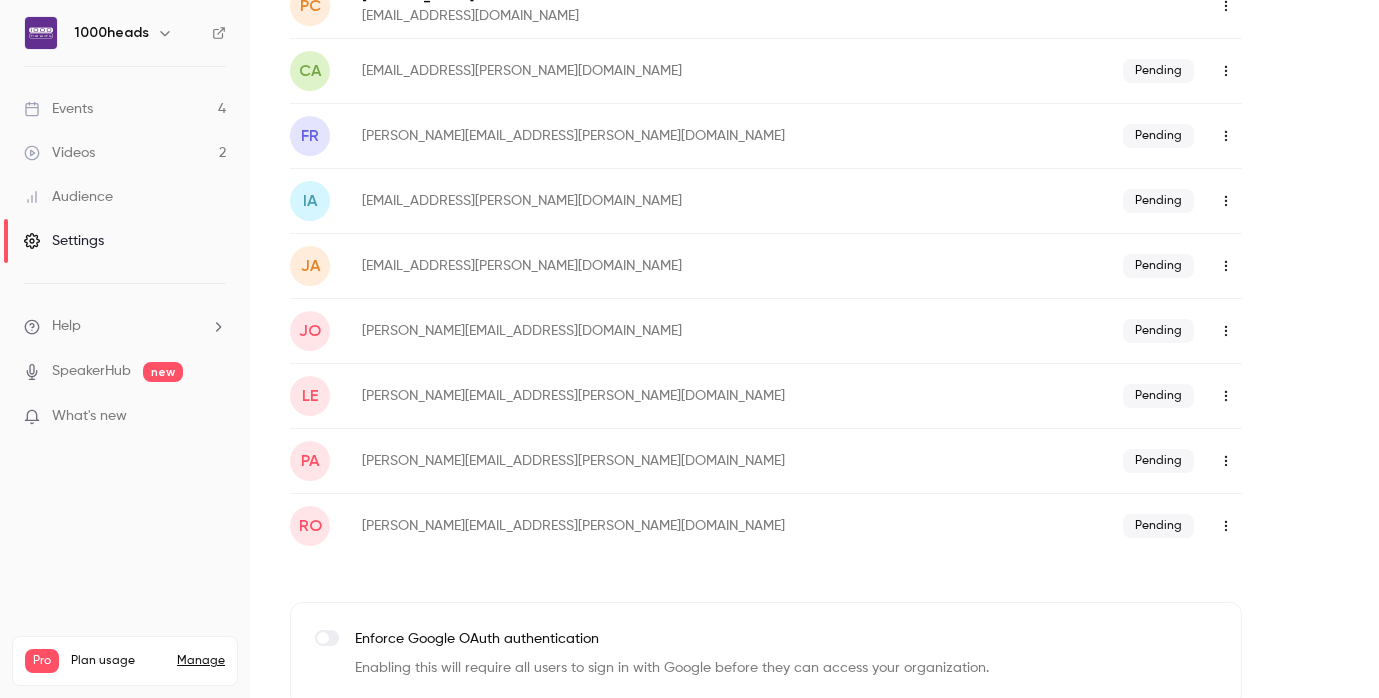 scroll, scrollTop: 556, scrollLeft: 0, axis: vertical 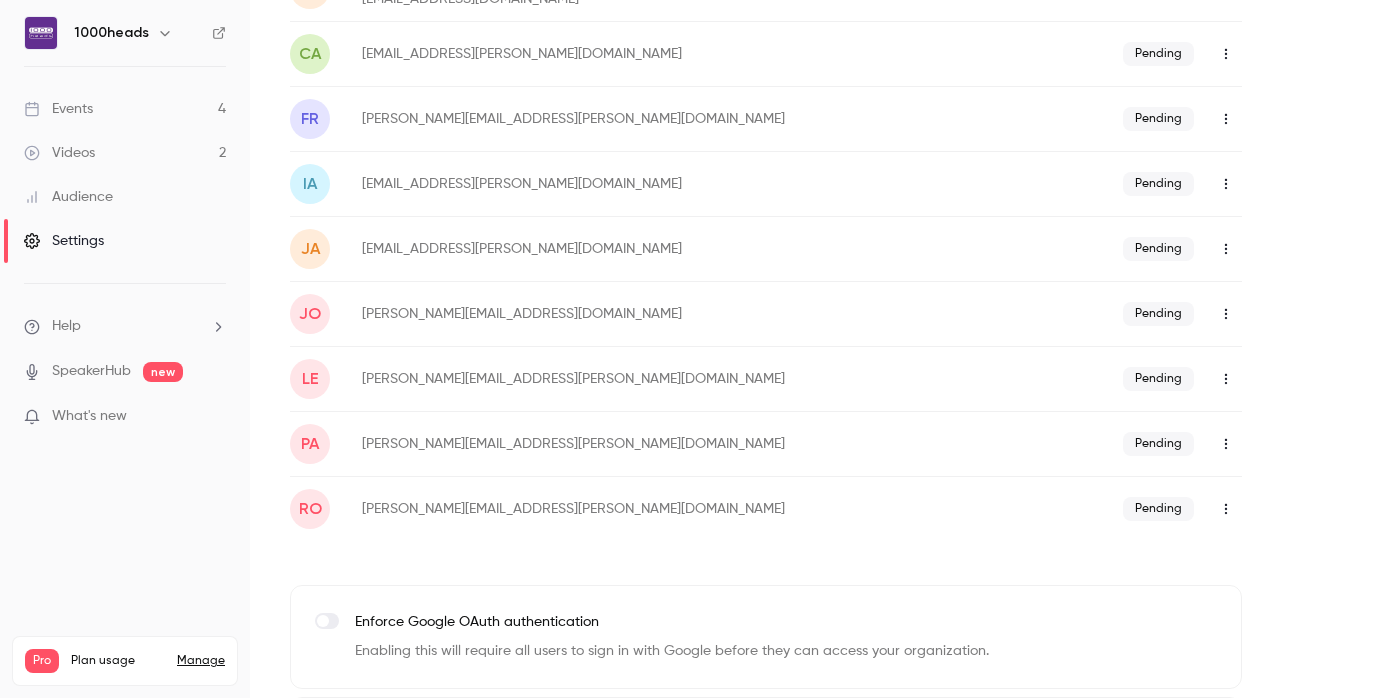 click 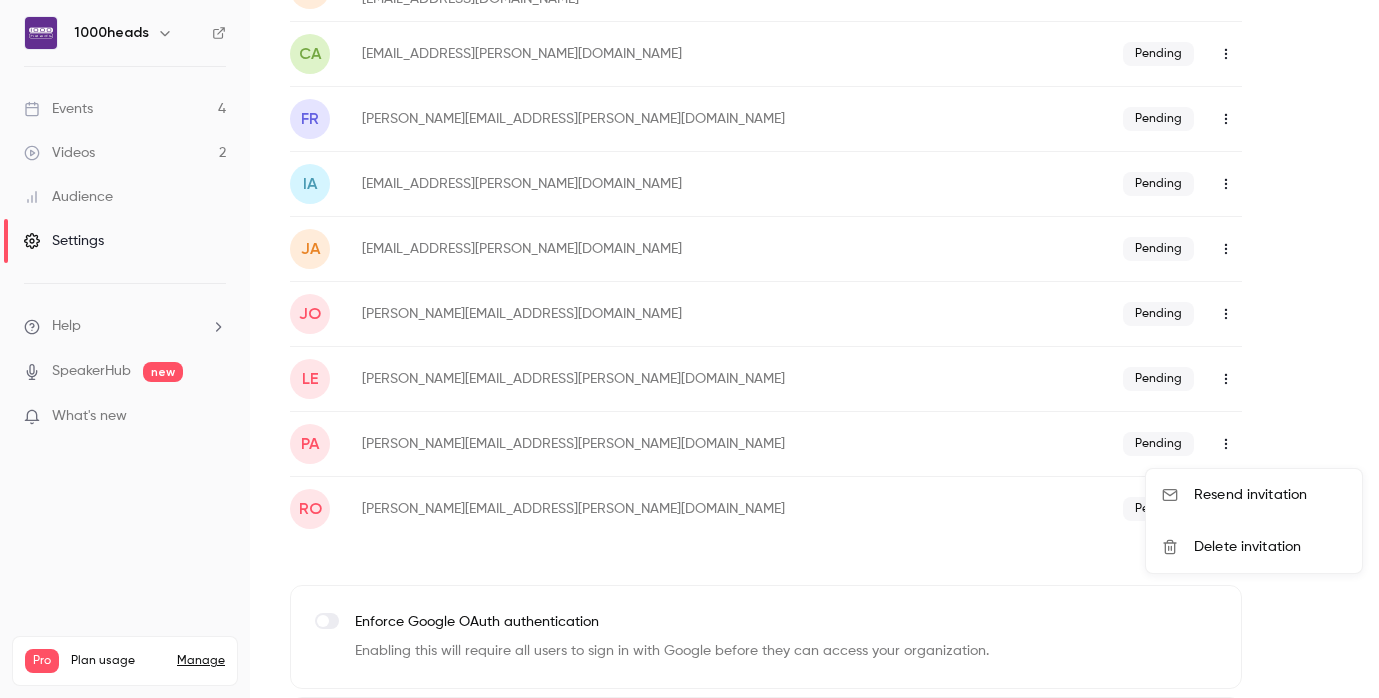 click on "Resend invitation" at bounding box center [1270, 495] 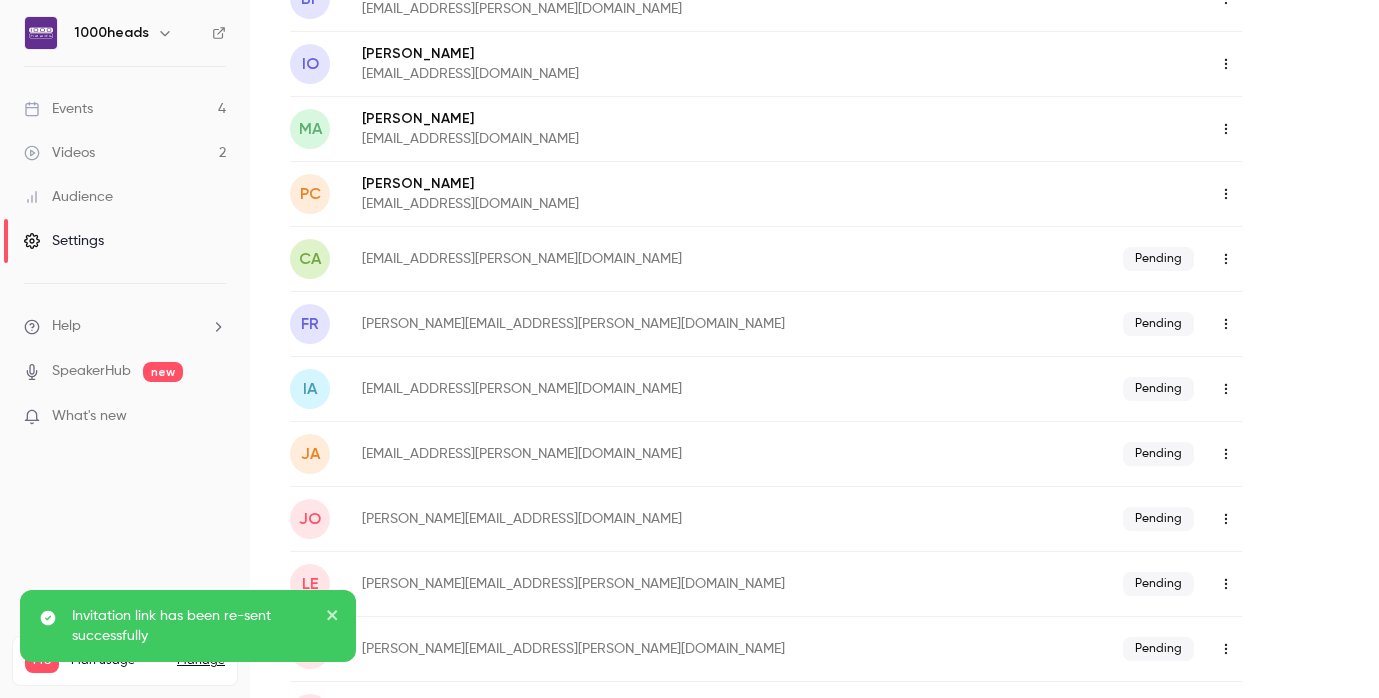 scroll, scrollTop: 671, scrollLeft: 0, axis: vertical 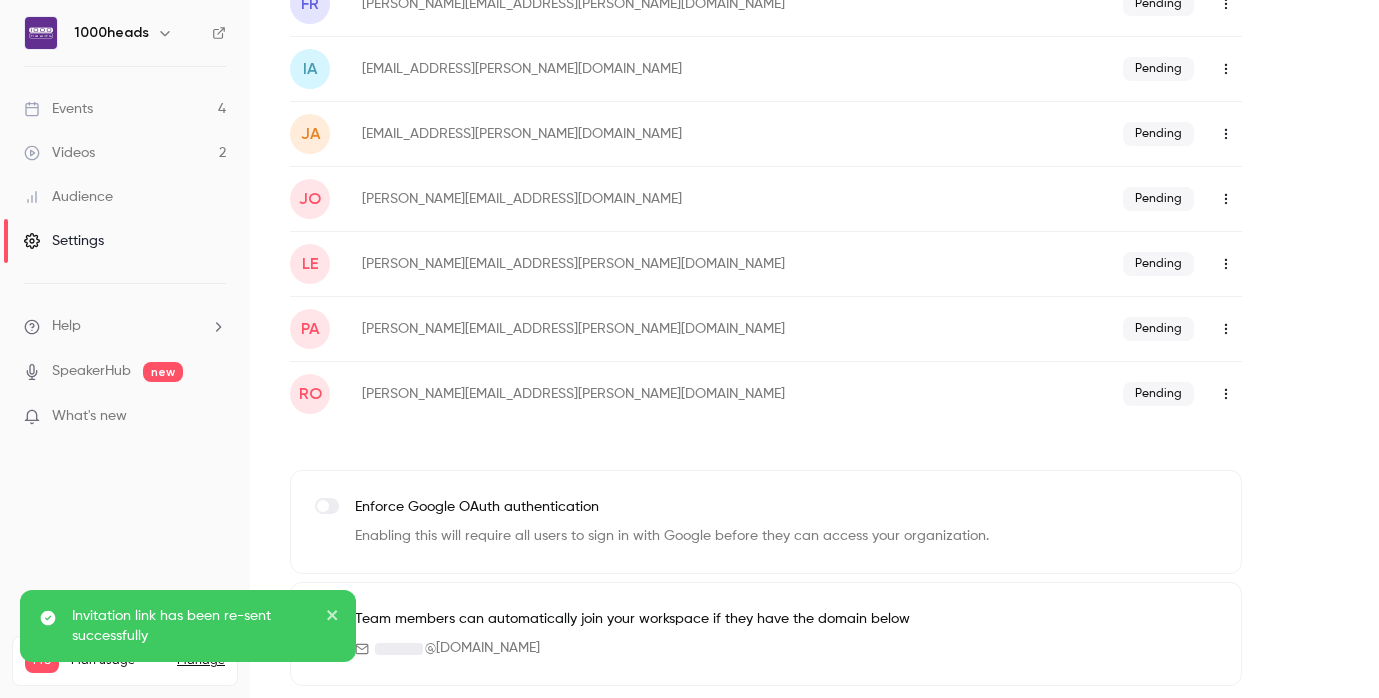 click 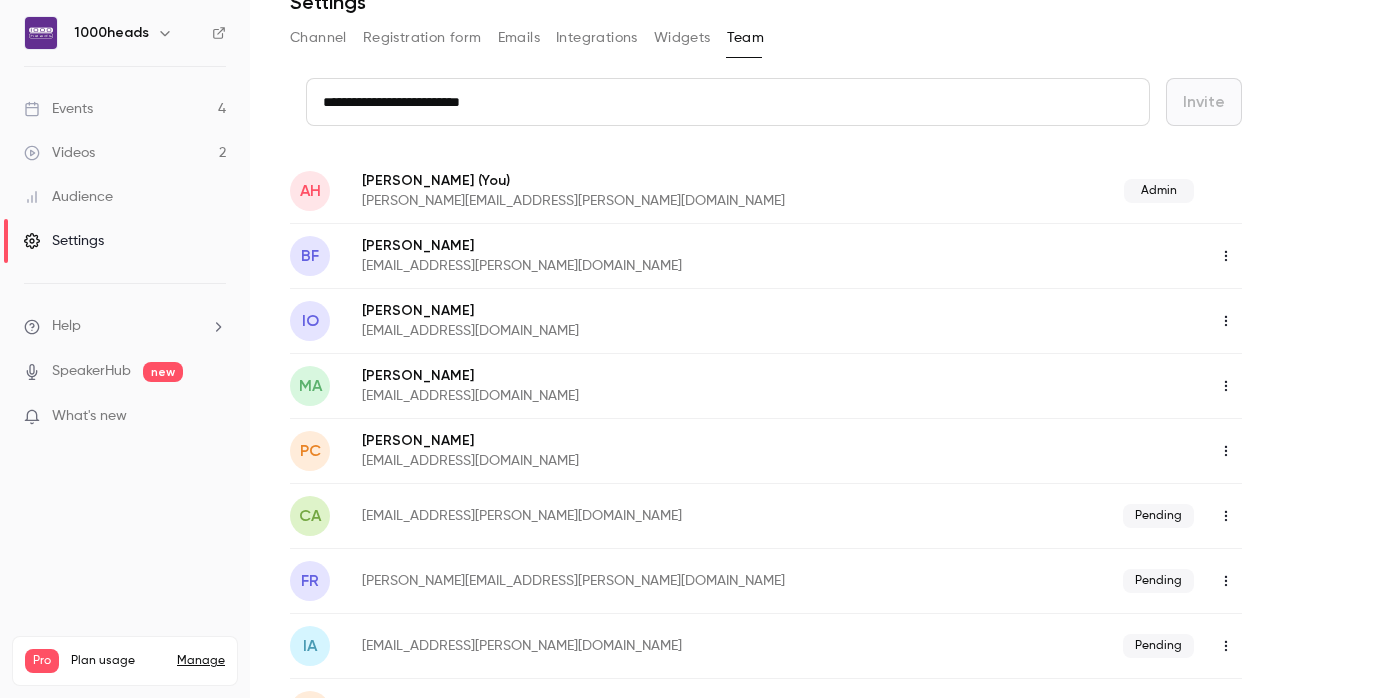 scroll, scrollTop: 0, scrollLeft: 0, axis: both 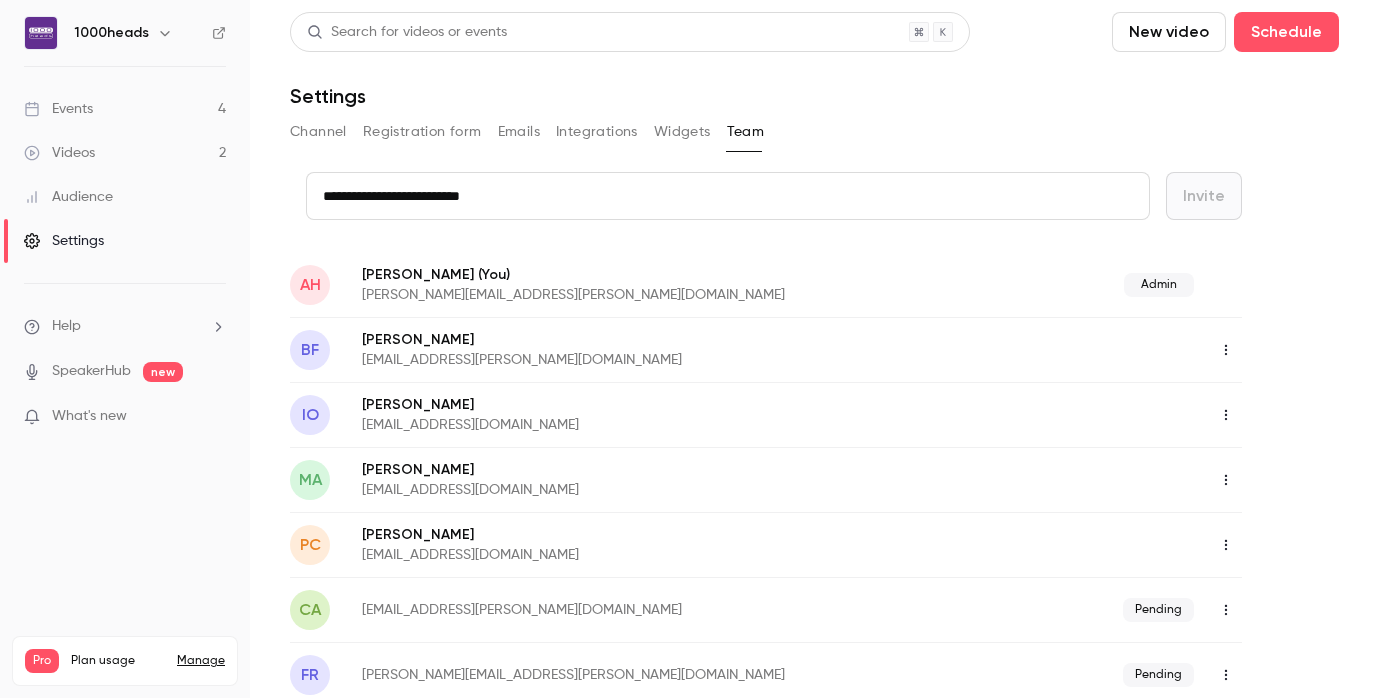 click on "**********" at bounding box center [728, 196] 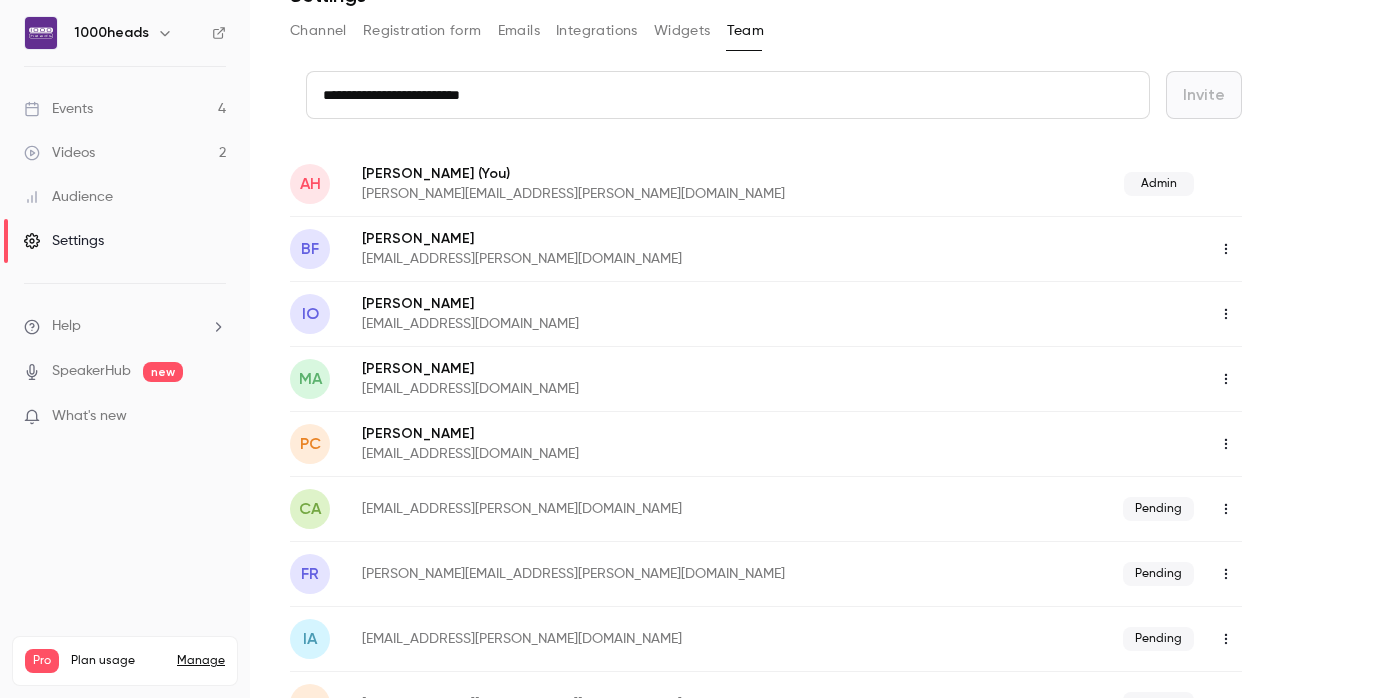scroll, scrollTop: 100, scrollLeft: 0, axis: vertical 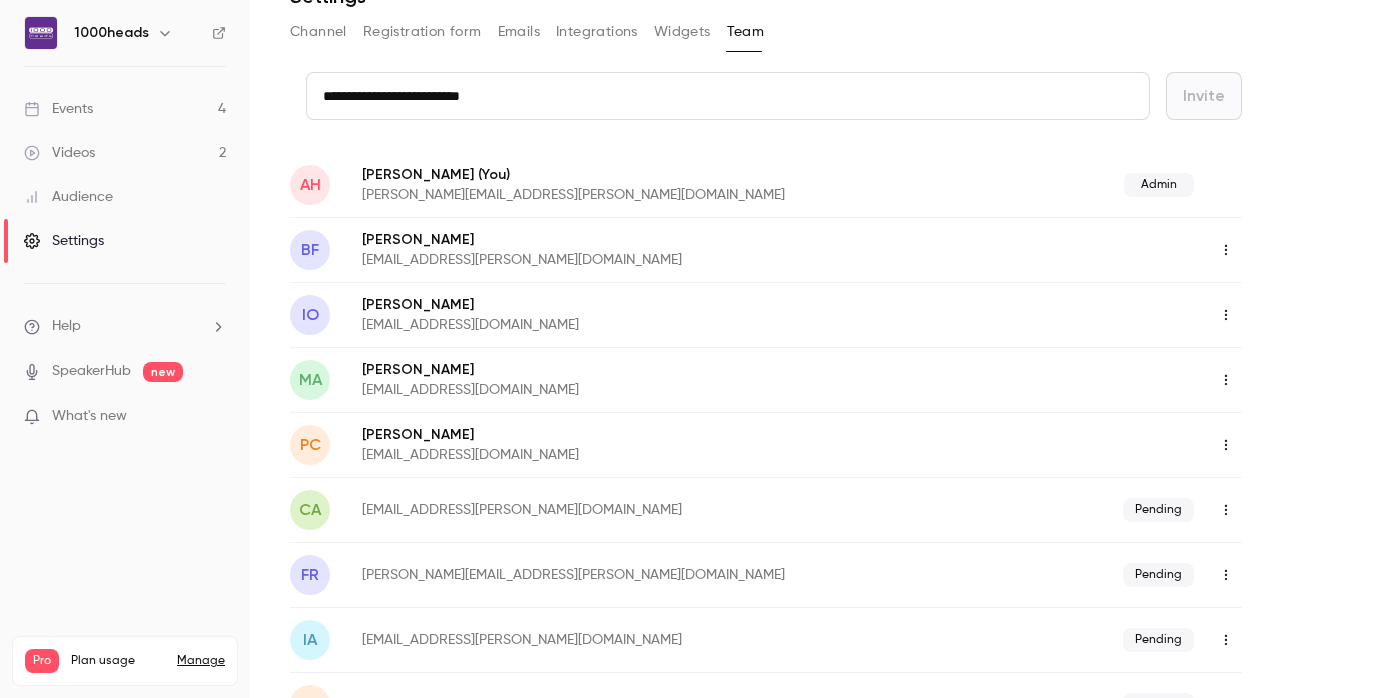 click 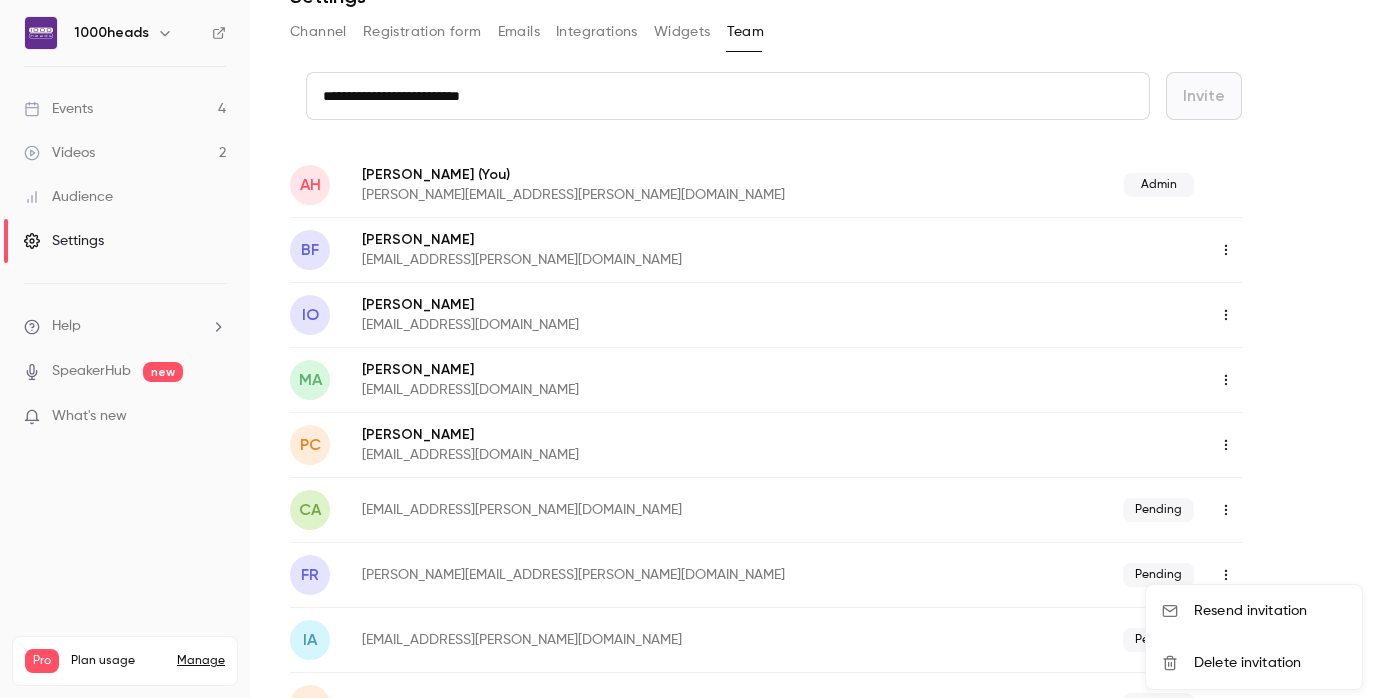 click on "Resend invitation" at bounding box center (1270, 611) 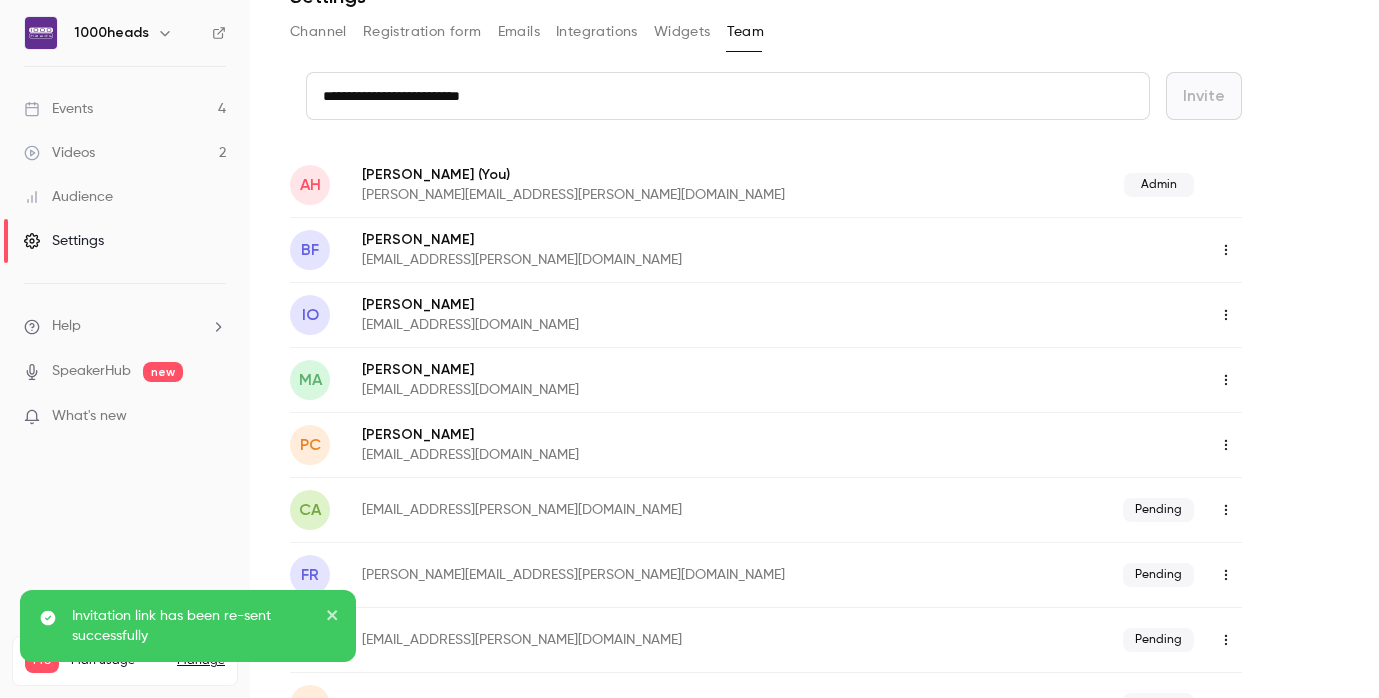scroll, scrollTop: 0, scrollLeft: 0, axis: both 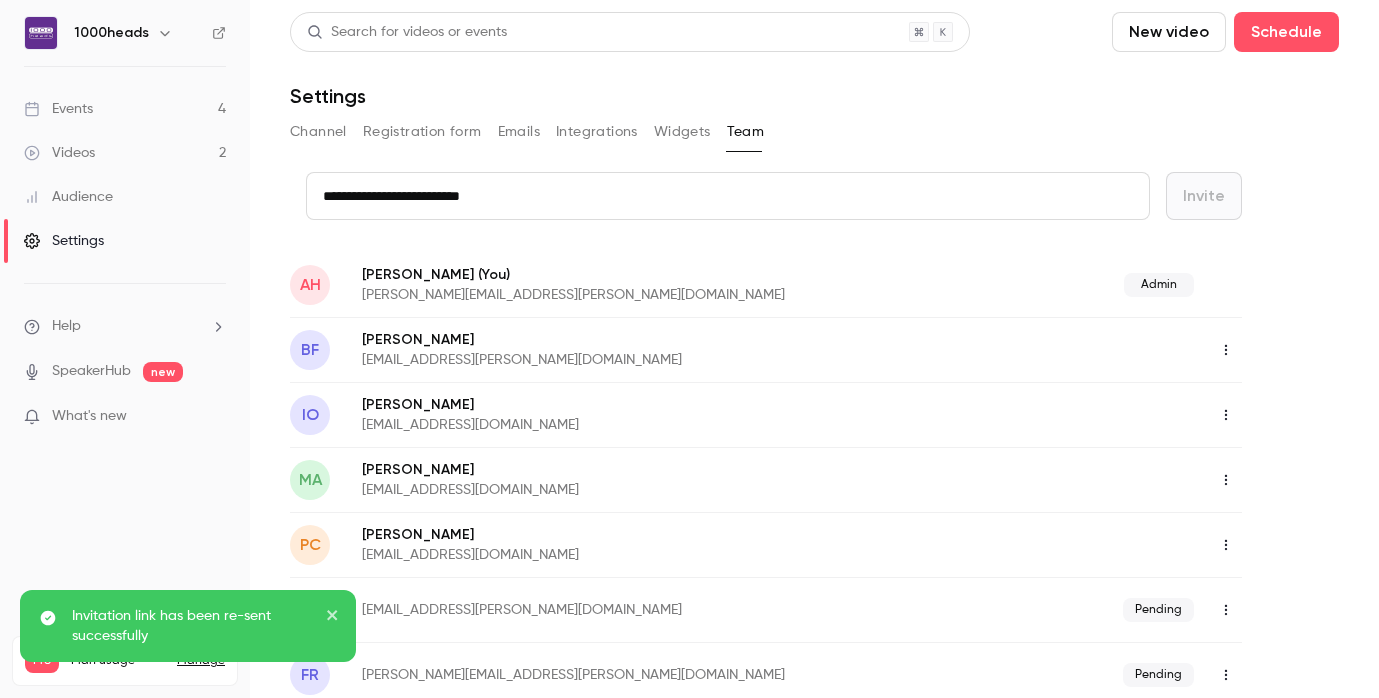 click 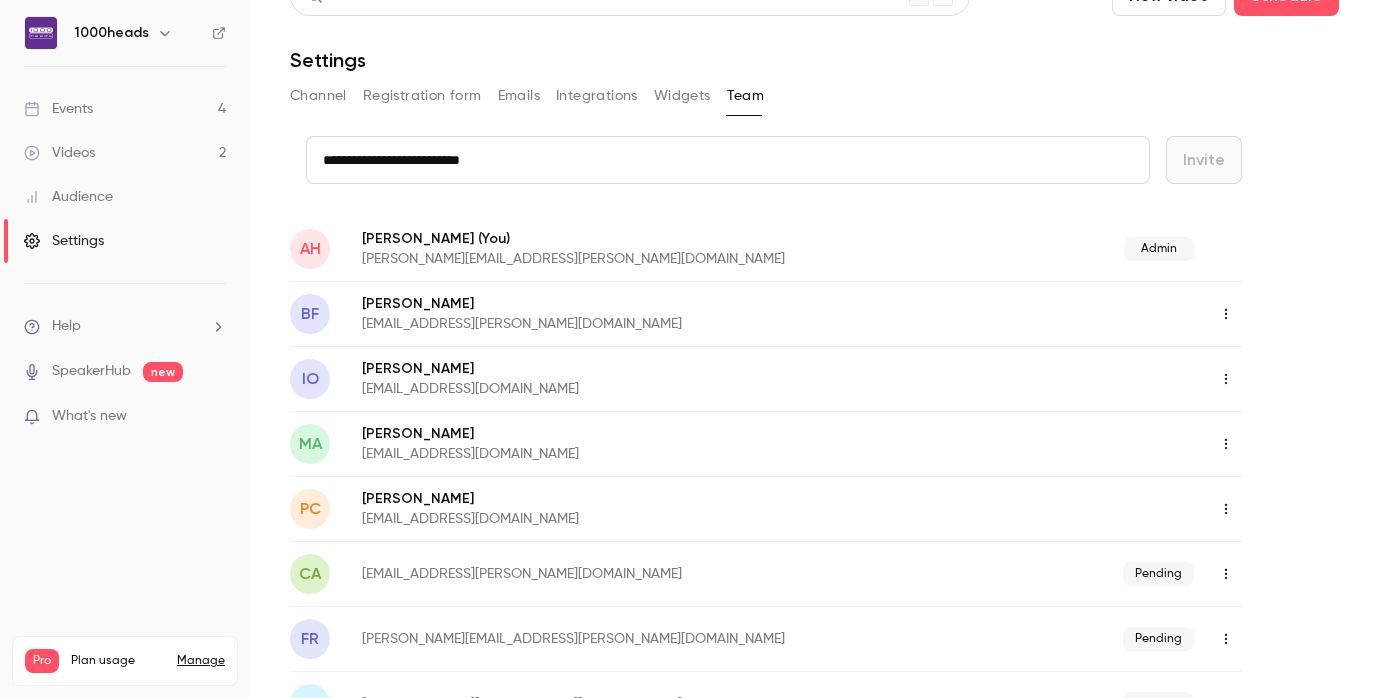 scroll, scrollTop: 45, scrollLeft: 0, axis: vertical 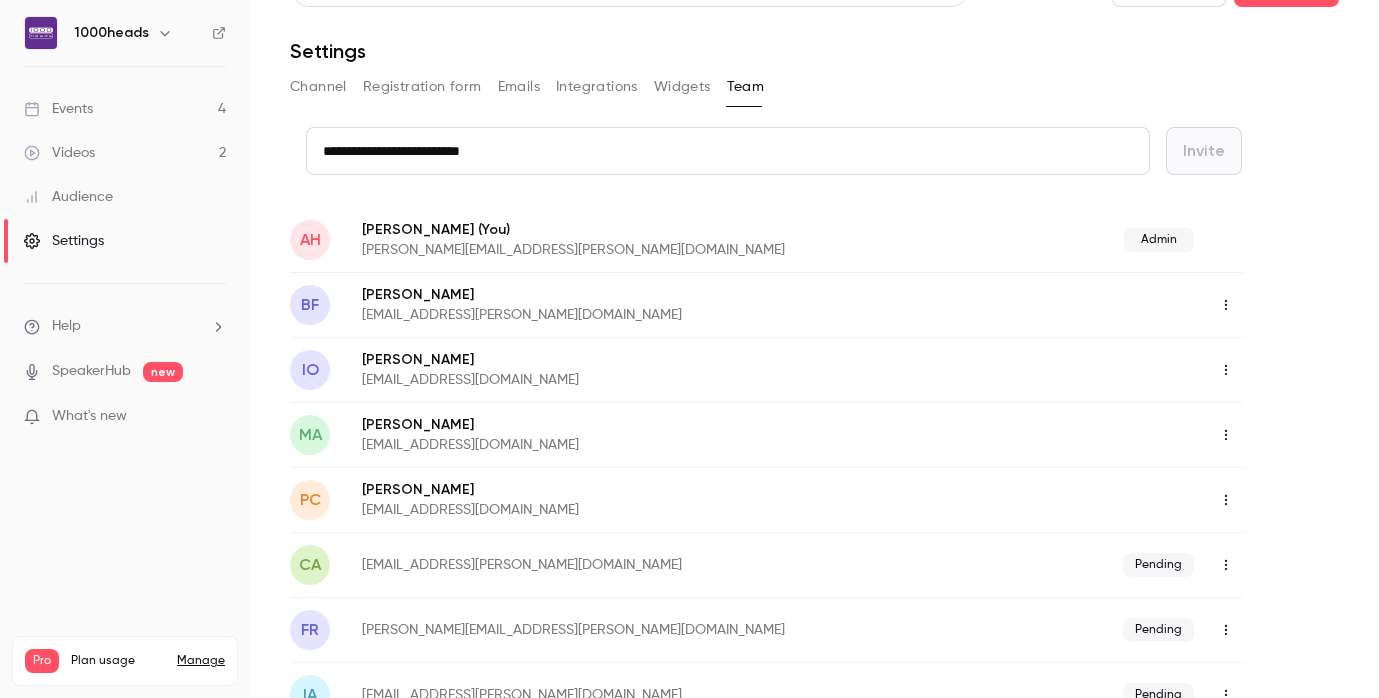 click on "Integrations" at bounding box center (597, 87) 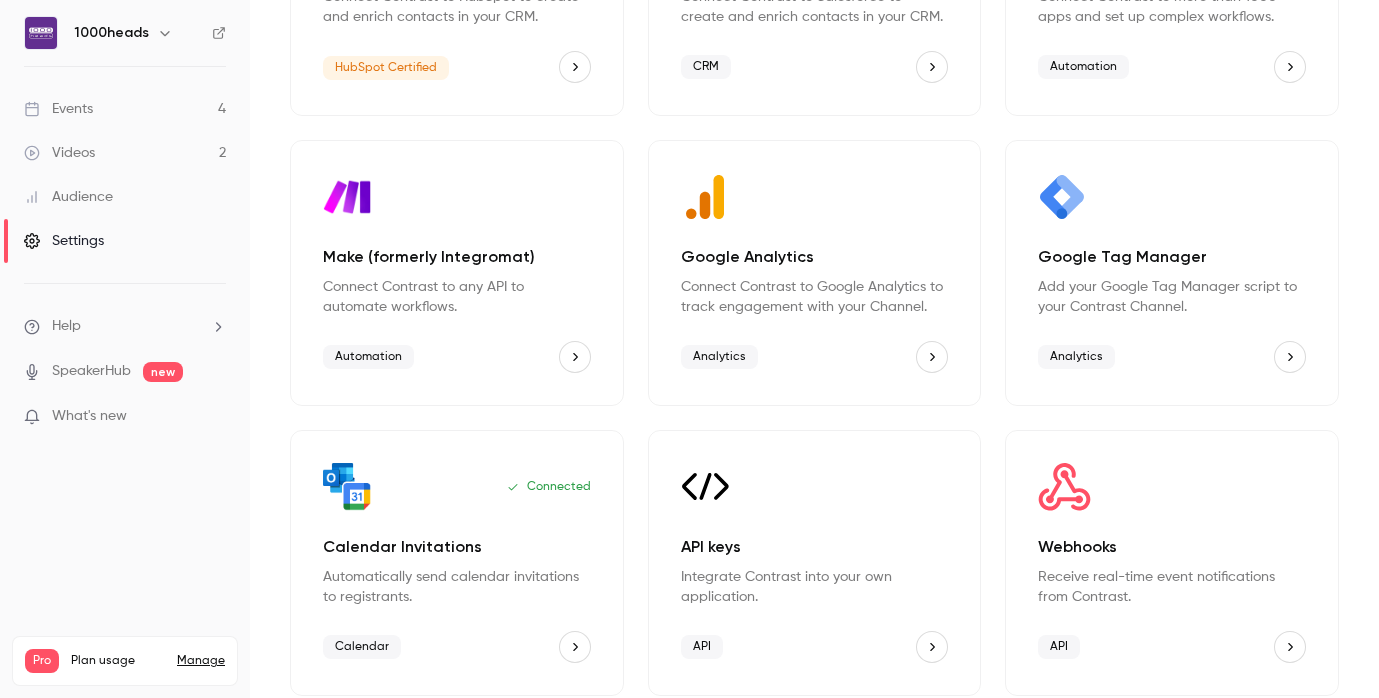 scroll, scrollTop: 332, scrollLeft: 0, axis: vertical 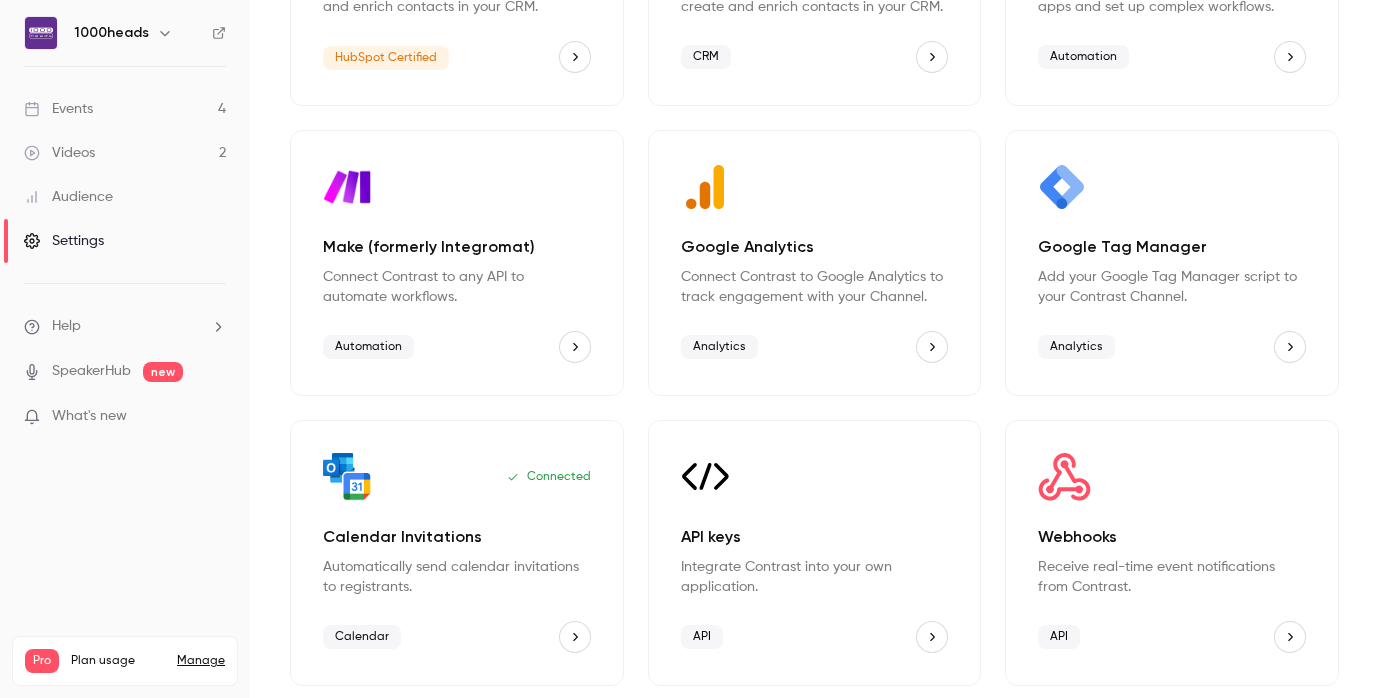 click 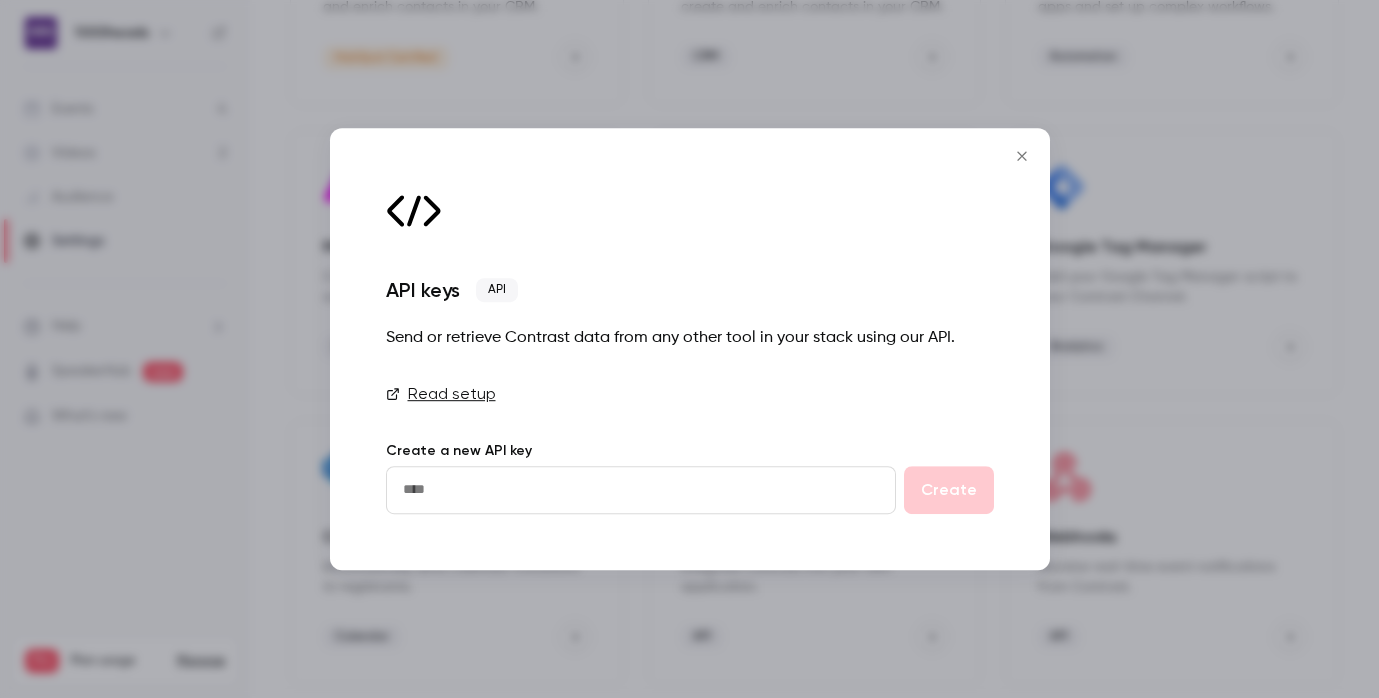 click 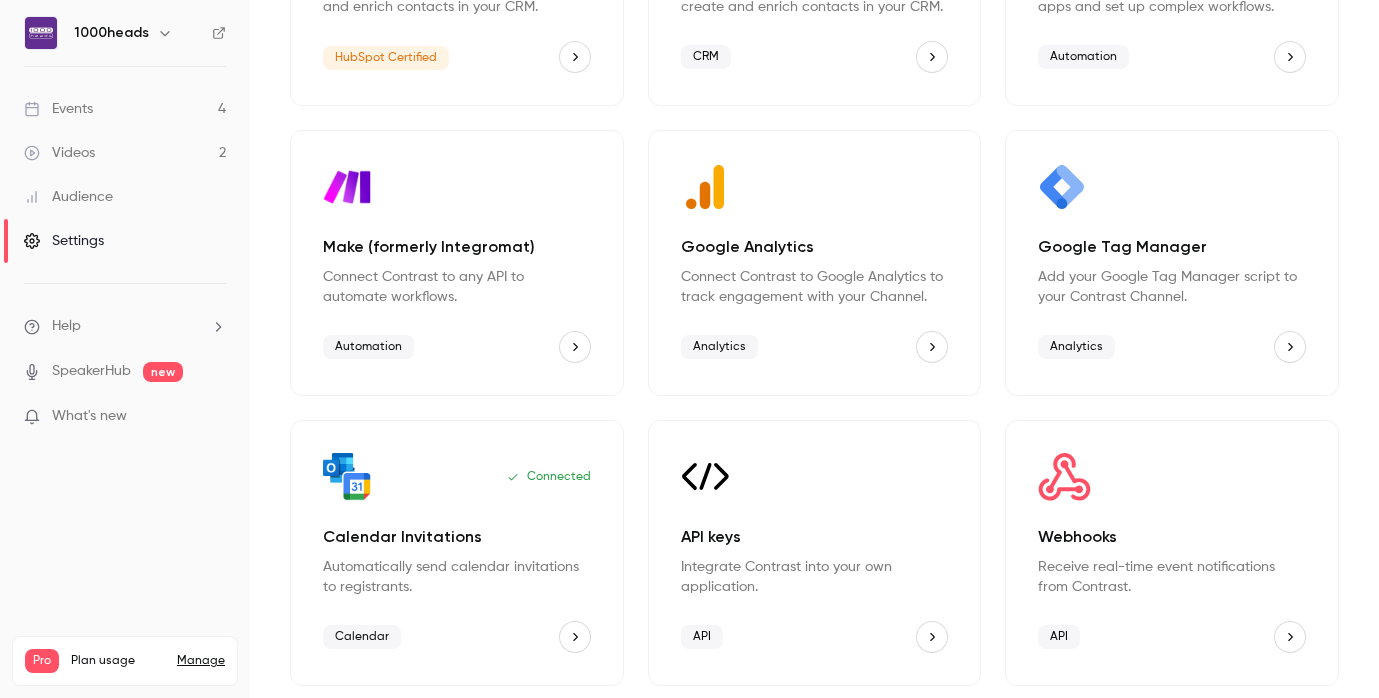 scroll, scrollTop: 51, scrollLeft: 0, axis: vertical 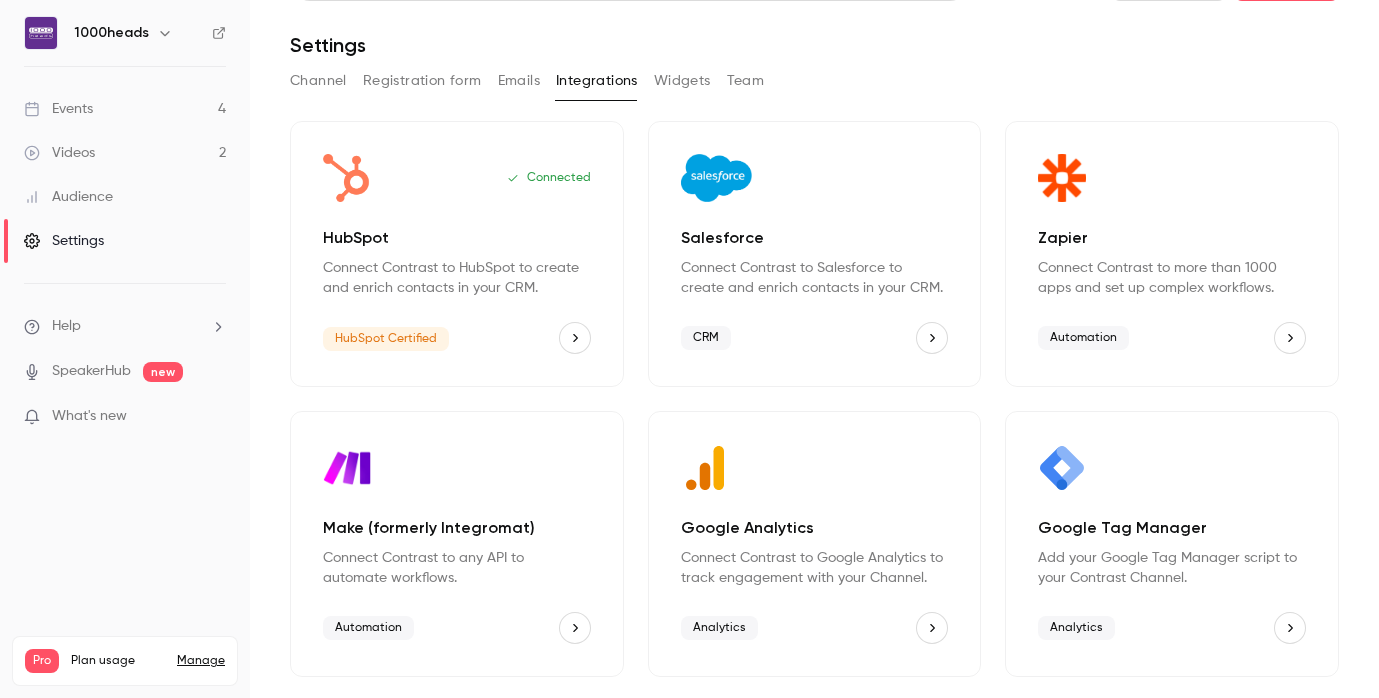click at bounding box center [932, 628] 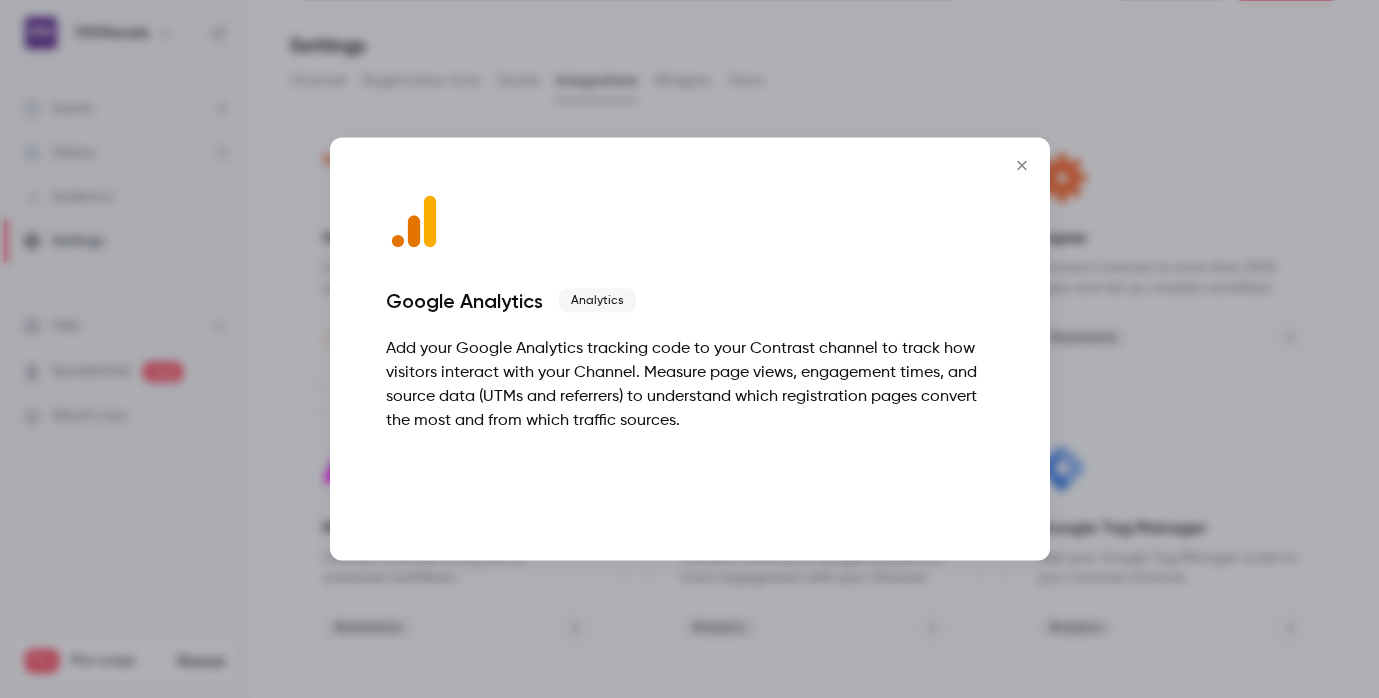 click on "Talk to [GEOGRAPHIC_DATA]" at bounding box center (866, 485) 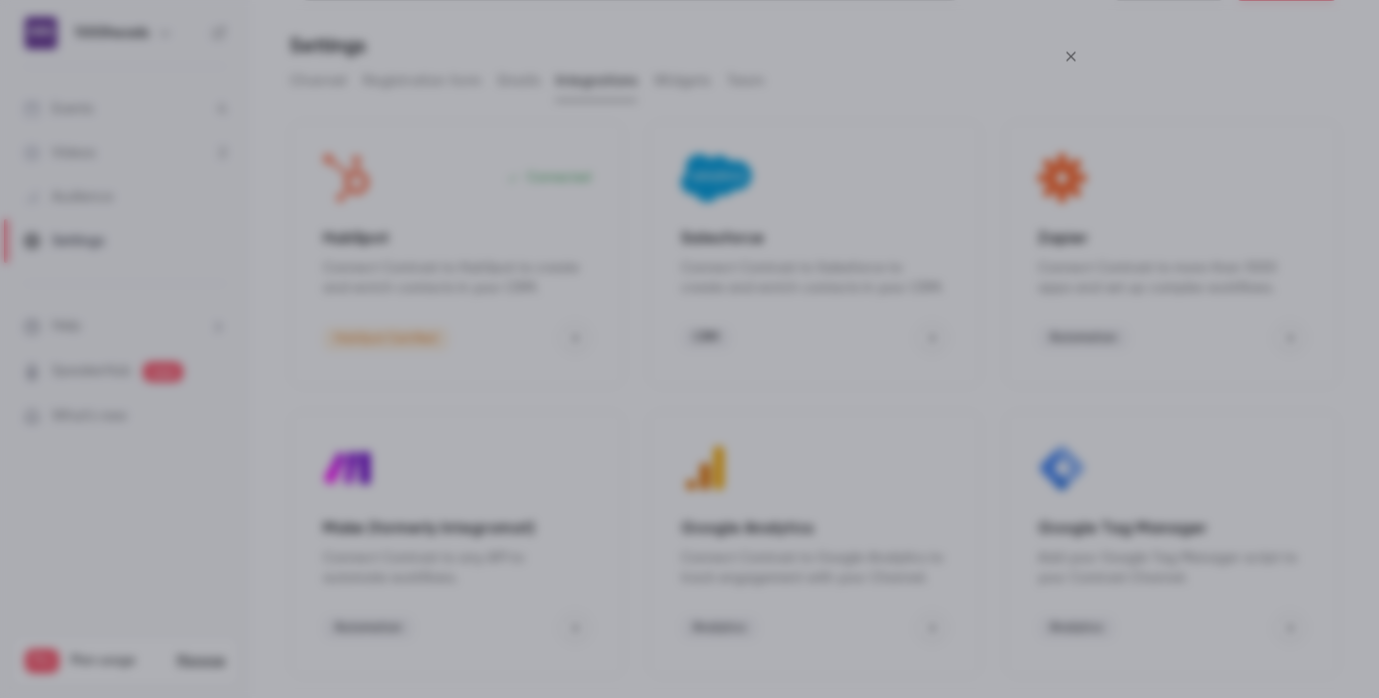 click 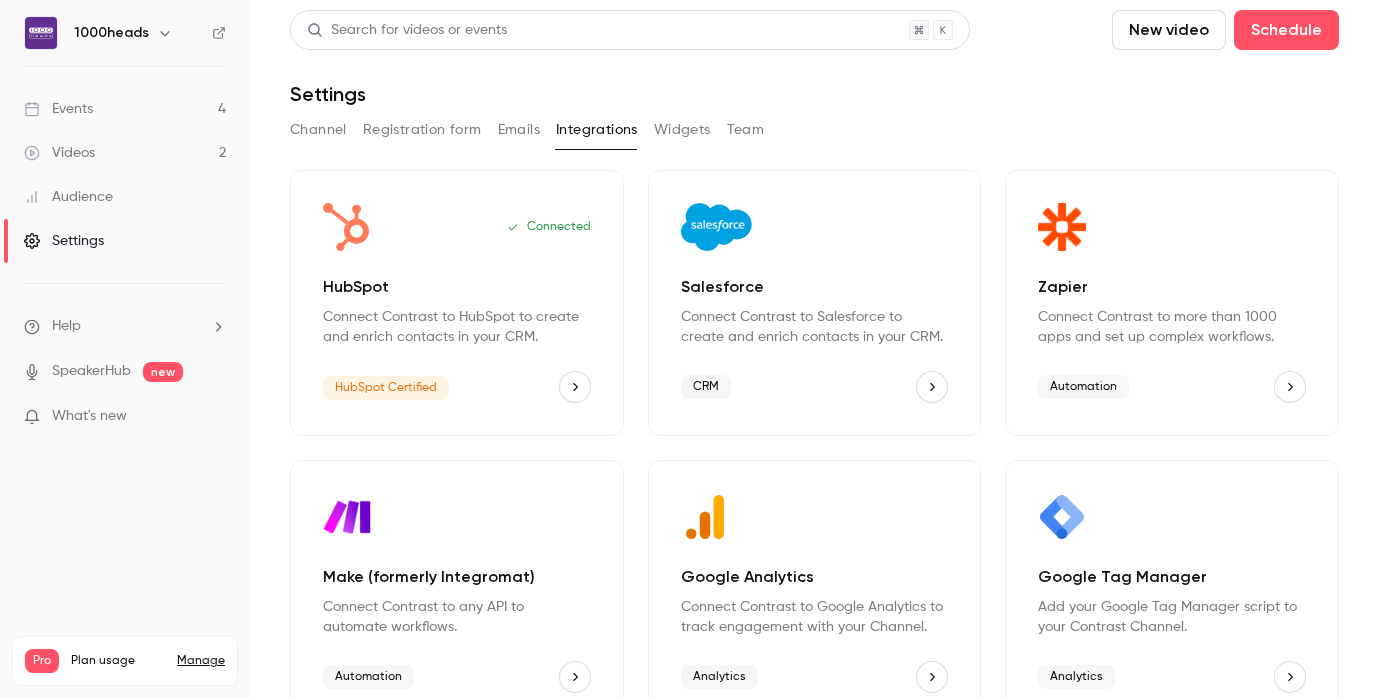 scroll, scrollTop: 0, scrollLeft: 0, axis: both 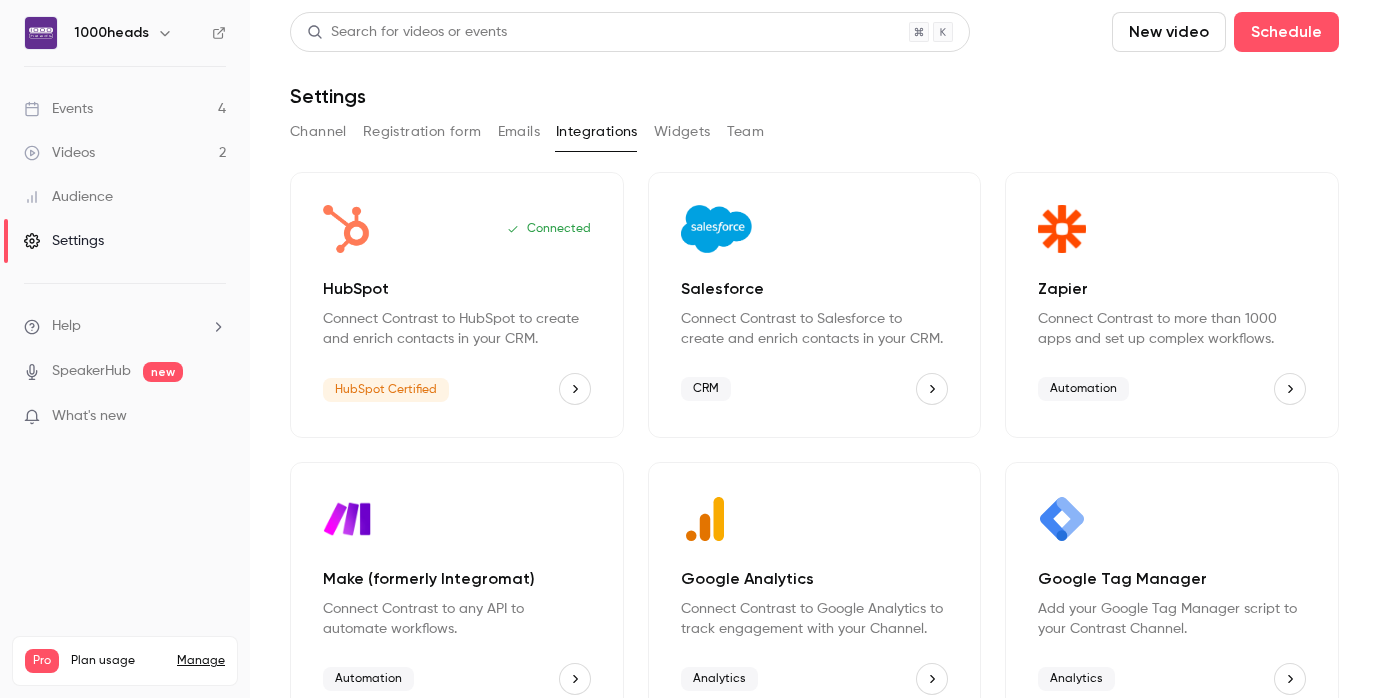 click on "Registration form" at bounding box center [422, 132] 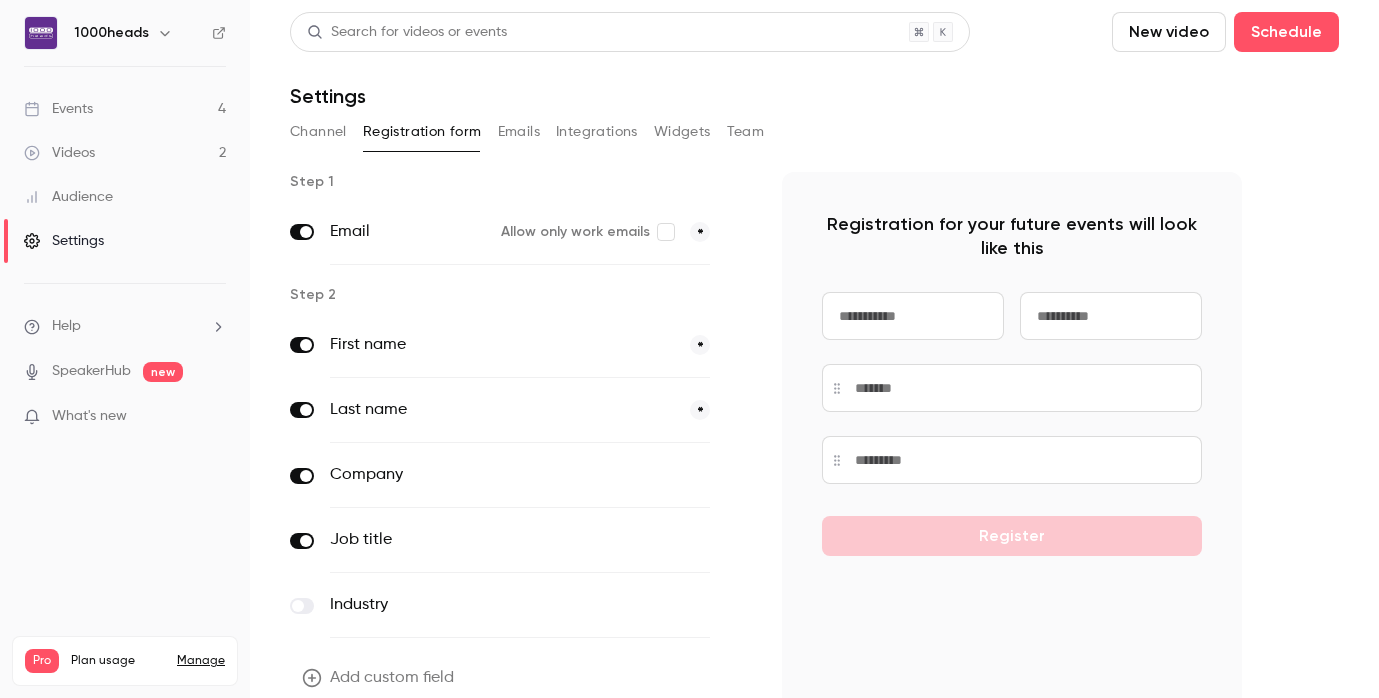 click on "Channel" at bounding box center (318, 132) 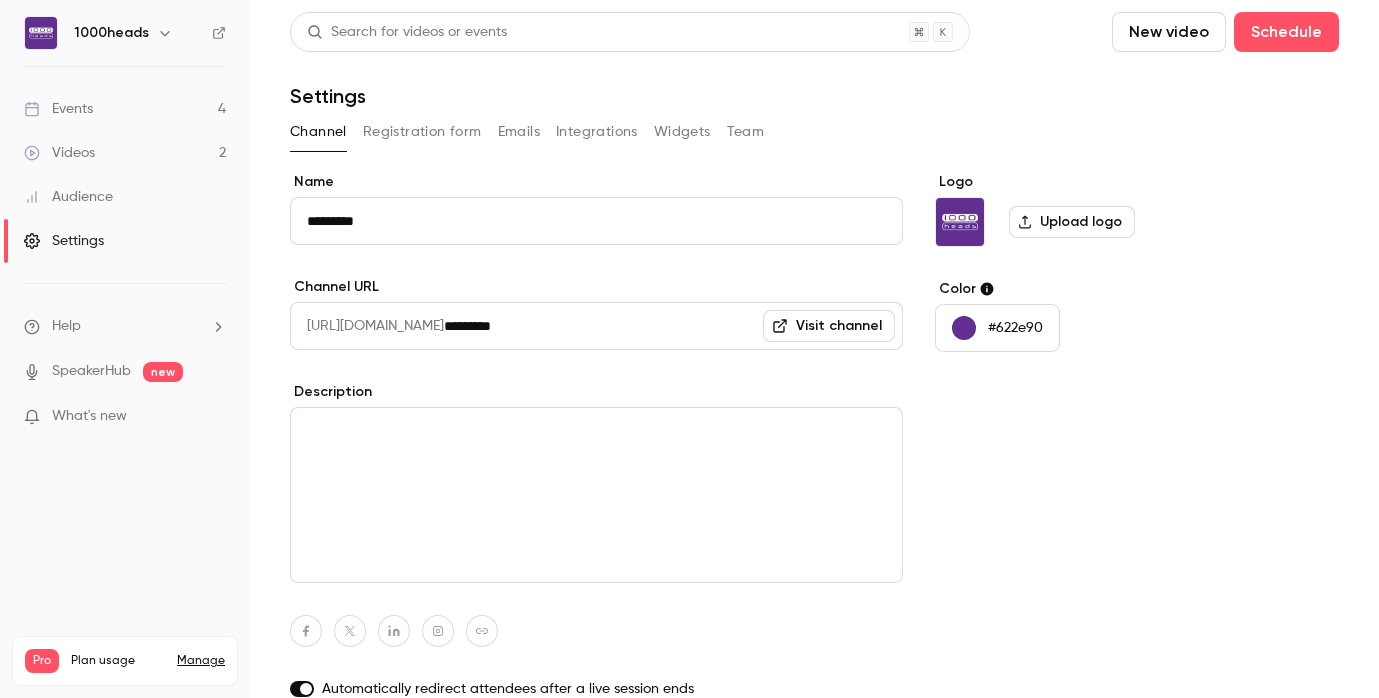 scroll, scrollTop: 149, scrollLeft: 0, axis: vertical 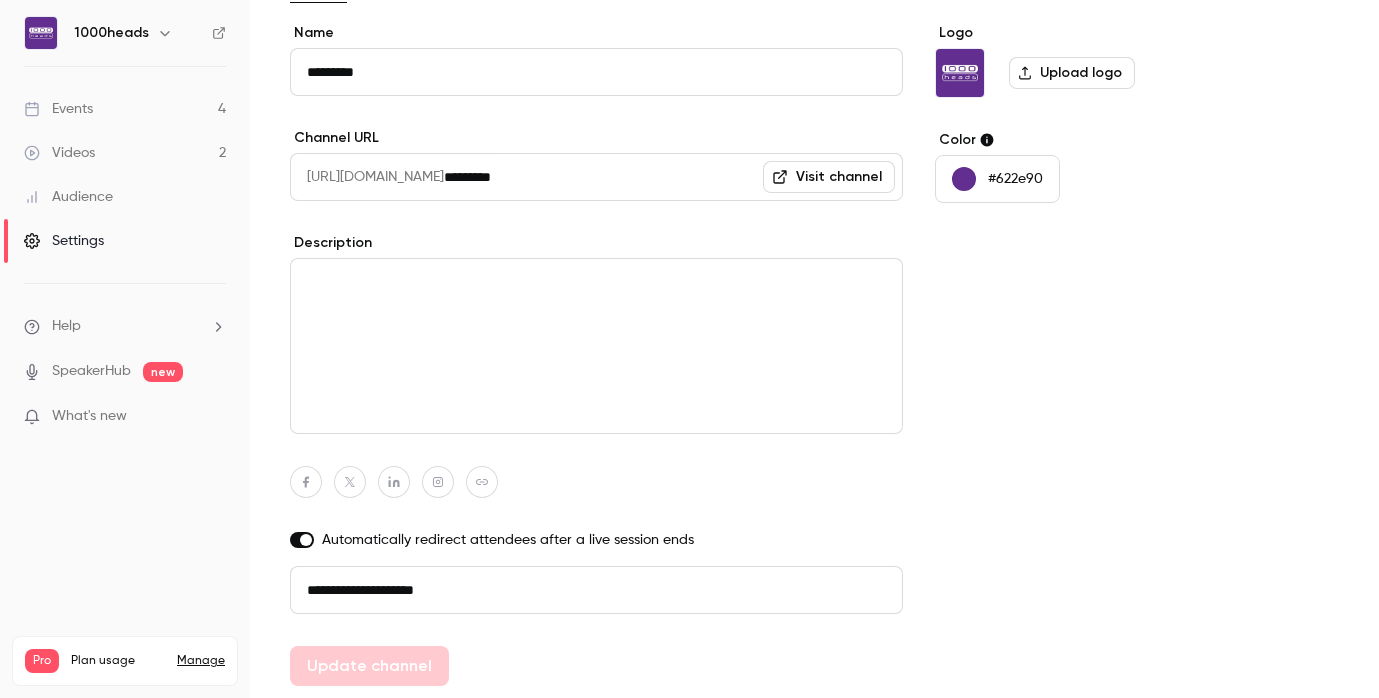 click on "Audience" at bounding box center (68, 197) 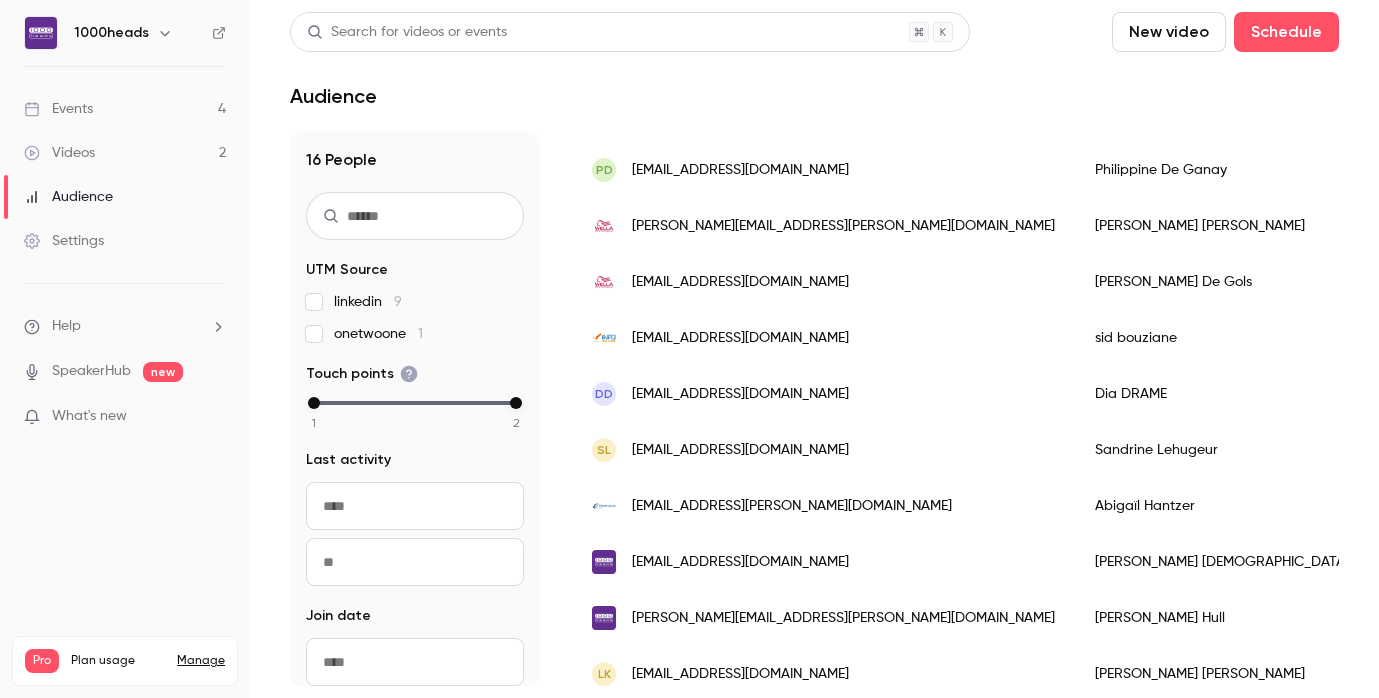 scroll, scrollTop: 718, scrollLeft: 0, axis: vertical 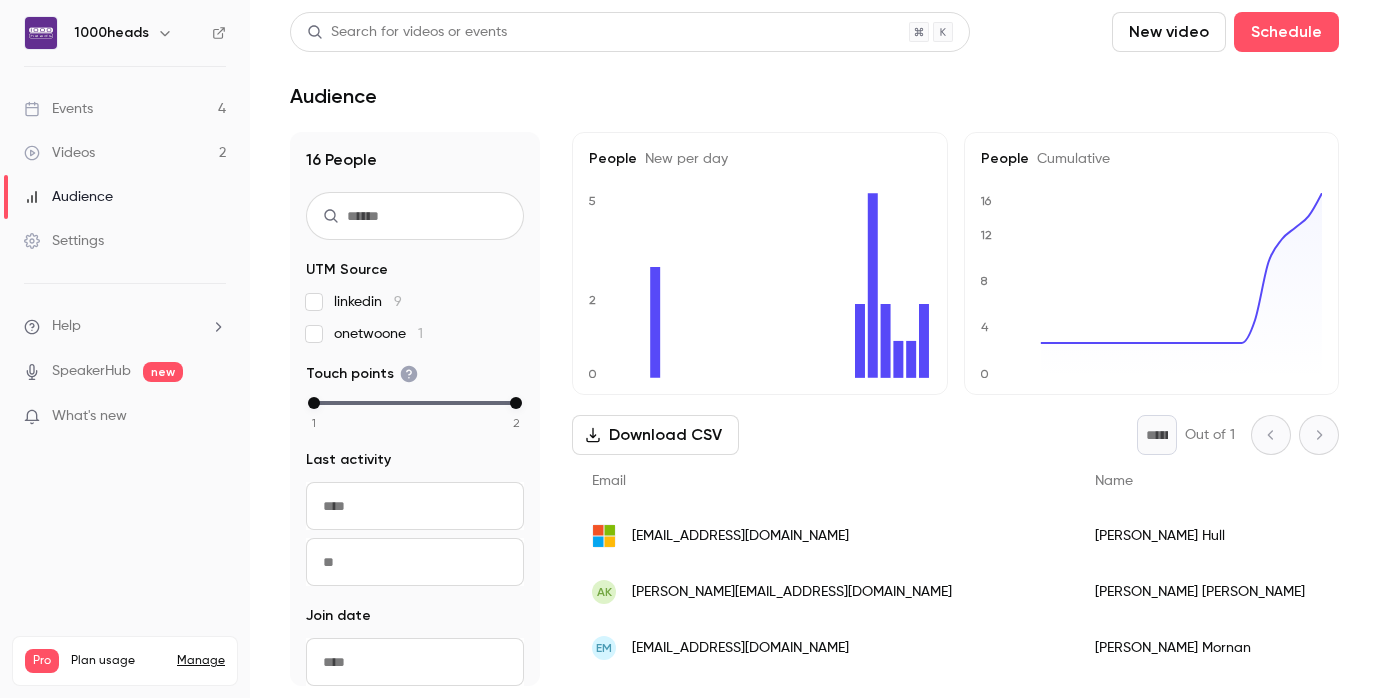 click on "Events 4" at bounding box center (125, 109) 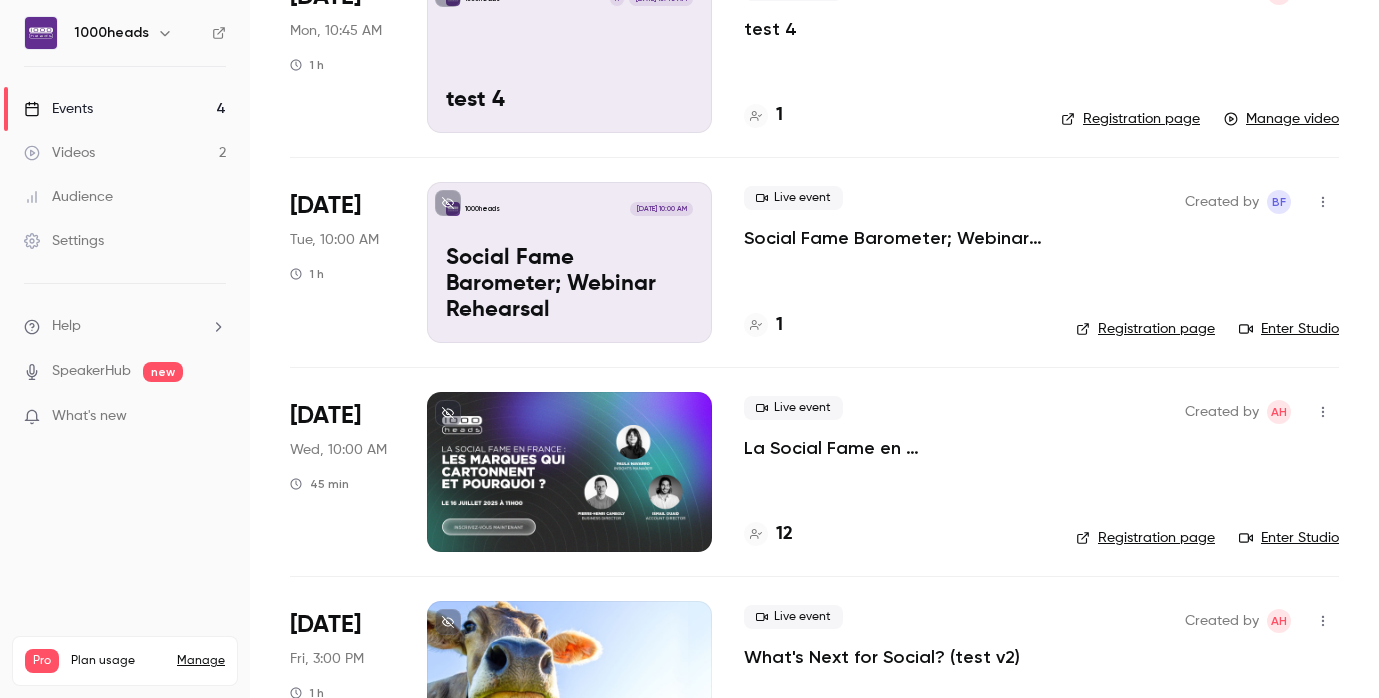 scroll, scrollTop: 277, scrollLeft: 0, axis: vertical 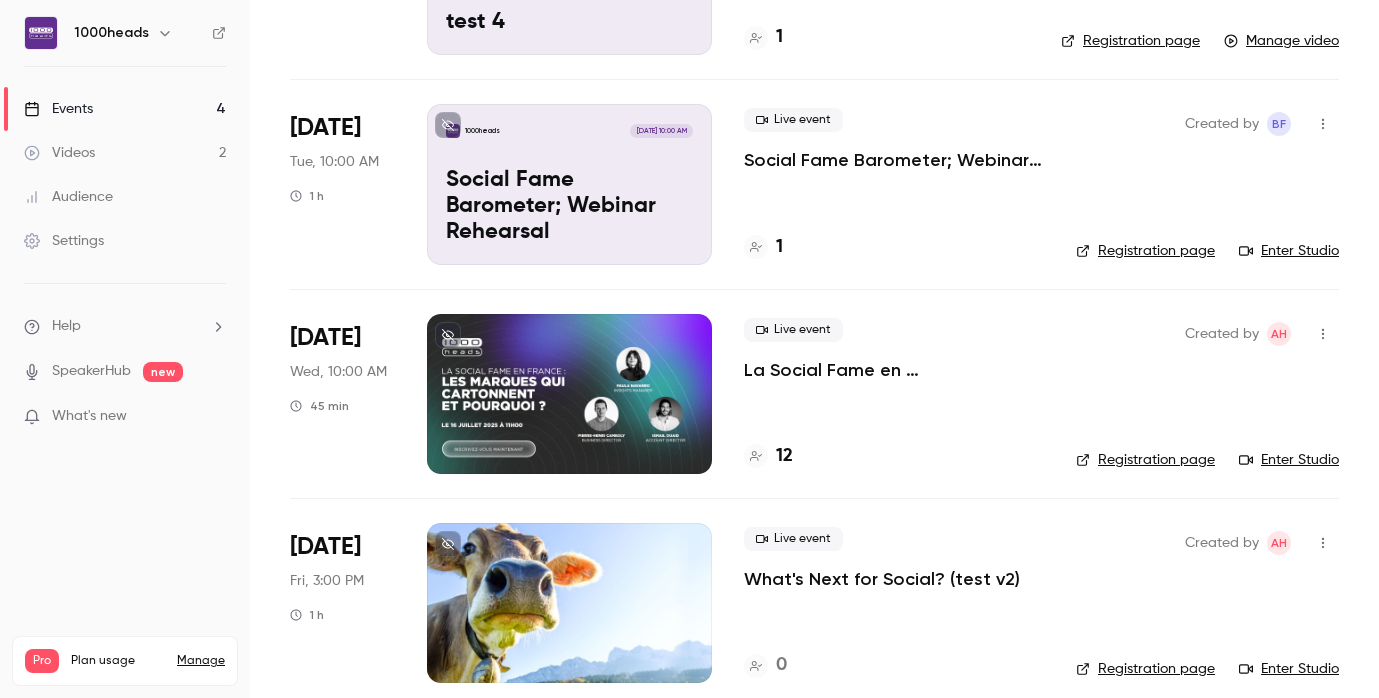 click on "La Social Fame en [GEOGRAPHIC_DATA] : Les Marques qui Cartonnent et Pourquoi ?" at bounding box center (894, 370) 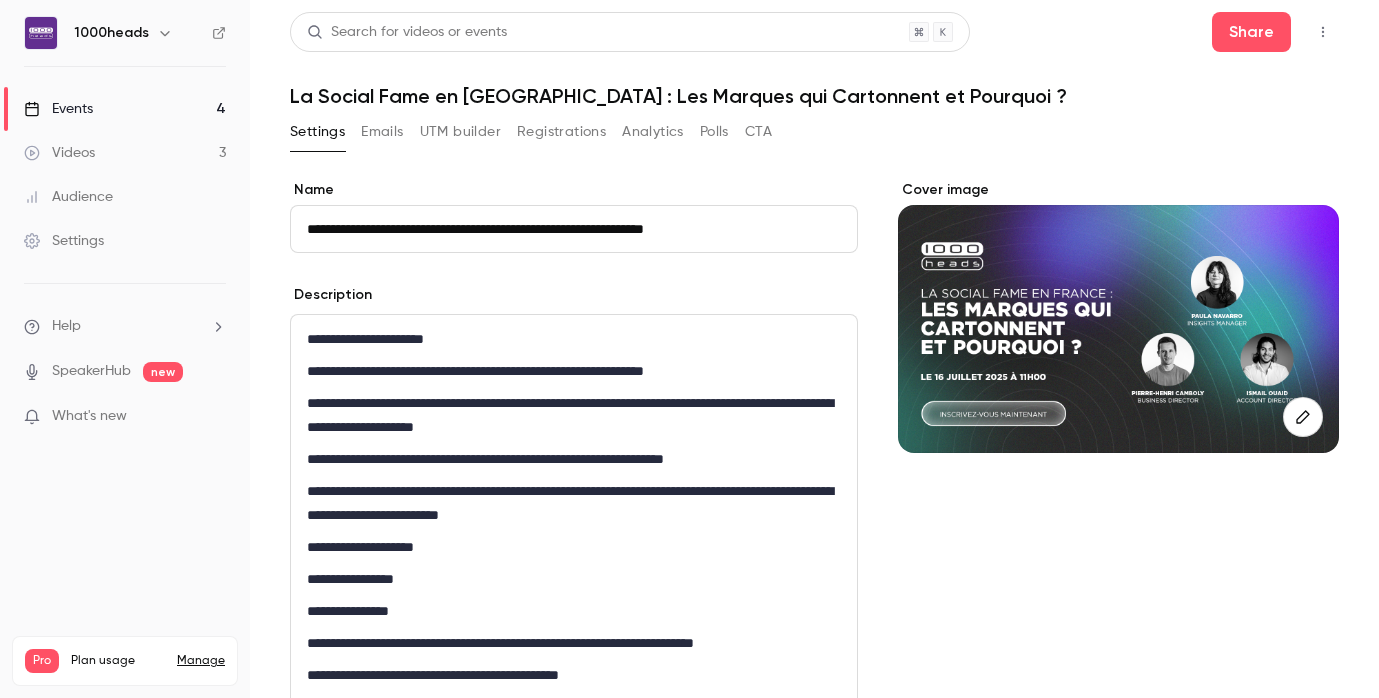 click on "Registrations" at bounding box center (561, 132) 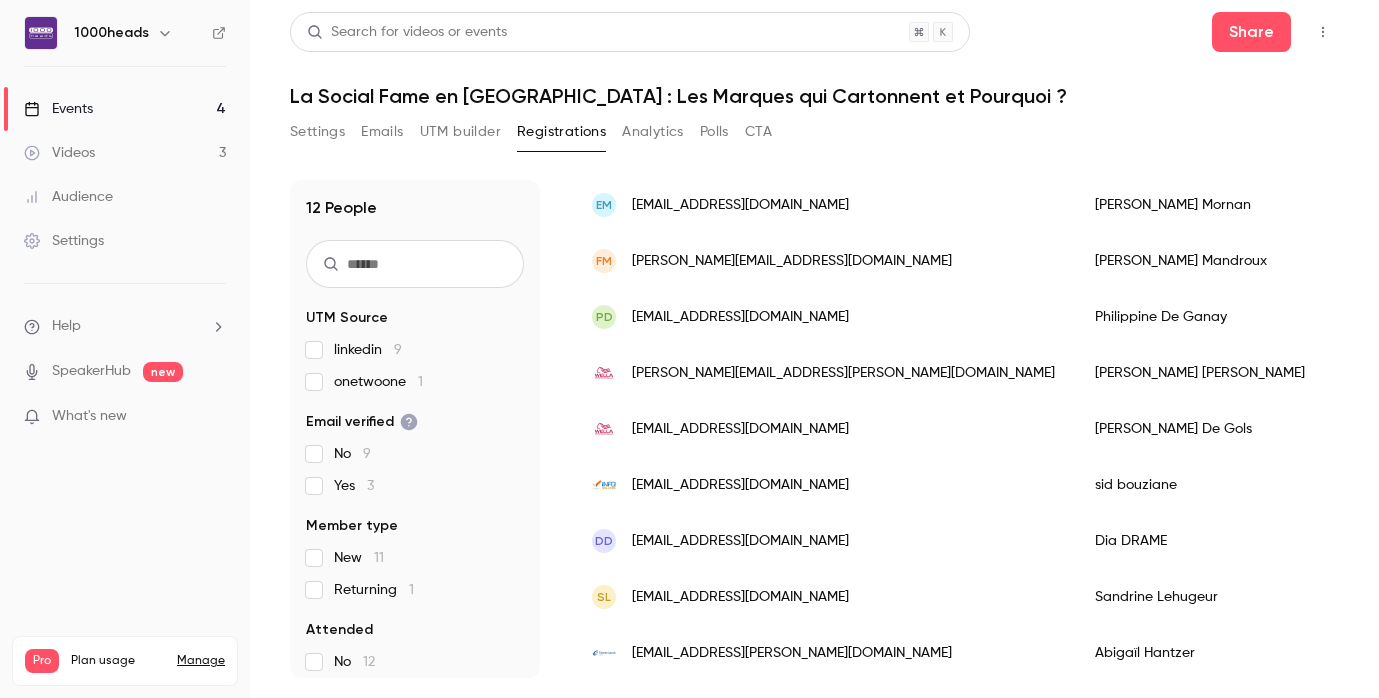scroll, scrollTop: 0, scrollLeft: 0, axis: both 